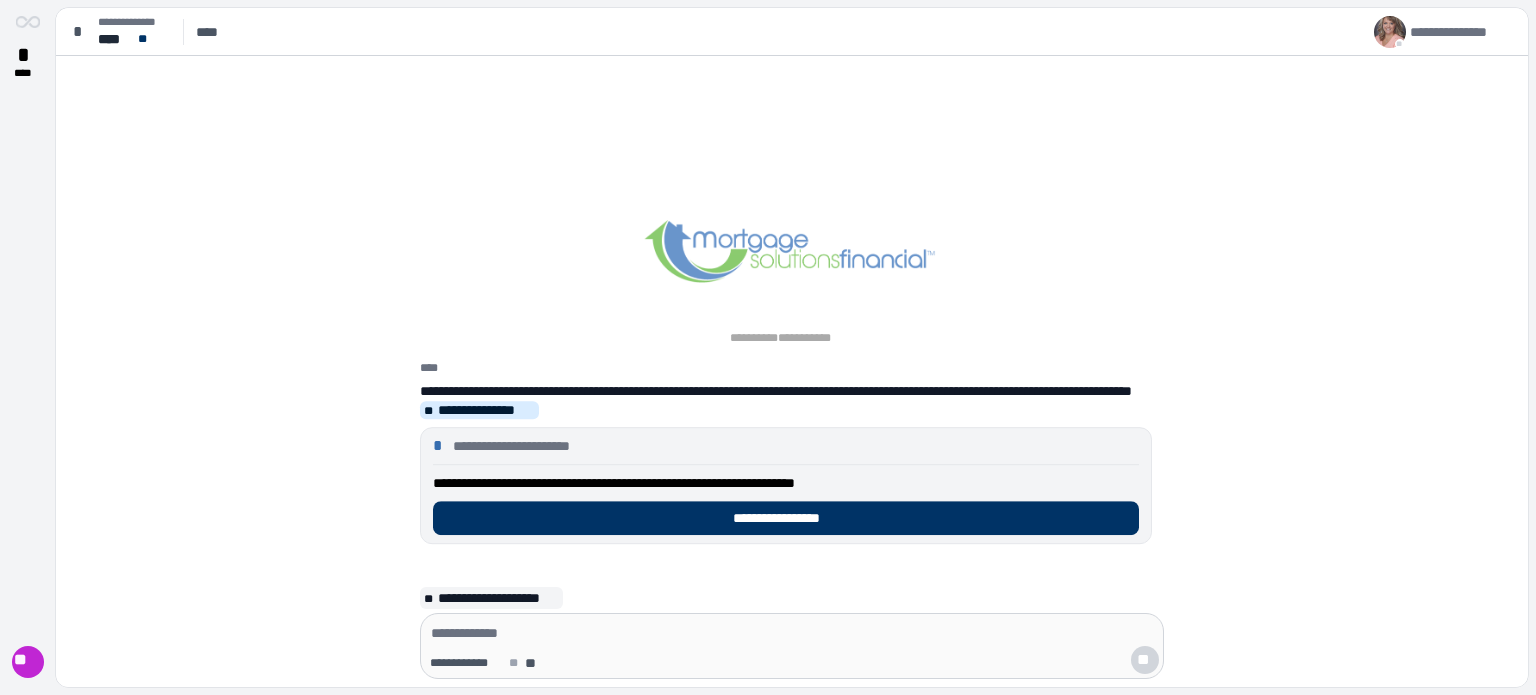 scroll, scrollTop: 0, scrollLeft: 0, axis: both 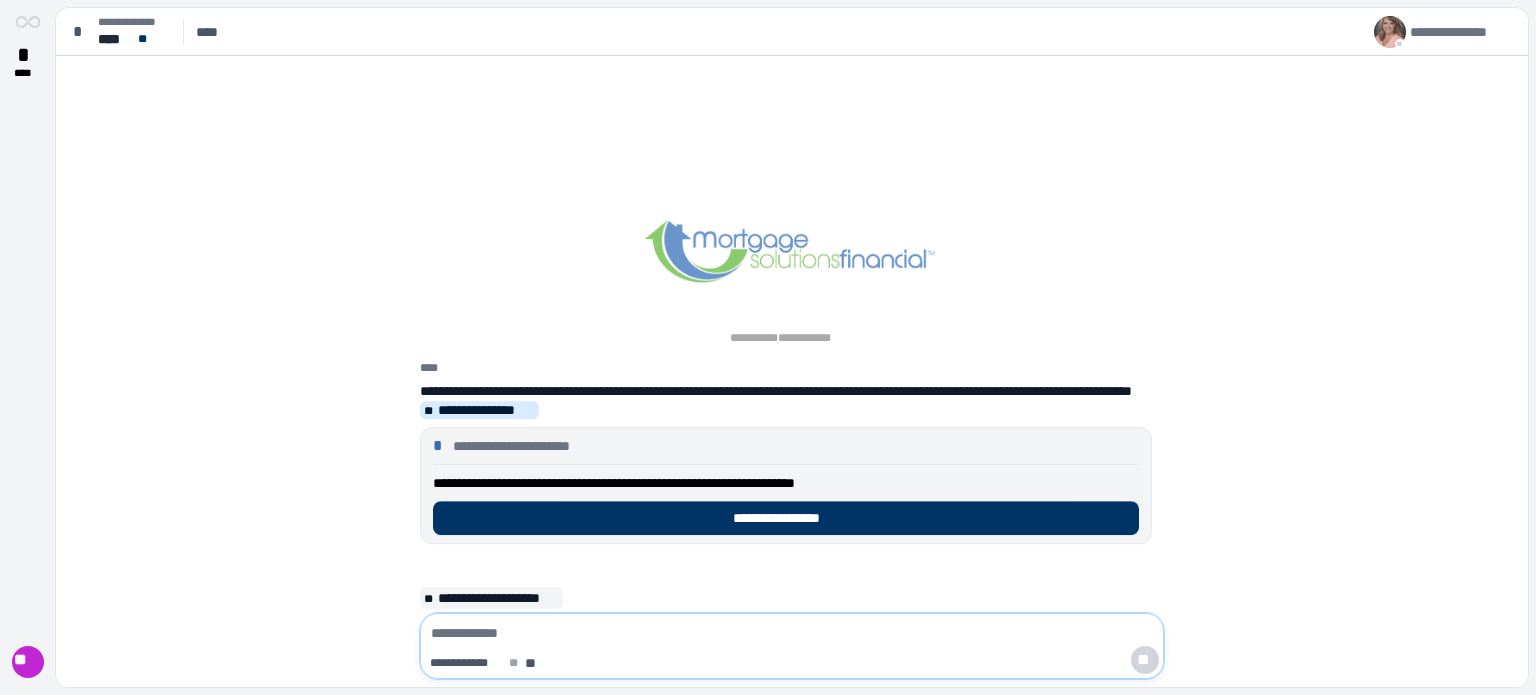 click at bounding box center [792, 633] 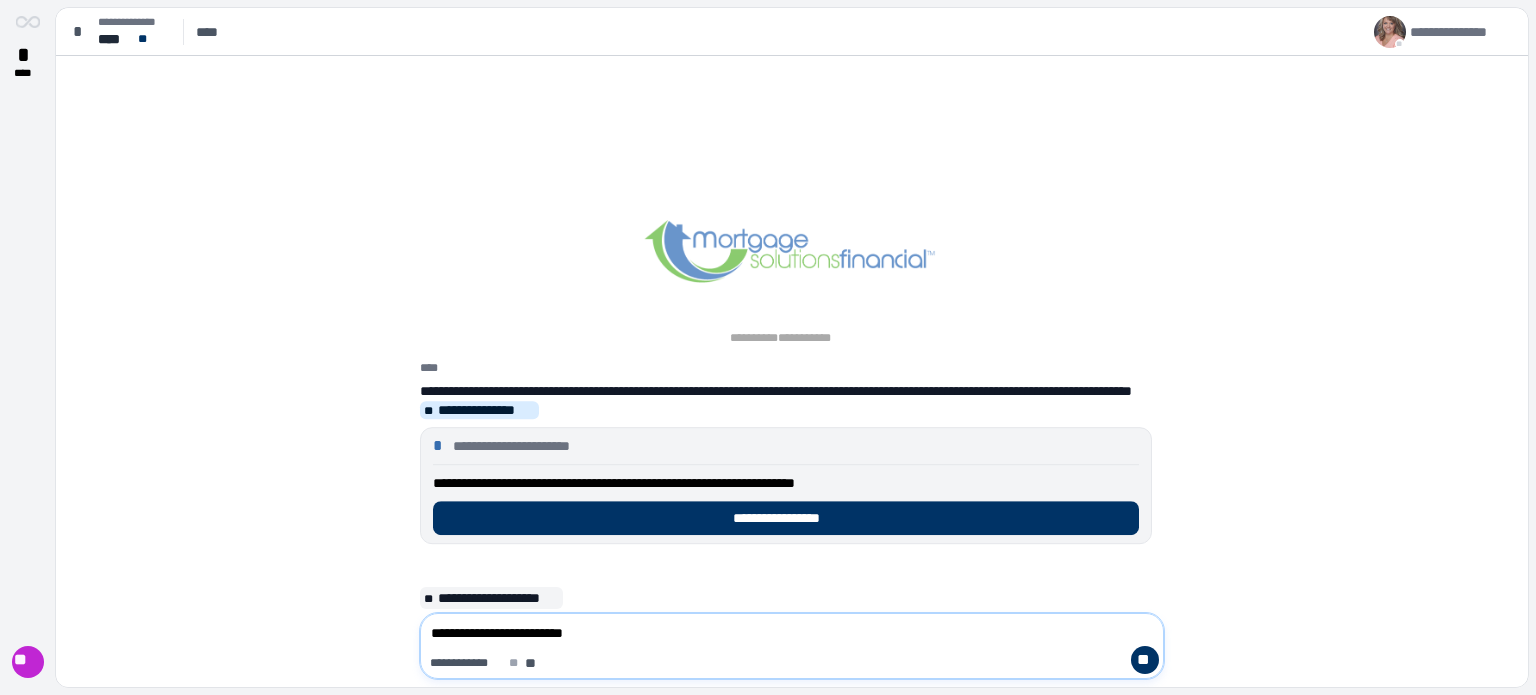 type on "**********" 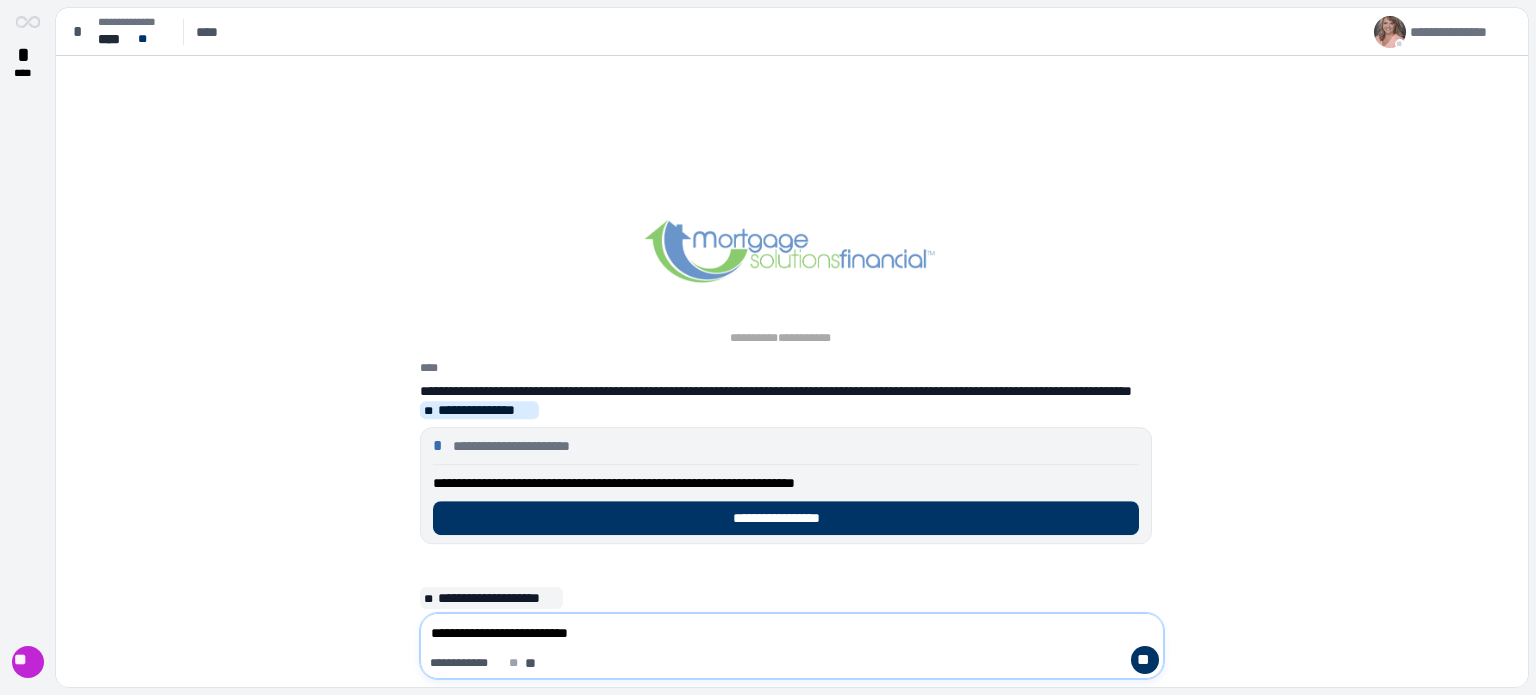 type 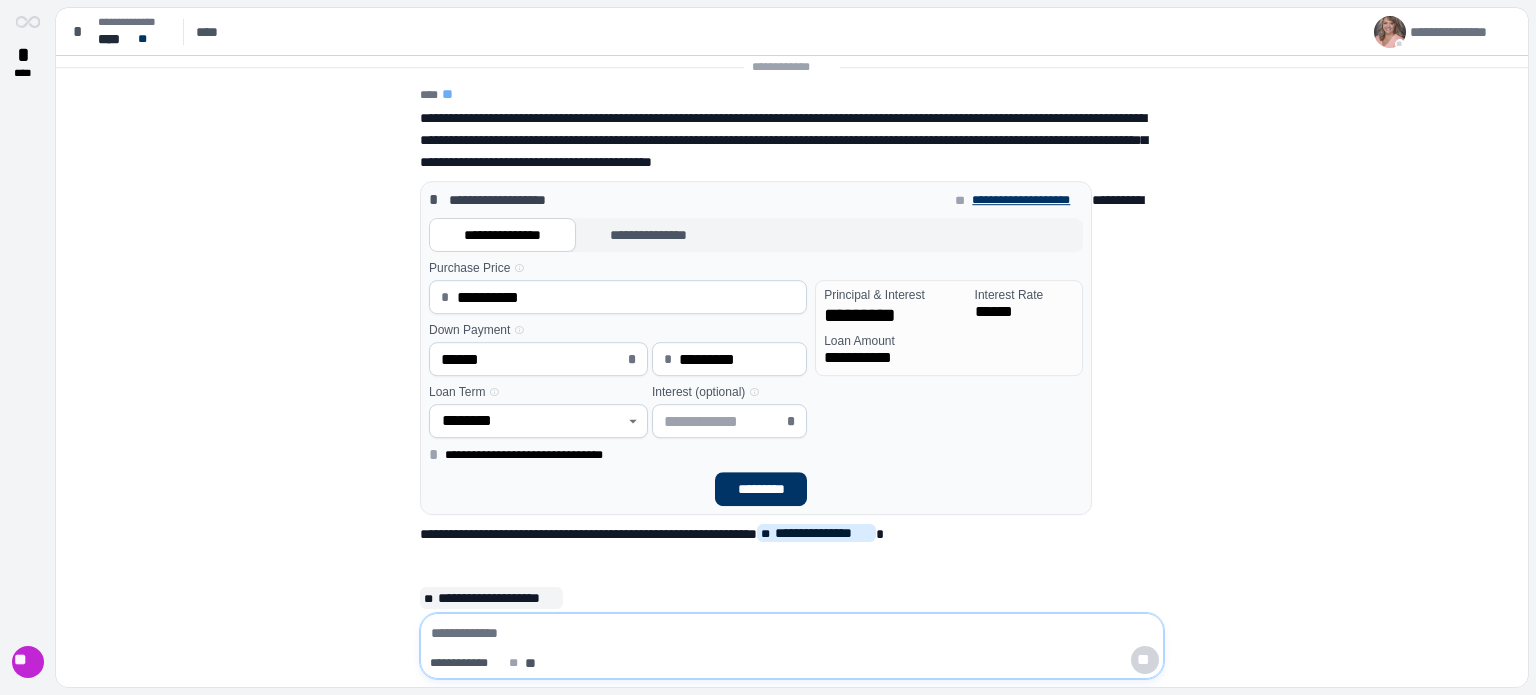 scroll, scrollTop: 400, scrollLeft: 0, axis: vertical 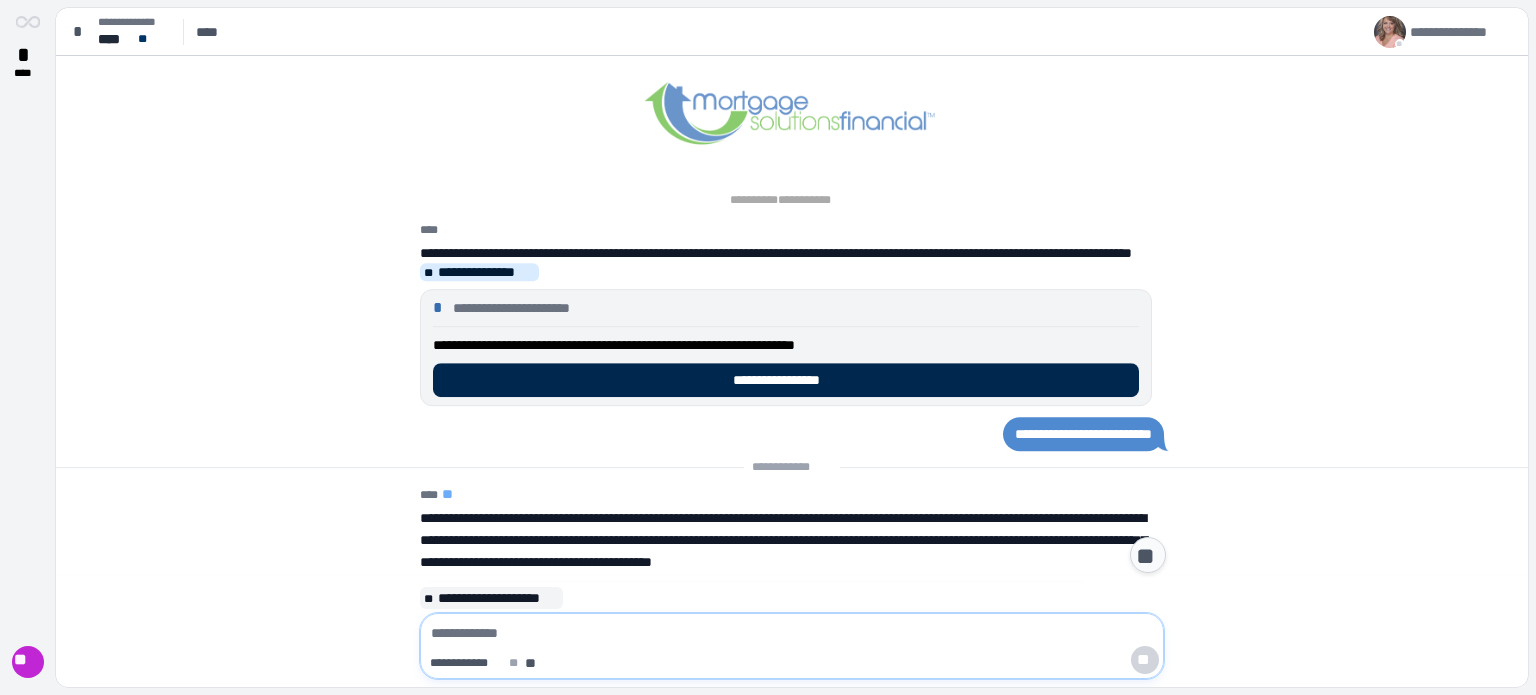 click on "**********" at bounding box center [786, 380] 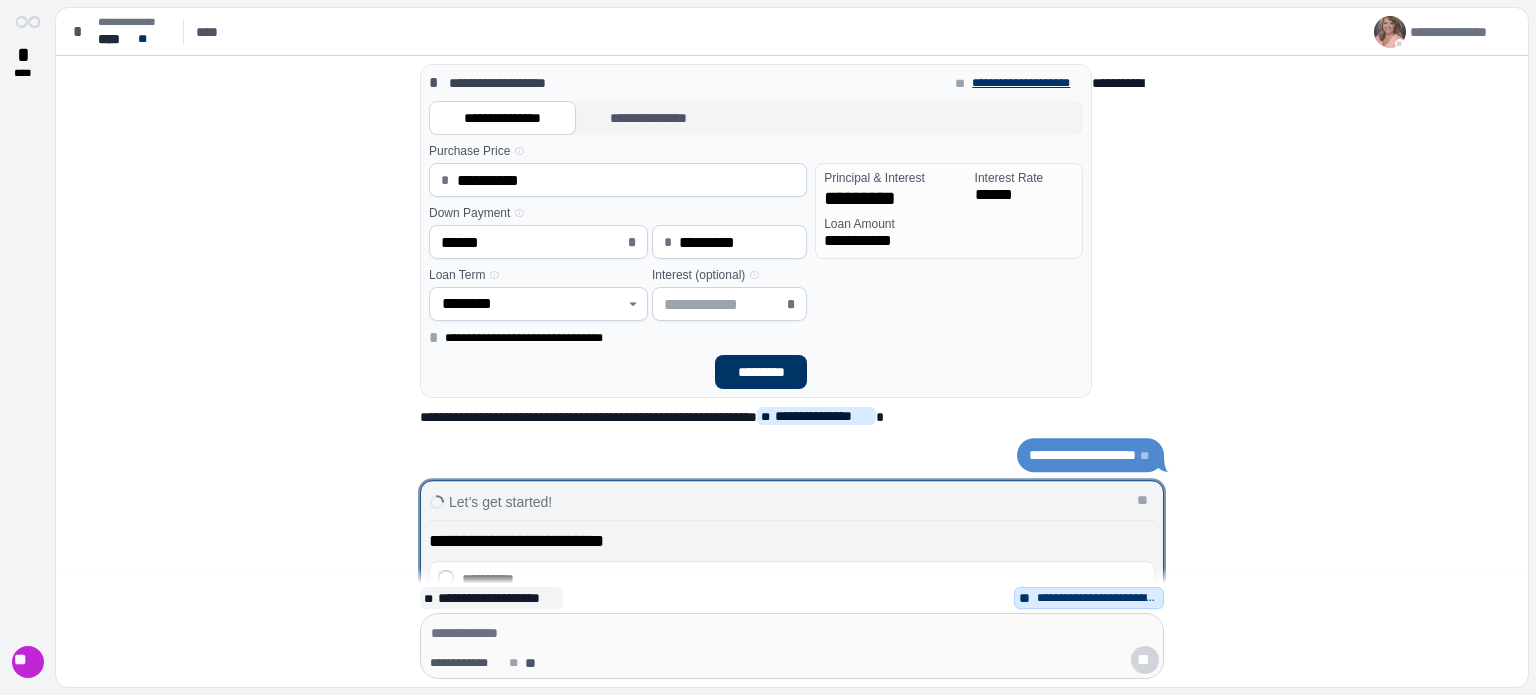 scroll, scrollTop: 0, scrollLeft: 0, axis: both 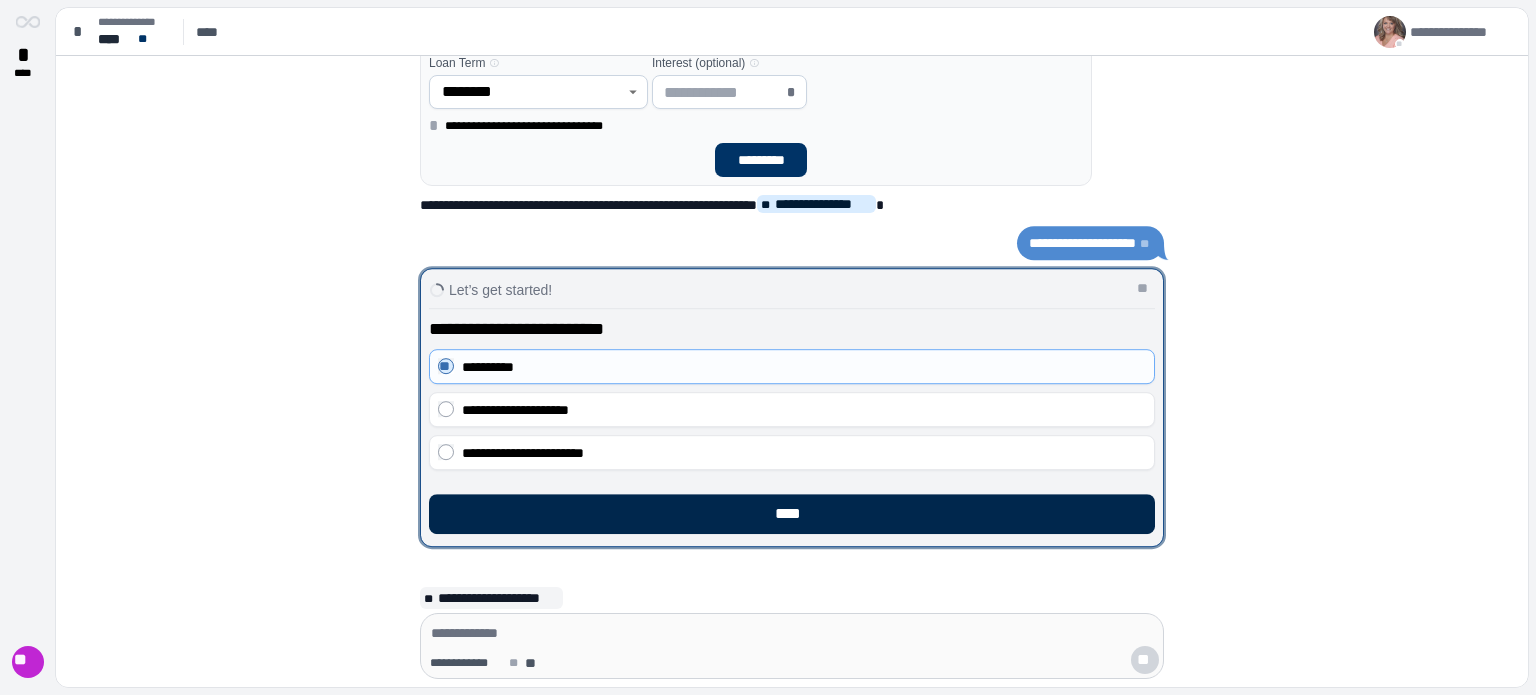 click on "****" at bounding box center (792, 514) 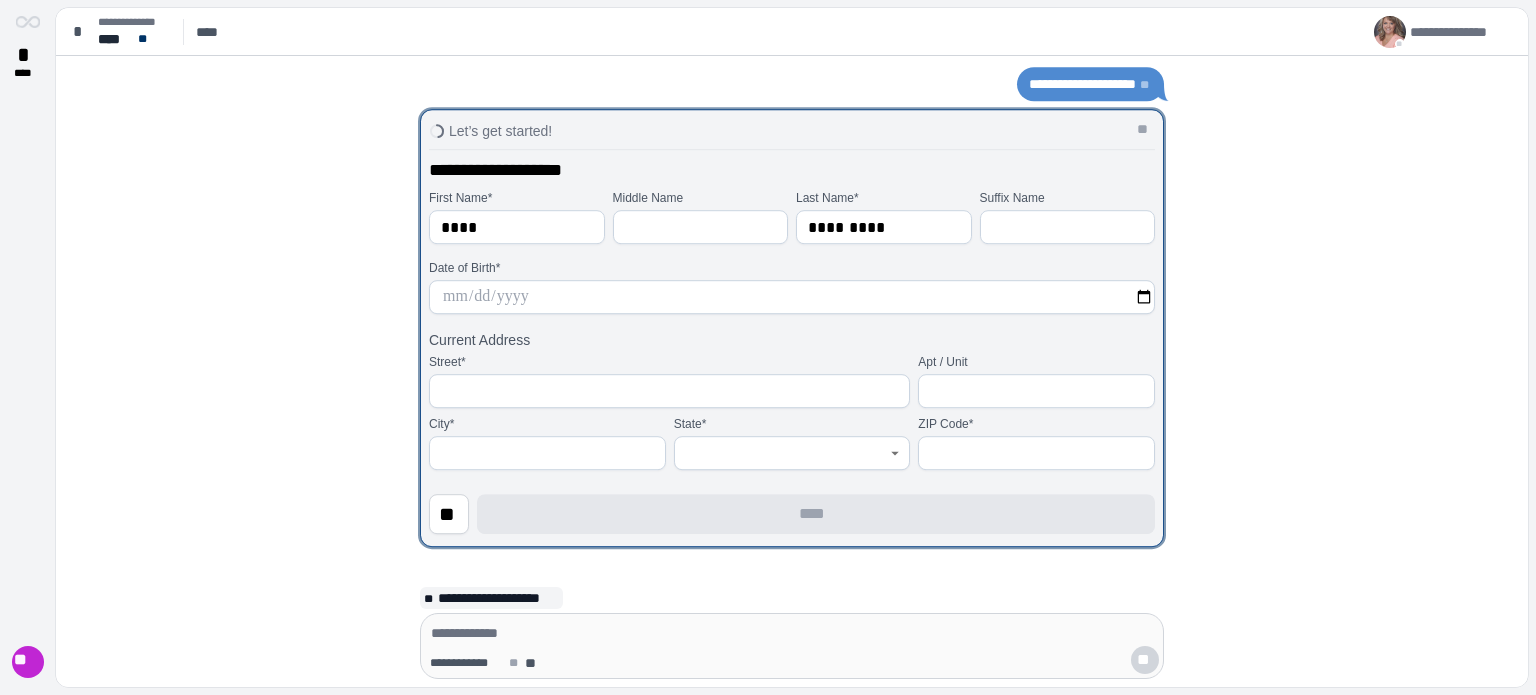 click at bounding box center (792, 297) 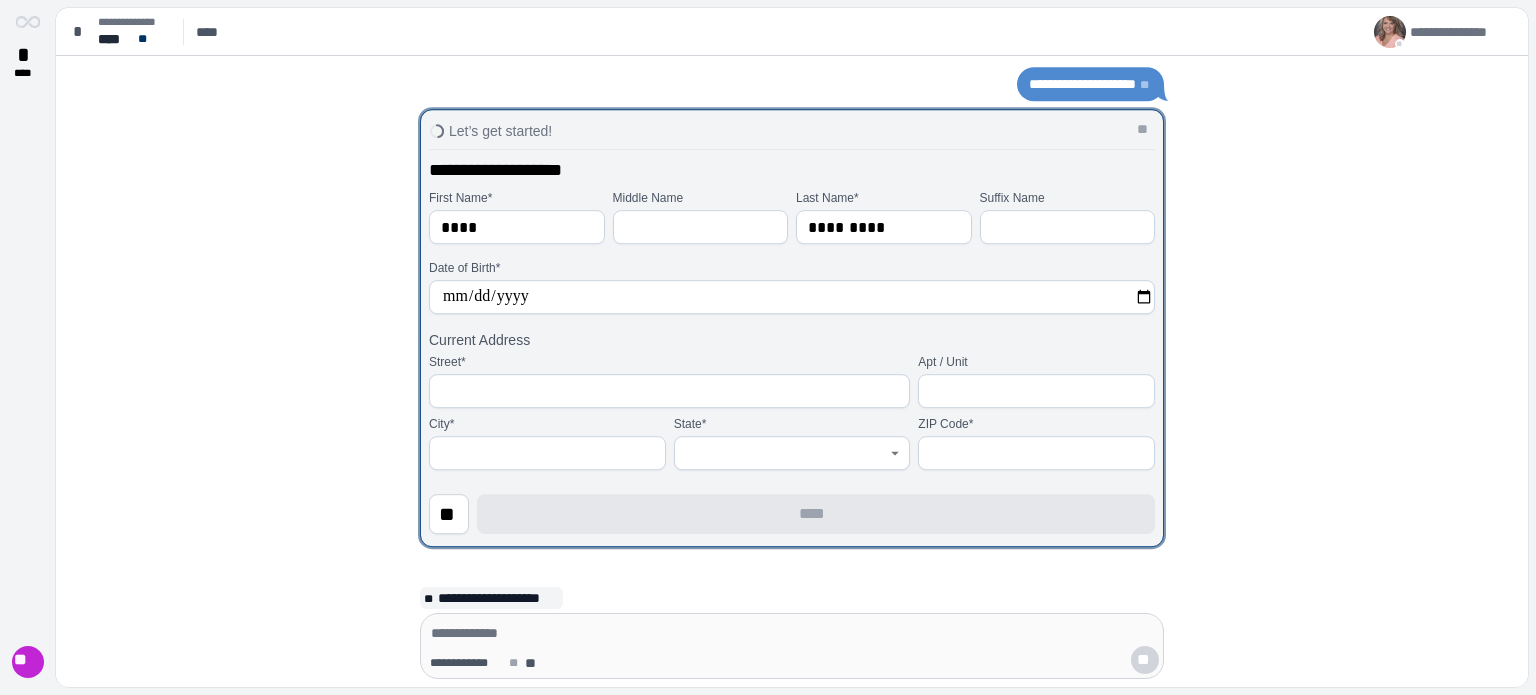 type on "**********" 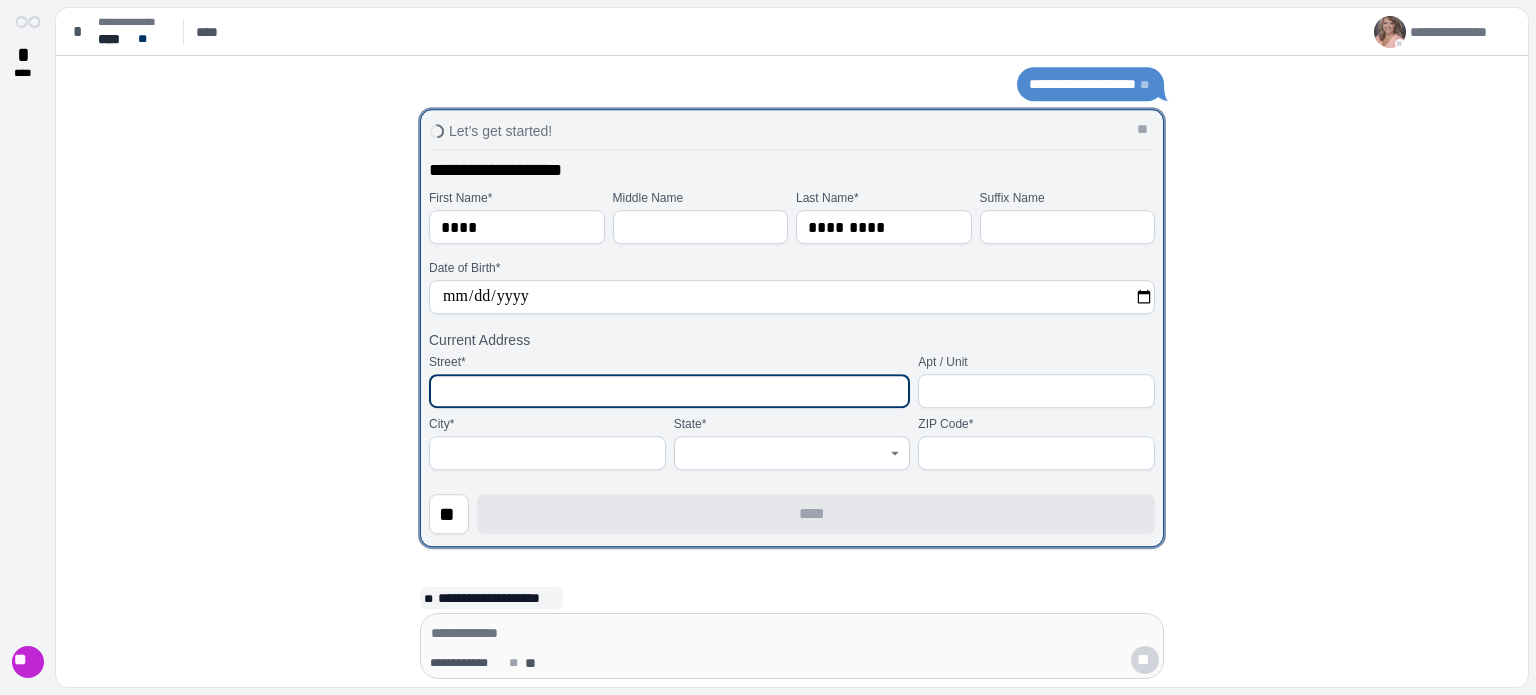 click at bounding box center (669, 391) 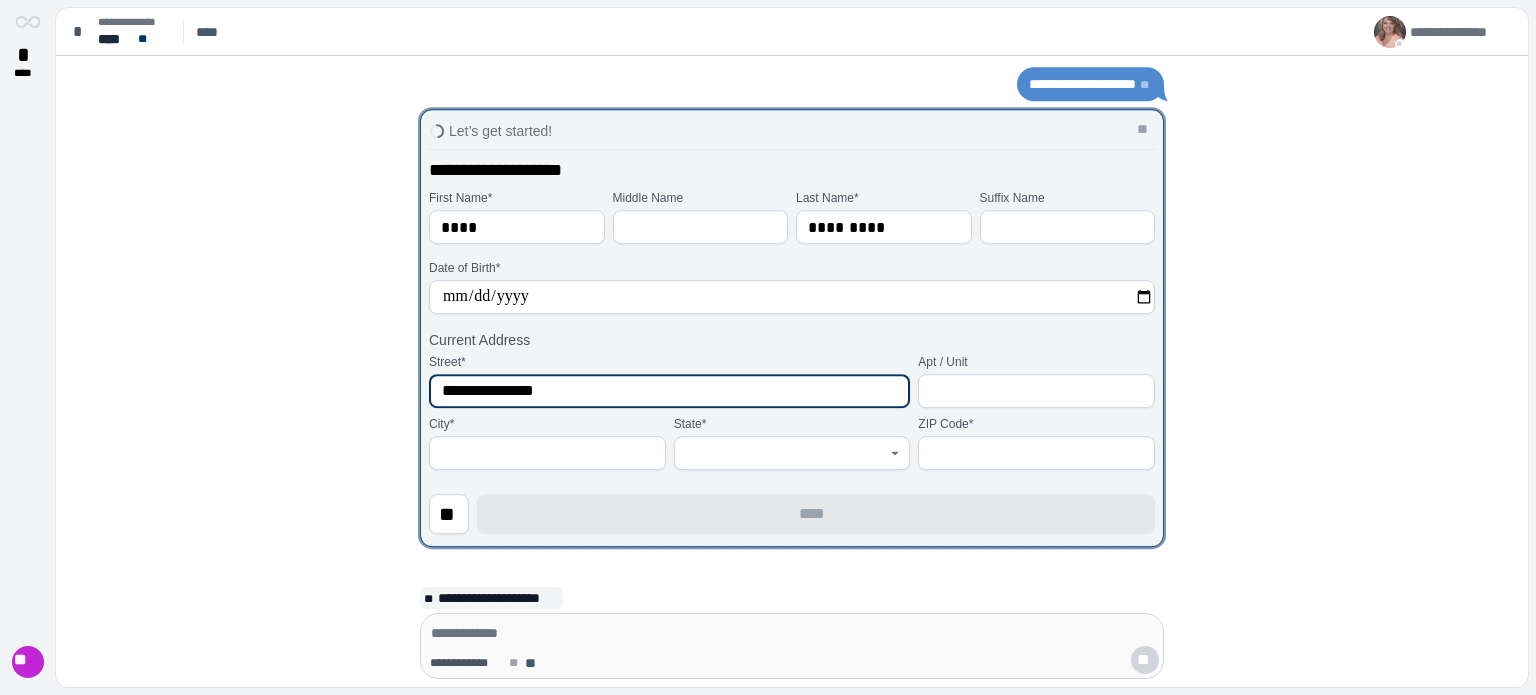 type on "**********" 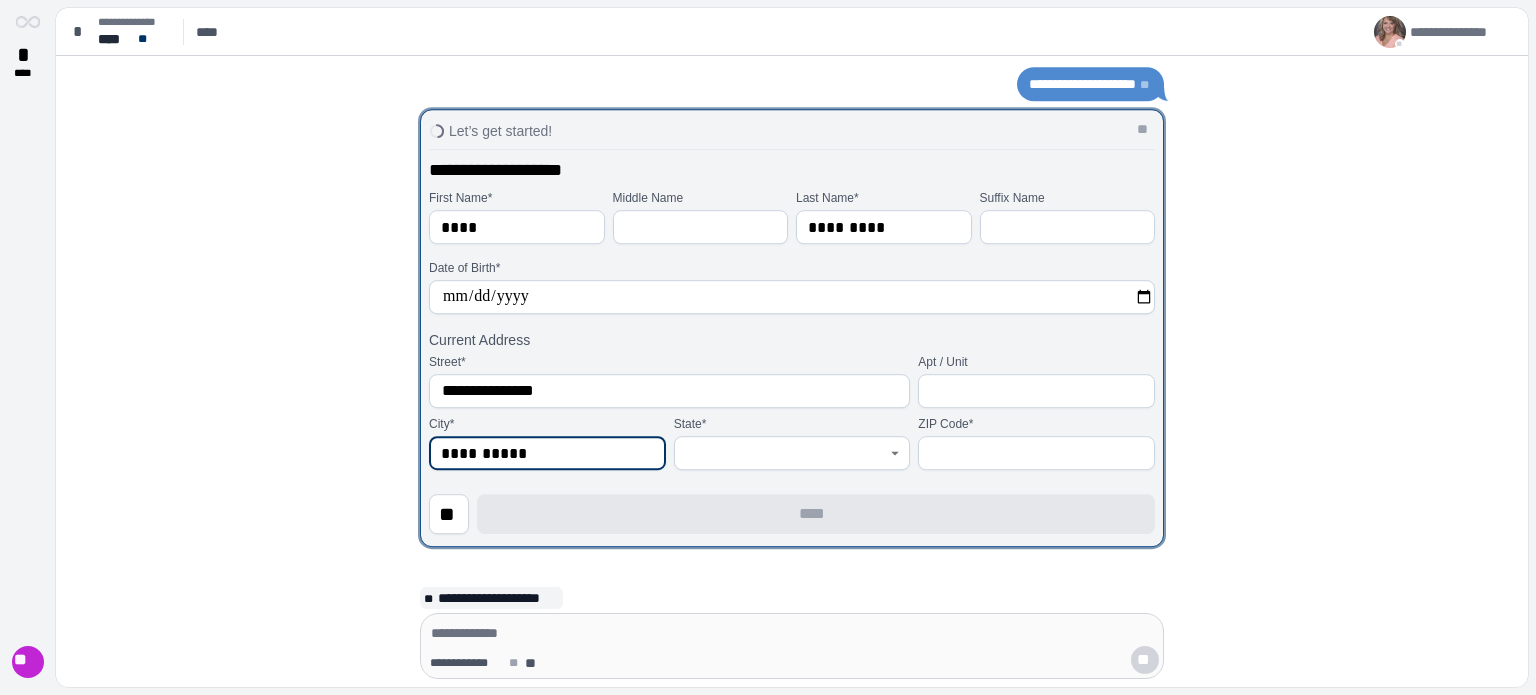 type on "**********" 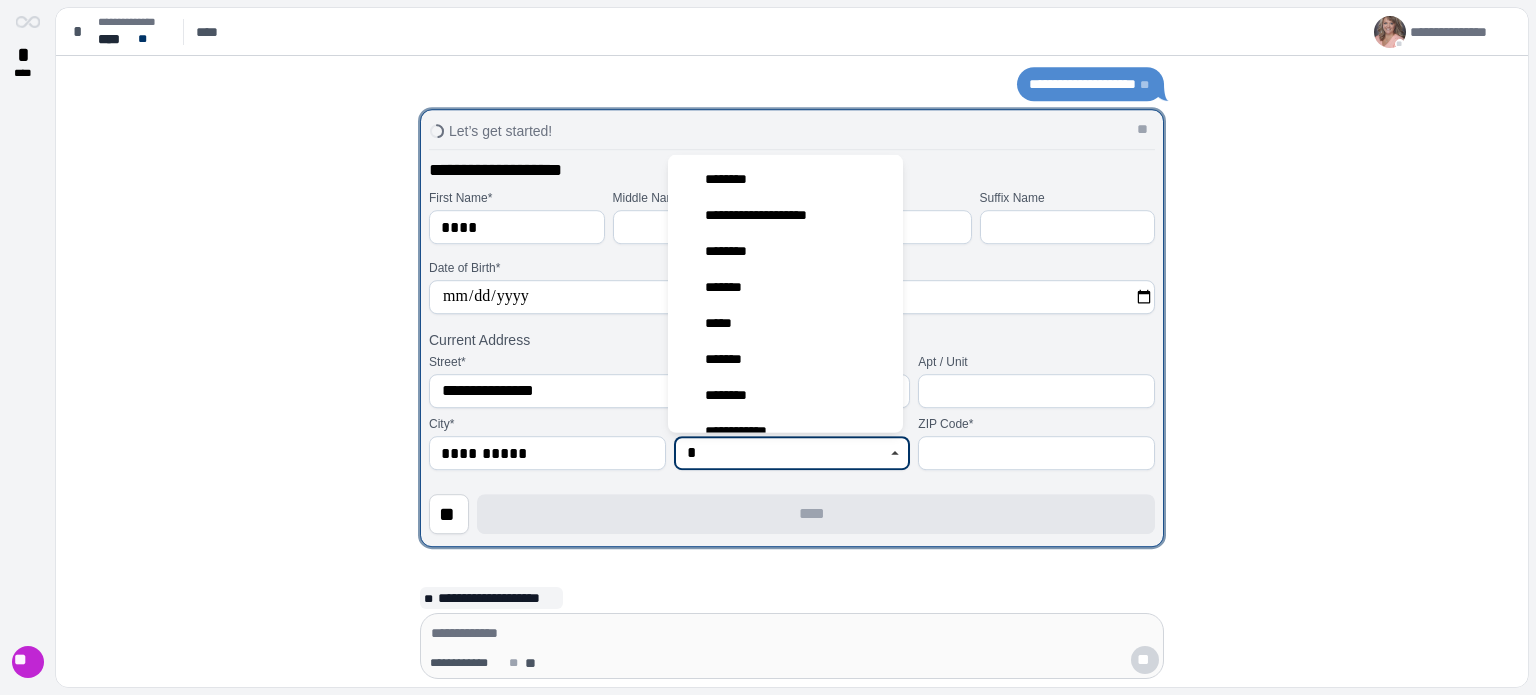 click on "**********" at bounding box center [766, 215] 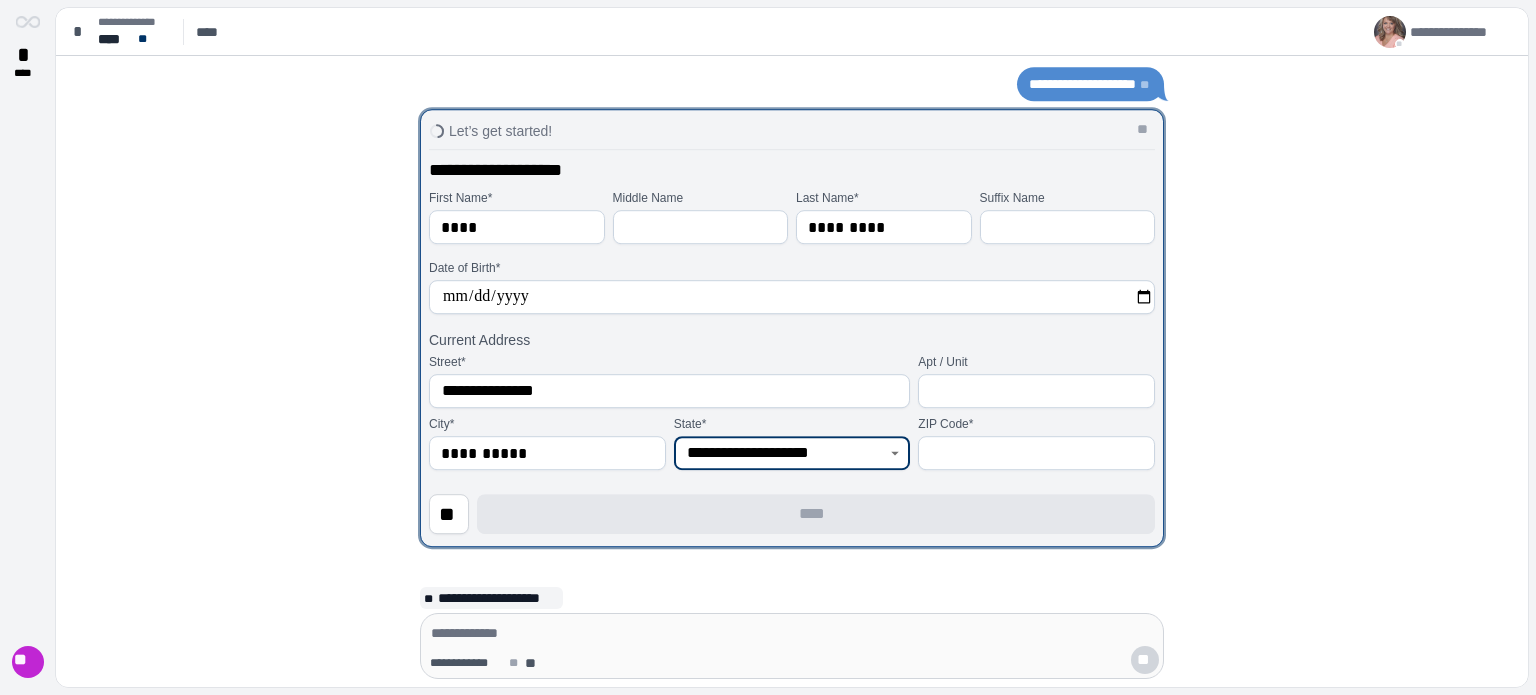 type on "**********" 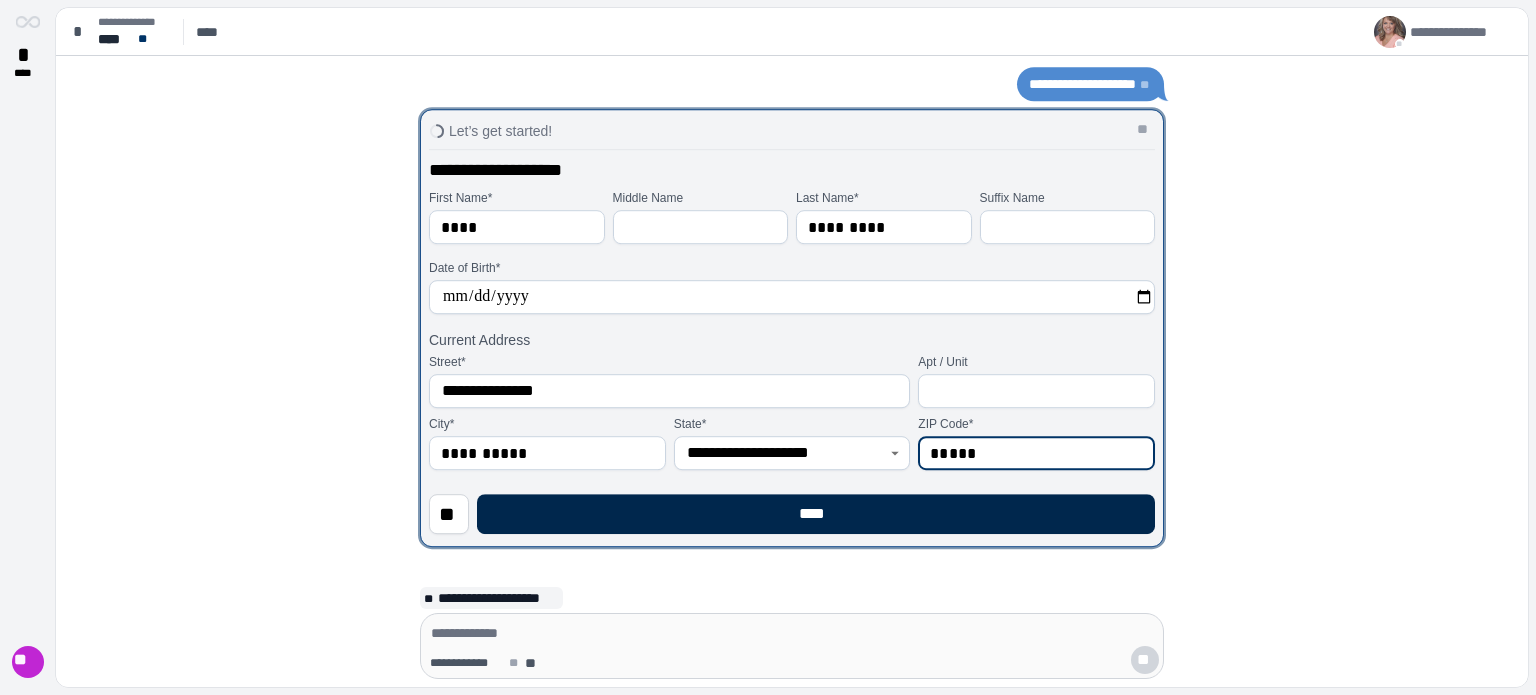 type on "*****" 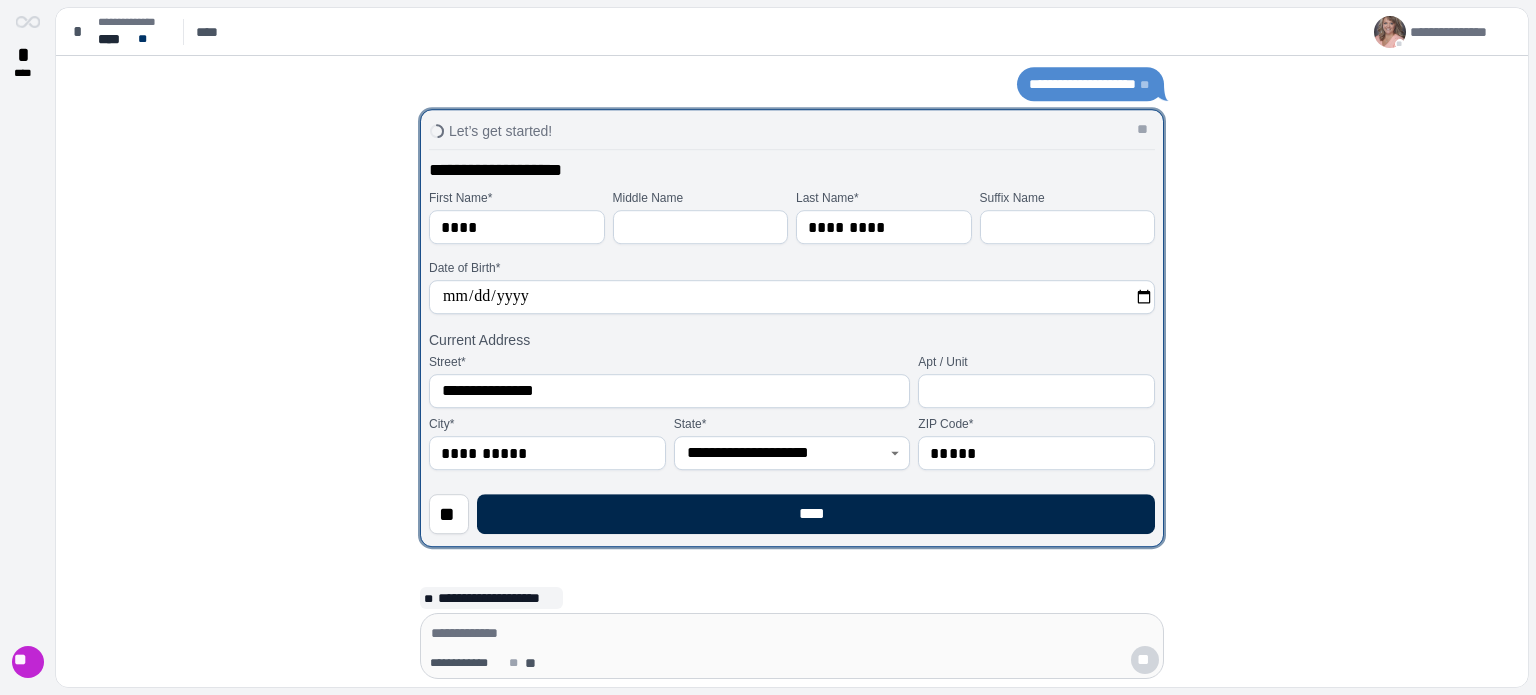 click on "****" at bounding box center [816, 514] 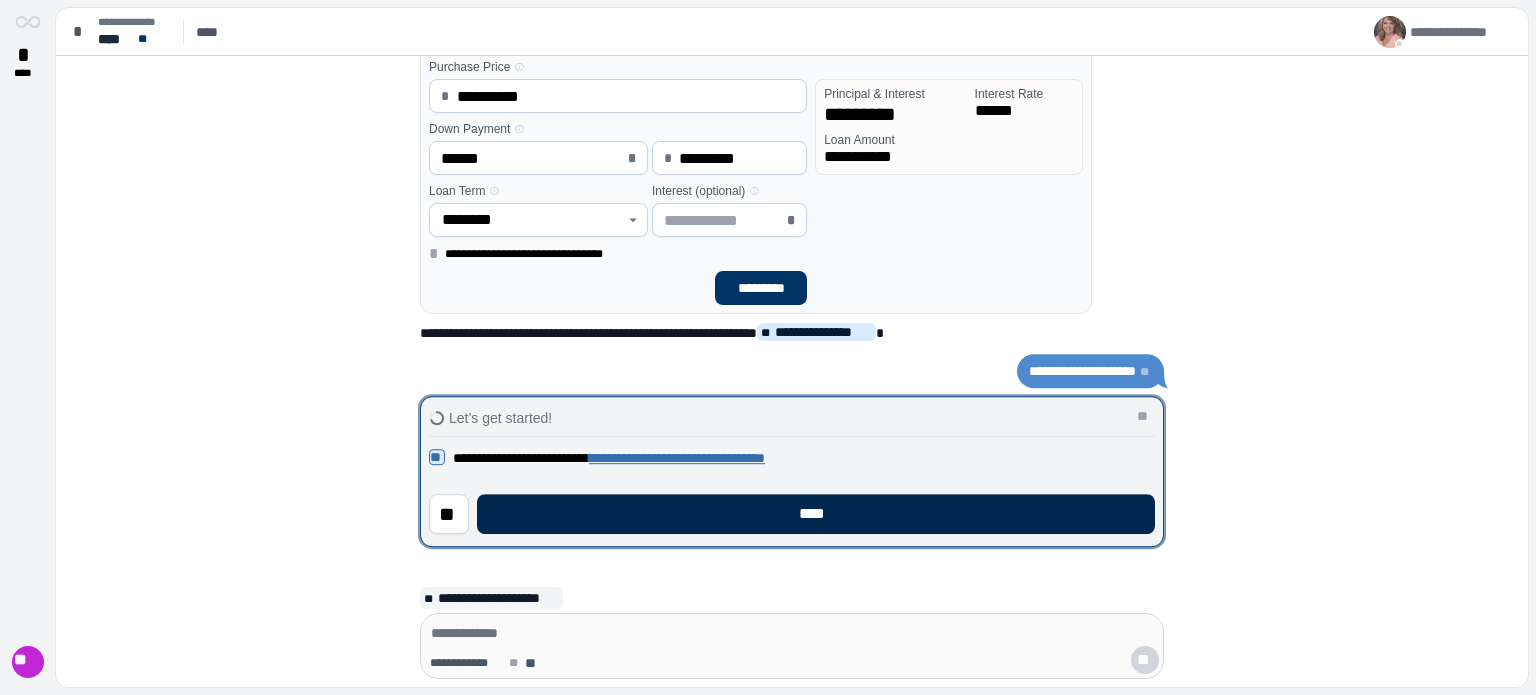 click on "****" at bounding box center [816, 514] 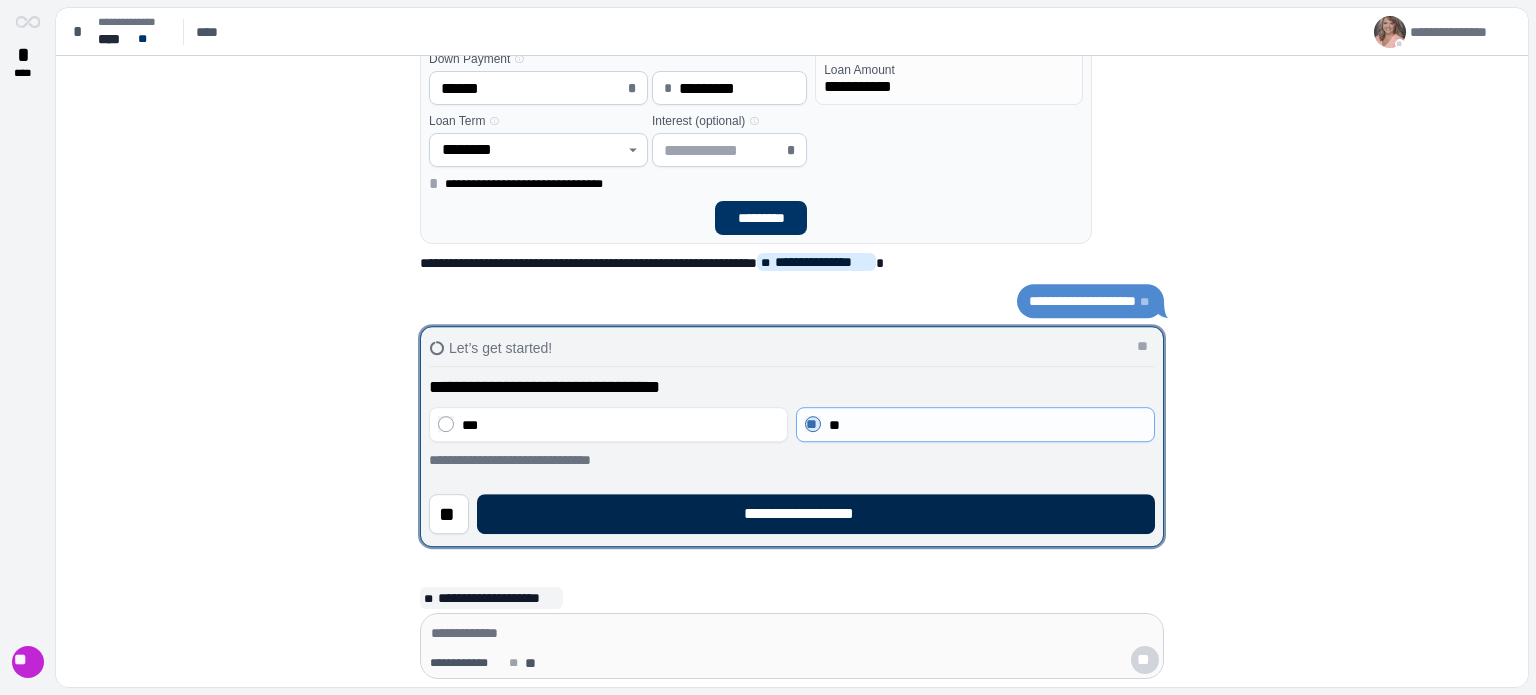 click on "**********" at bounding box center [816, 514] 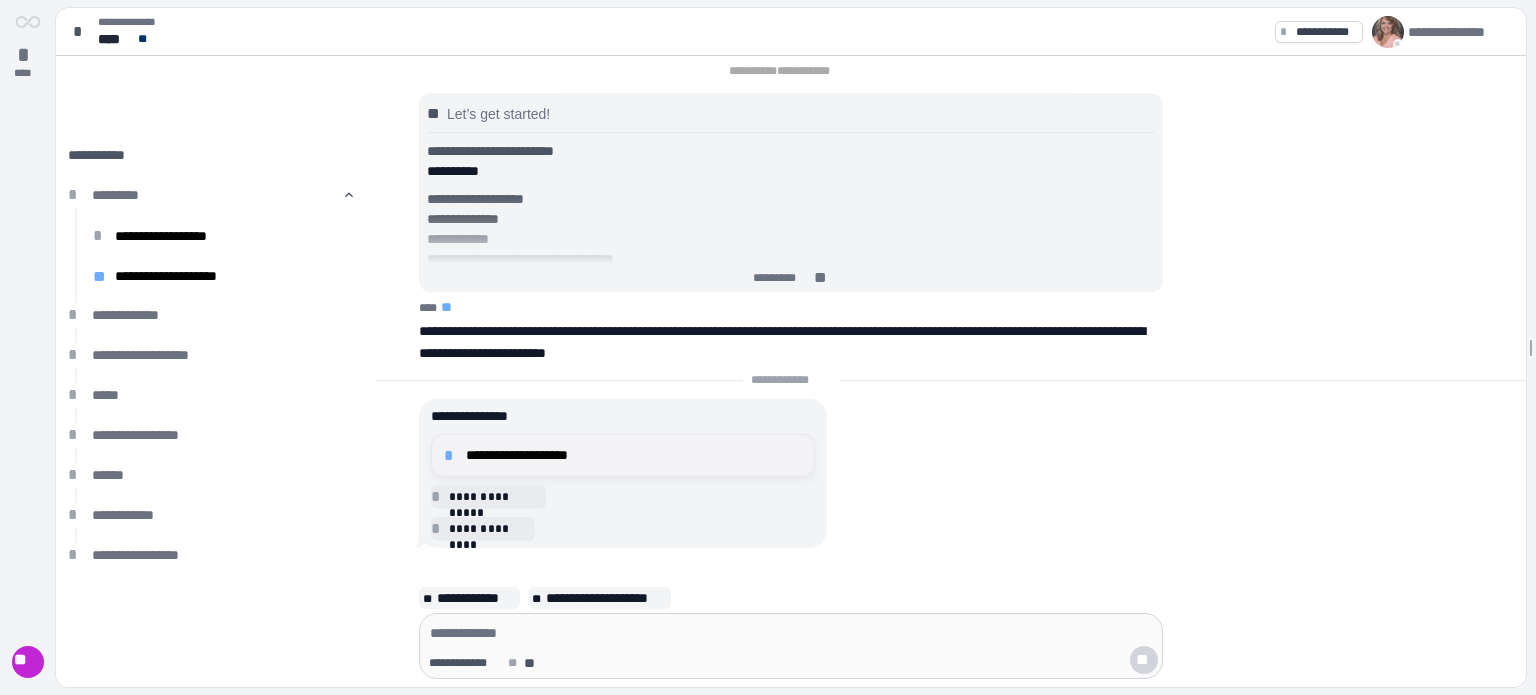 click on "*" at bounding box center (452, 455) 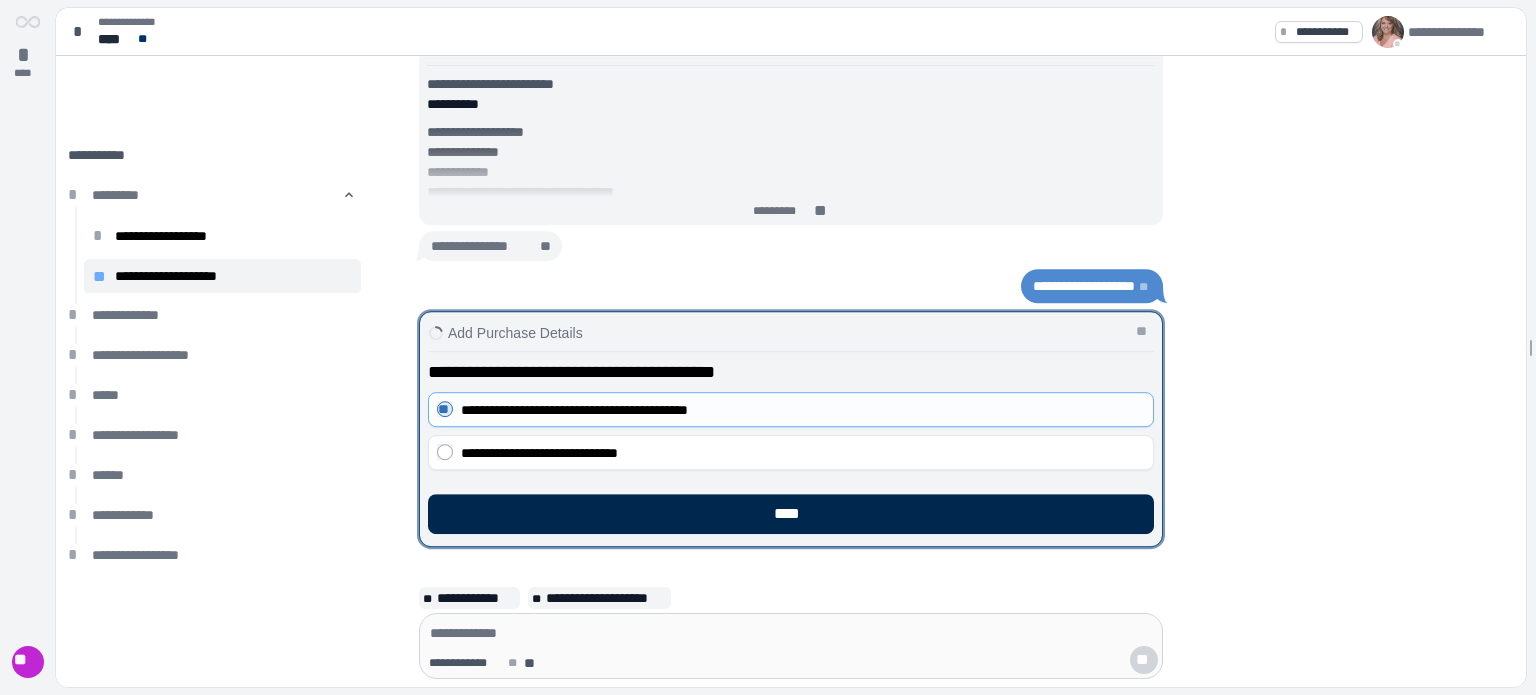 click on "****" at bounding box center (791, 514) 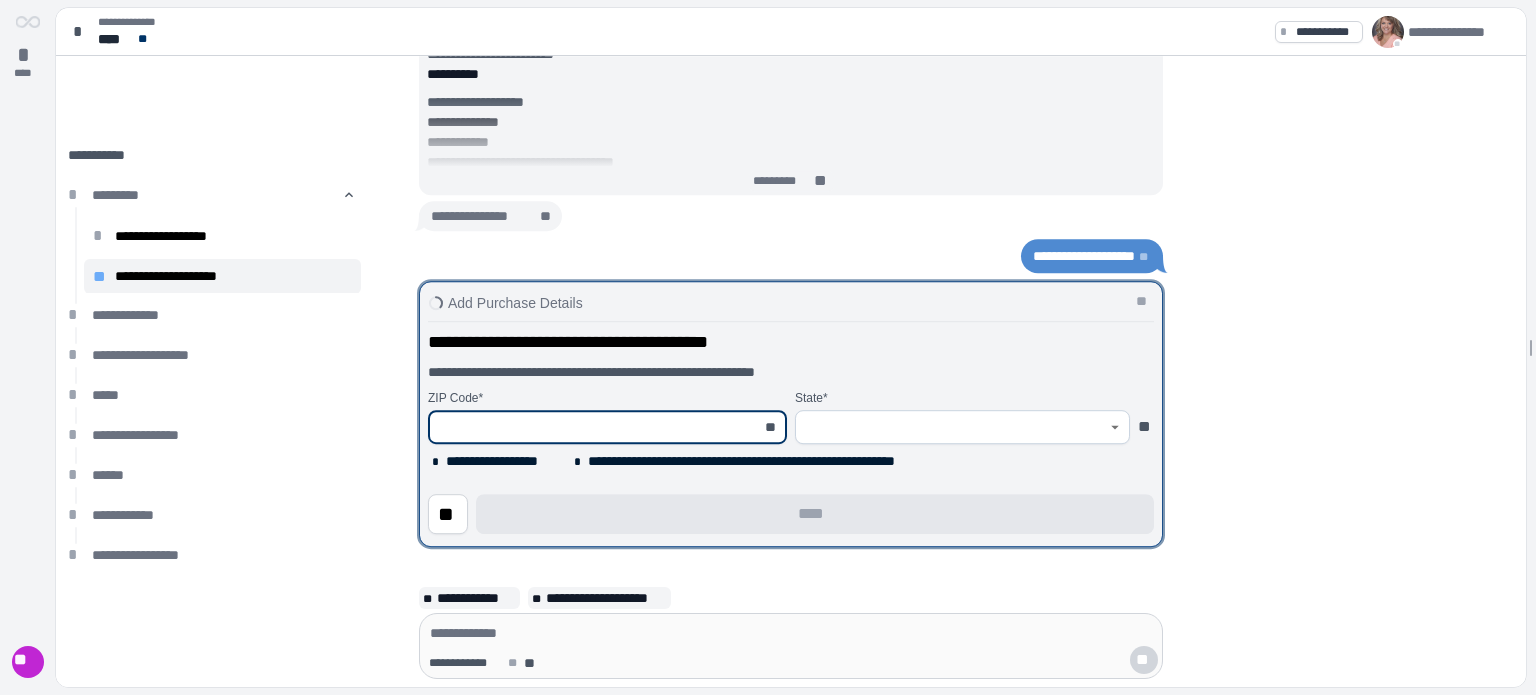 click at bounding box center (596, 427) 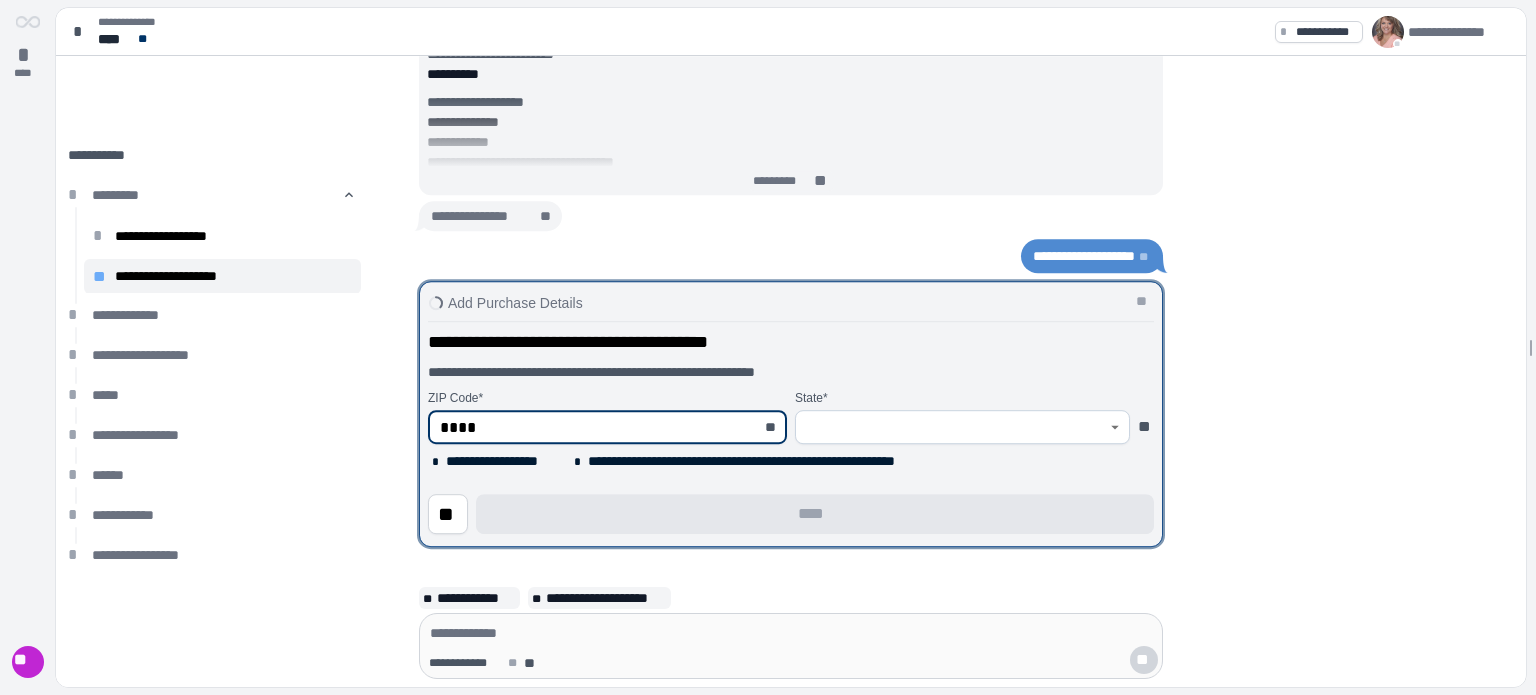 type on "*****" 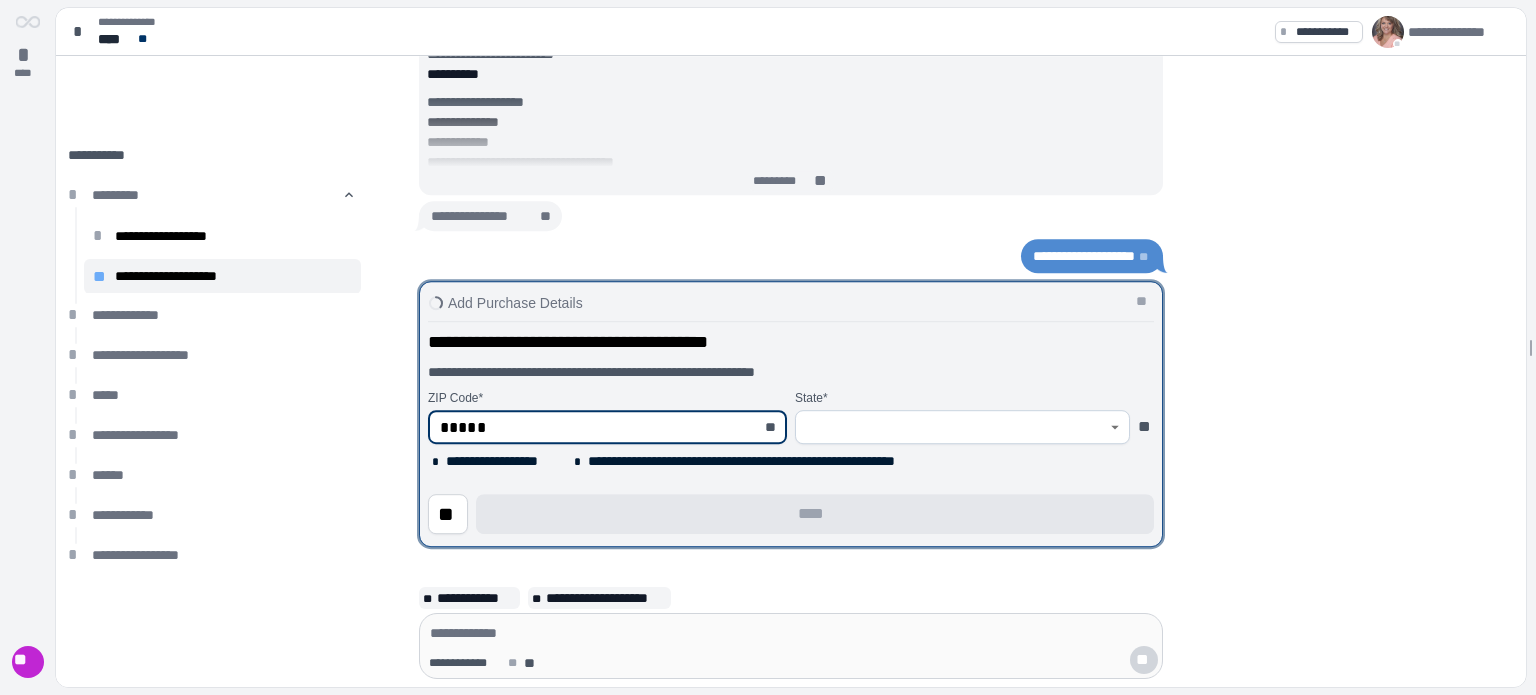 type on "********" 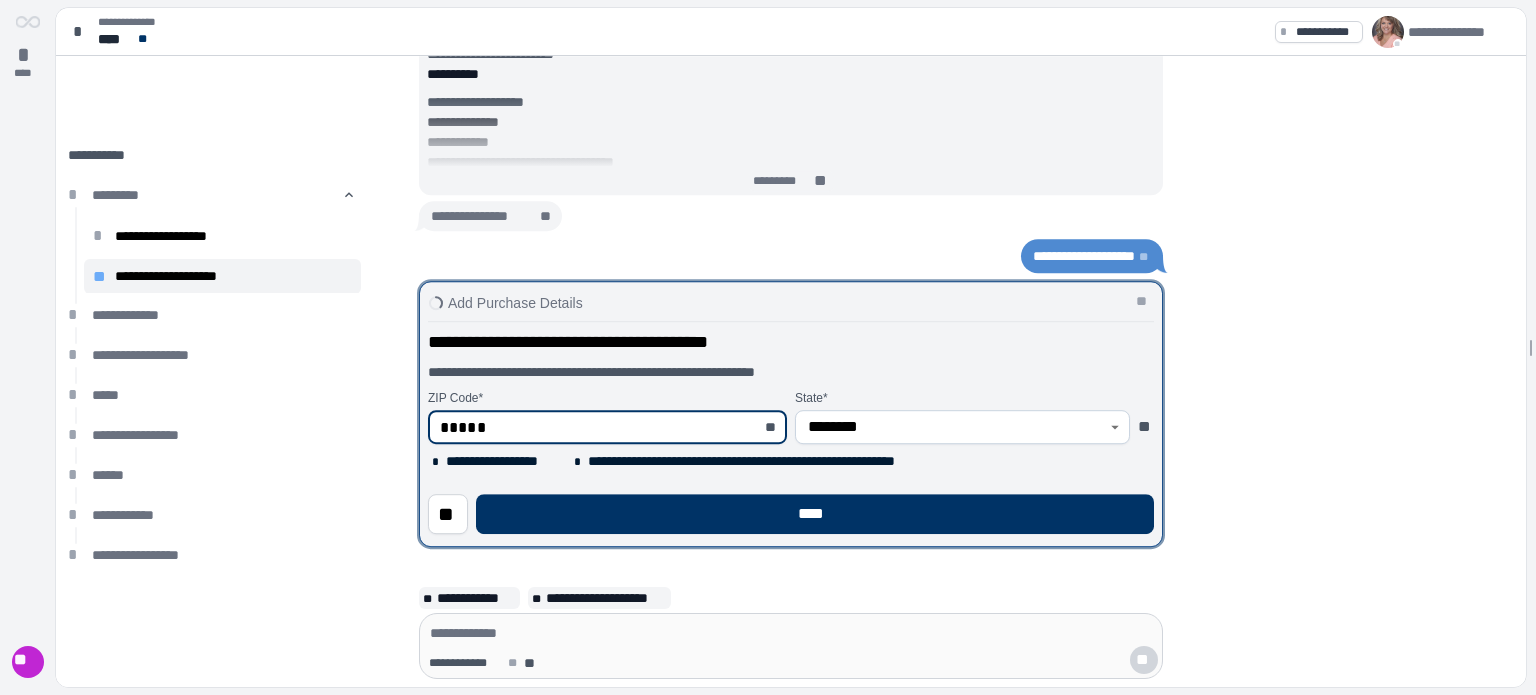 type on "*****" 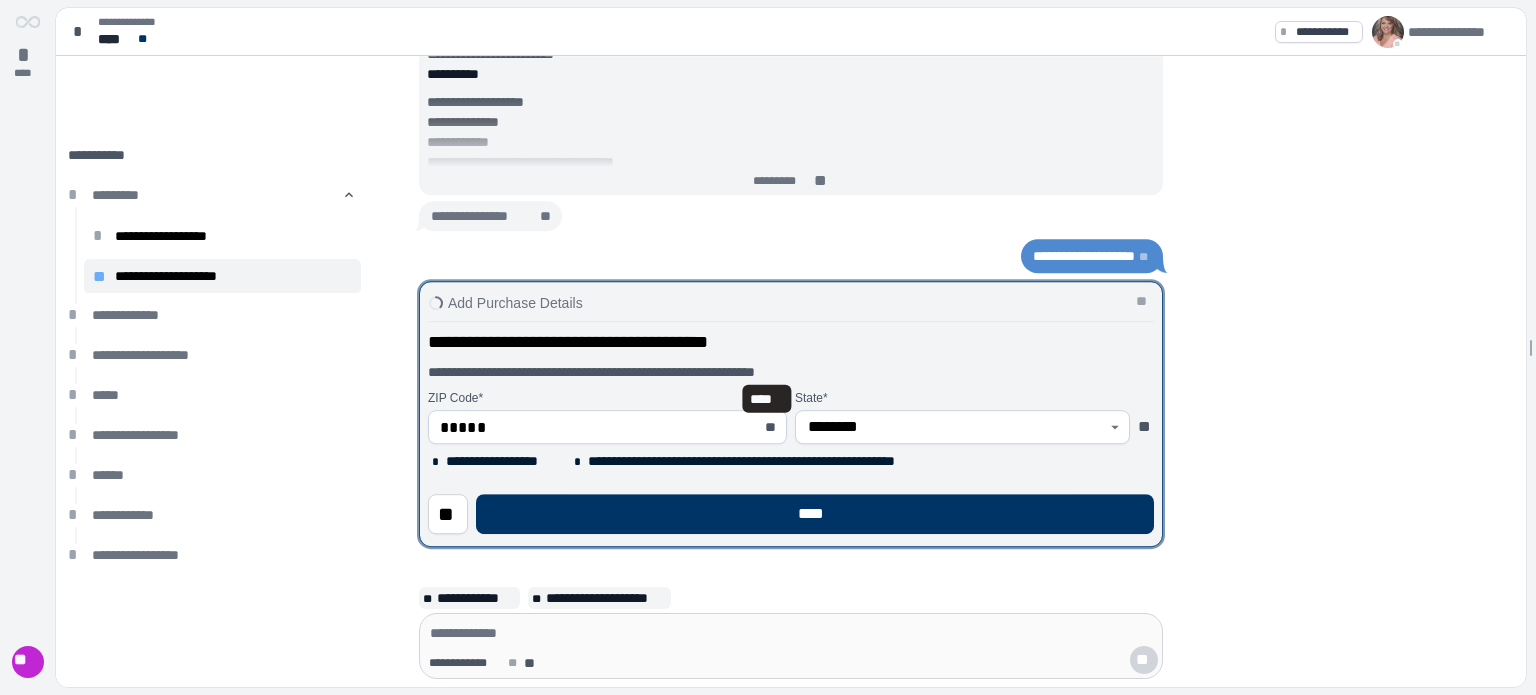 type 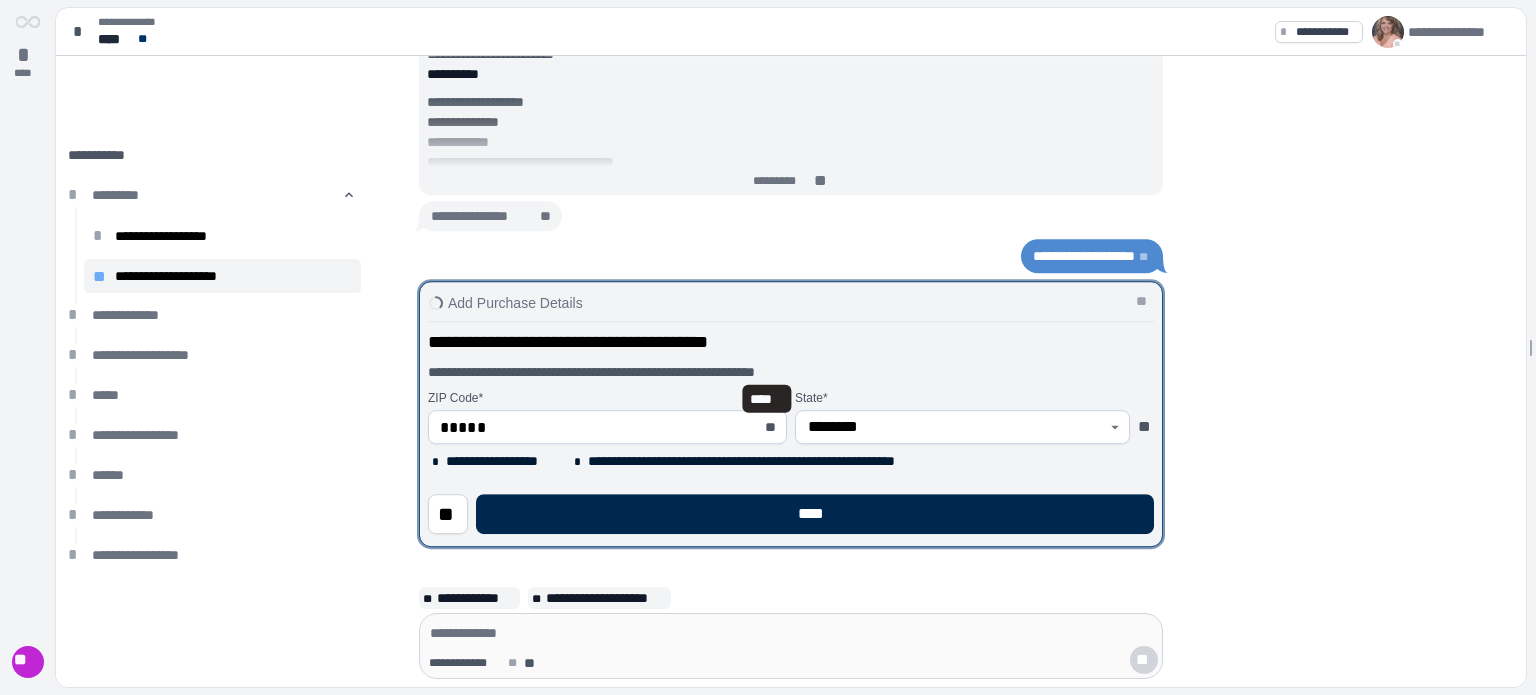 click on "****" at bounding box center (815, 514) 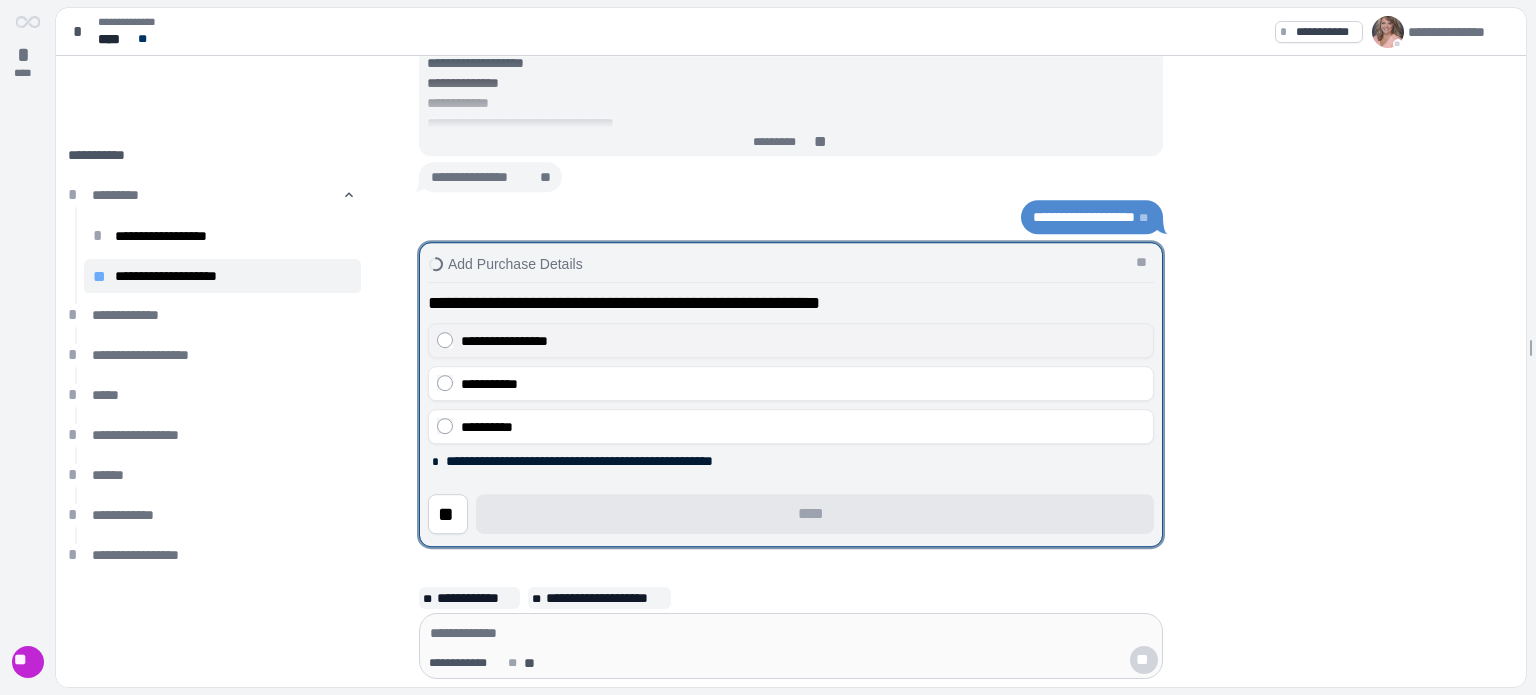 click on "**********" at bounding box center (803, 341) 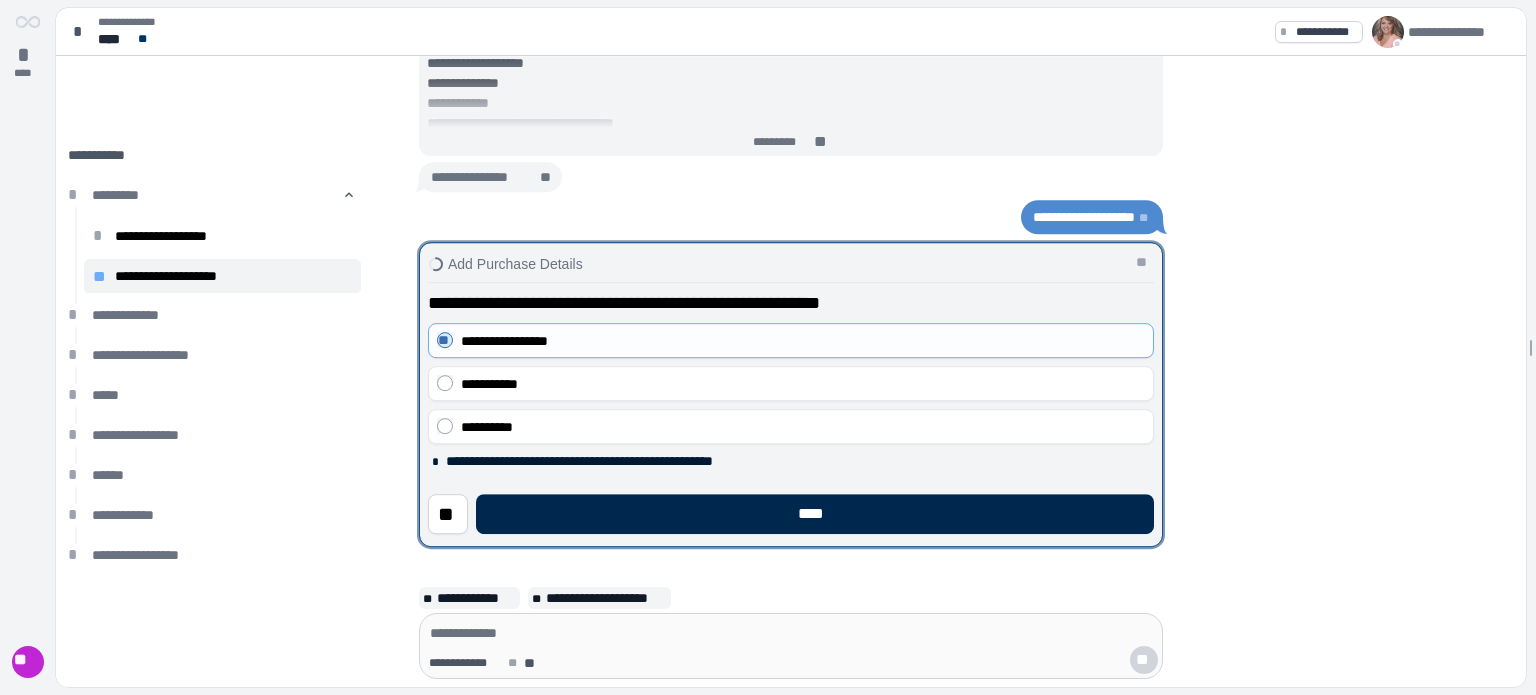 click on "****" at bounding box center [815, 514] 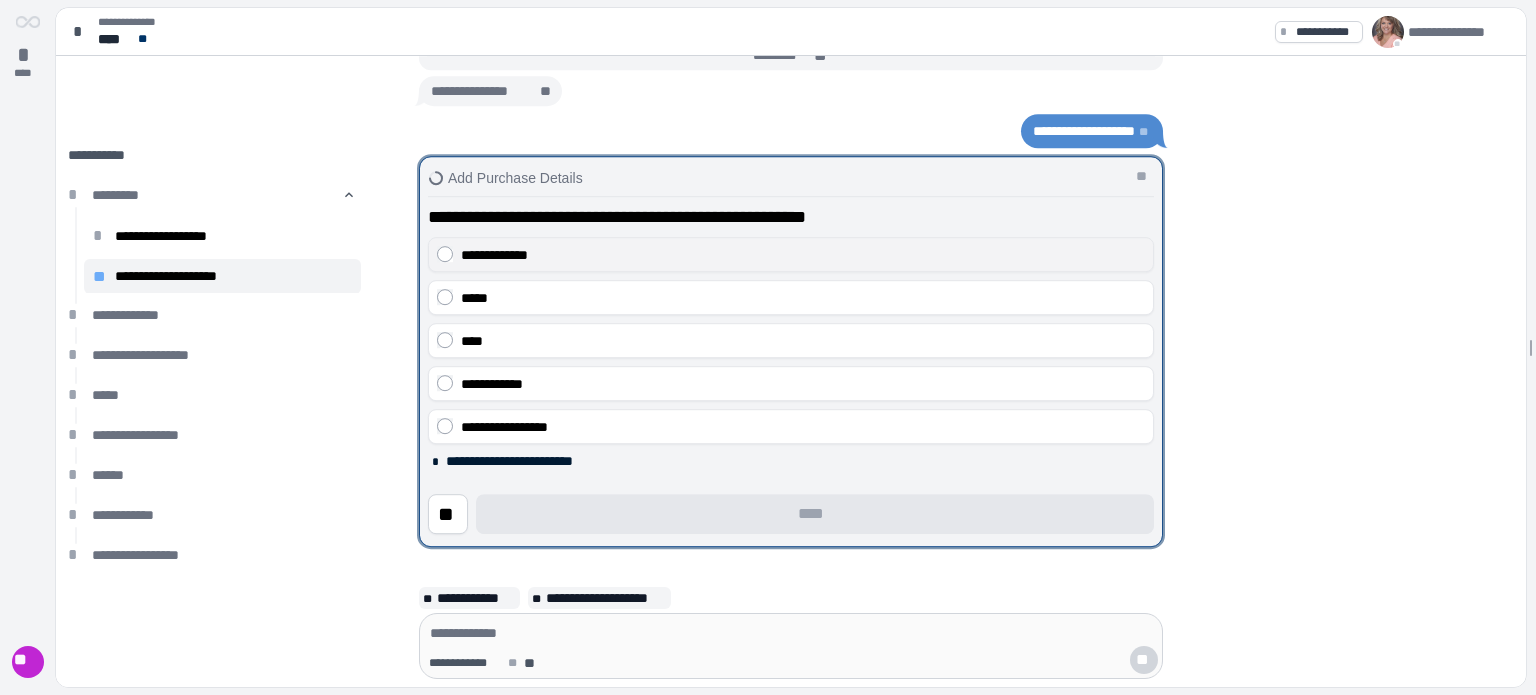 click on "**********" at bounding box center [803, 255] 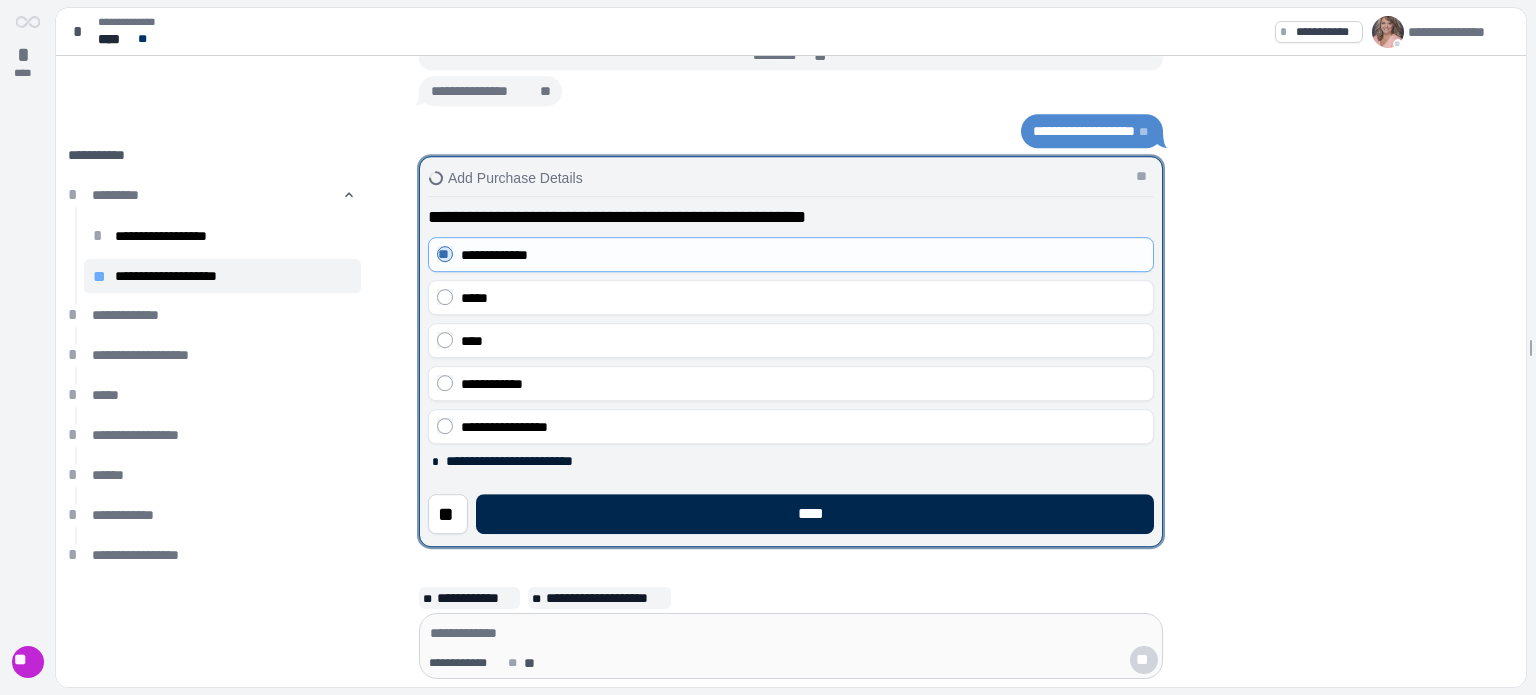 click on "****" at bounding box center [815, 514] 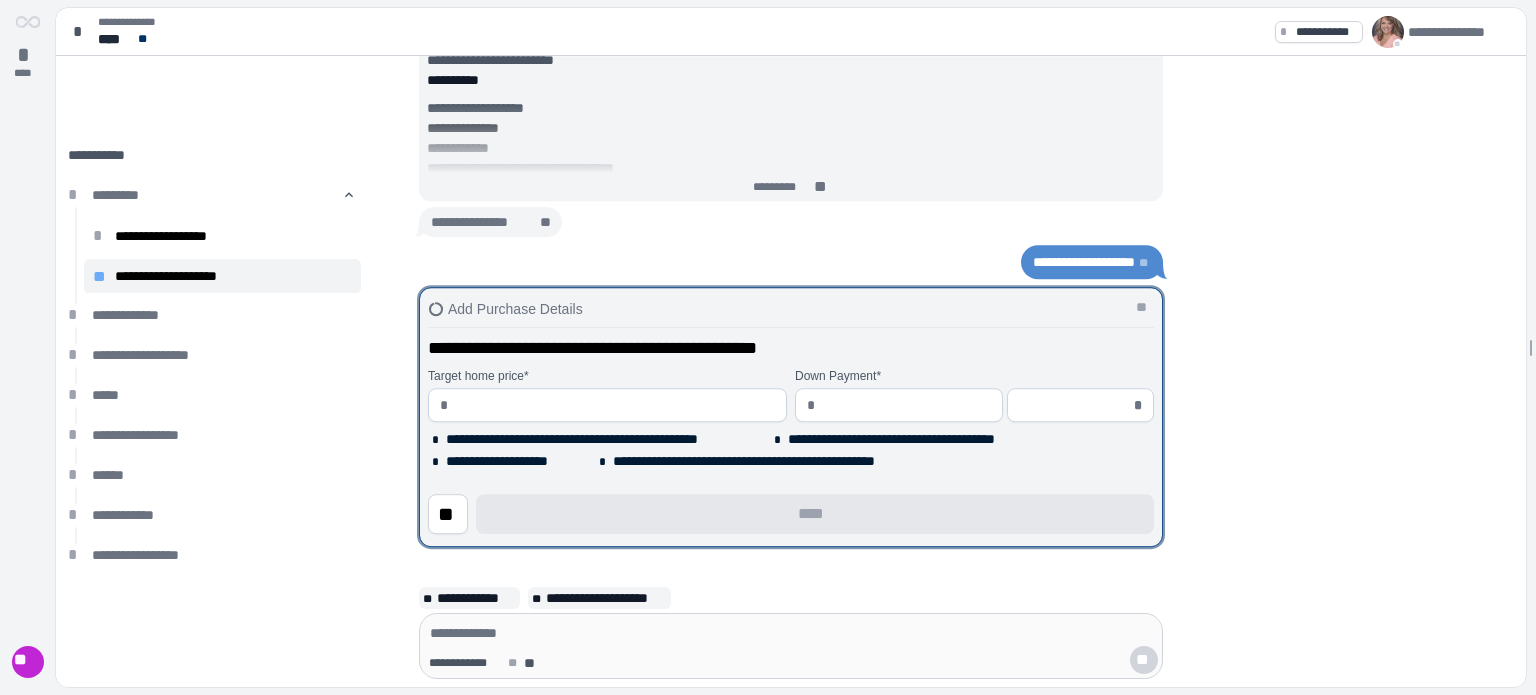 click at bounding box center [615, 405] 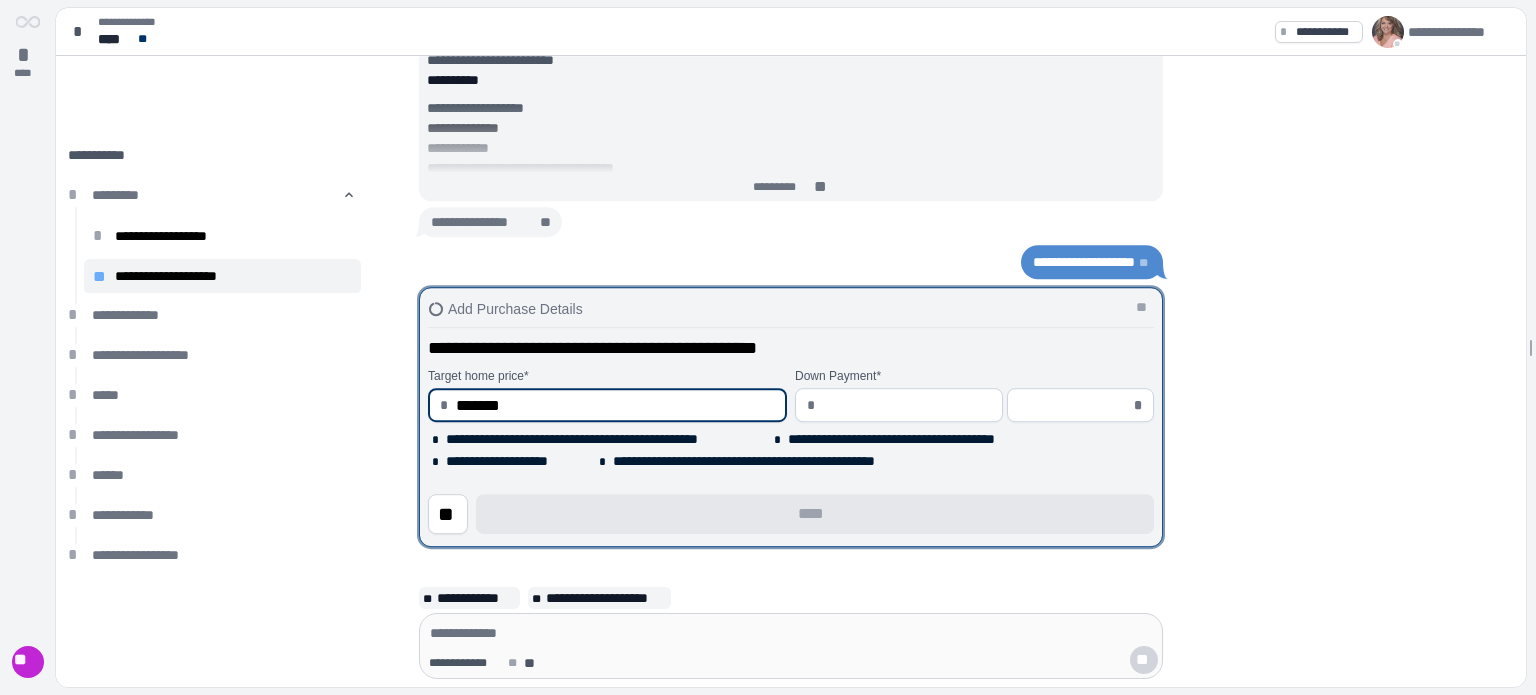 type on "**********" 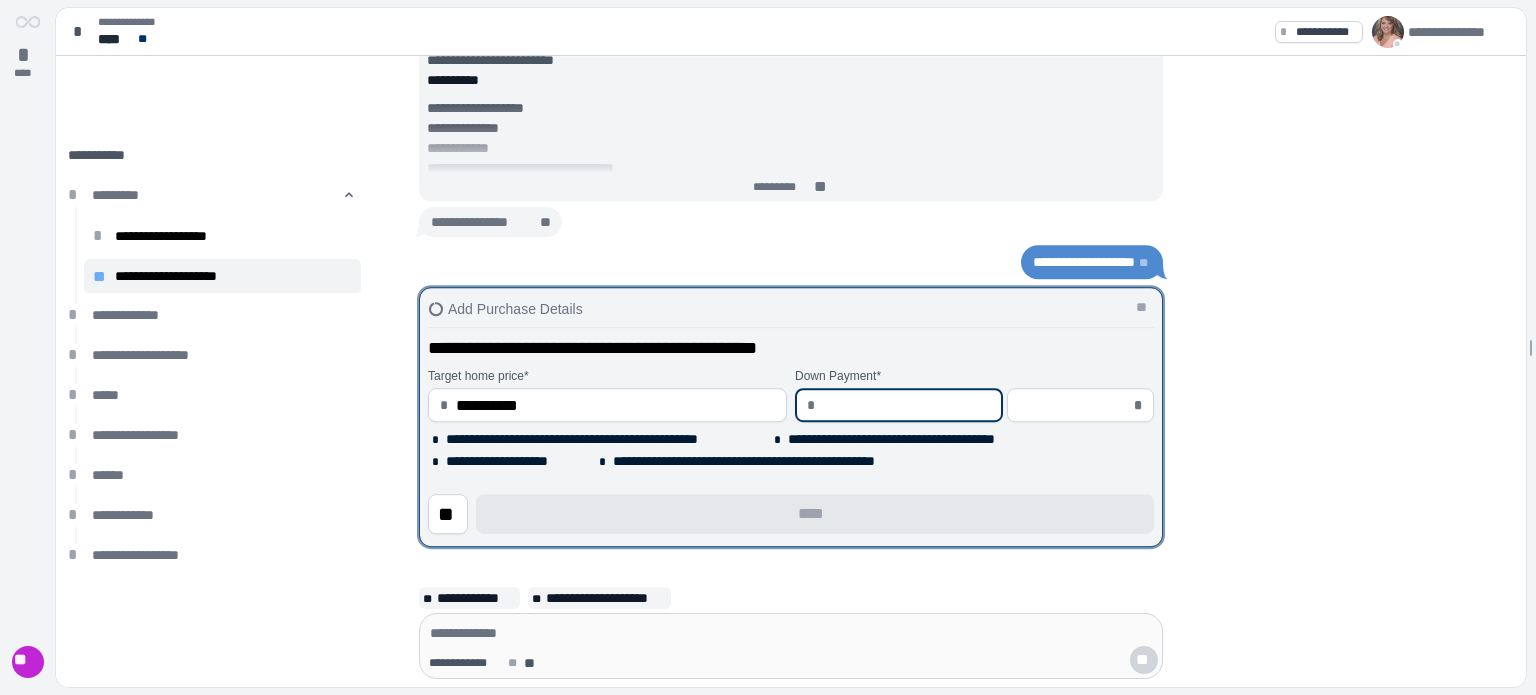 type on "*" 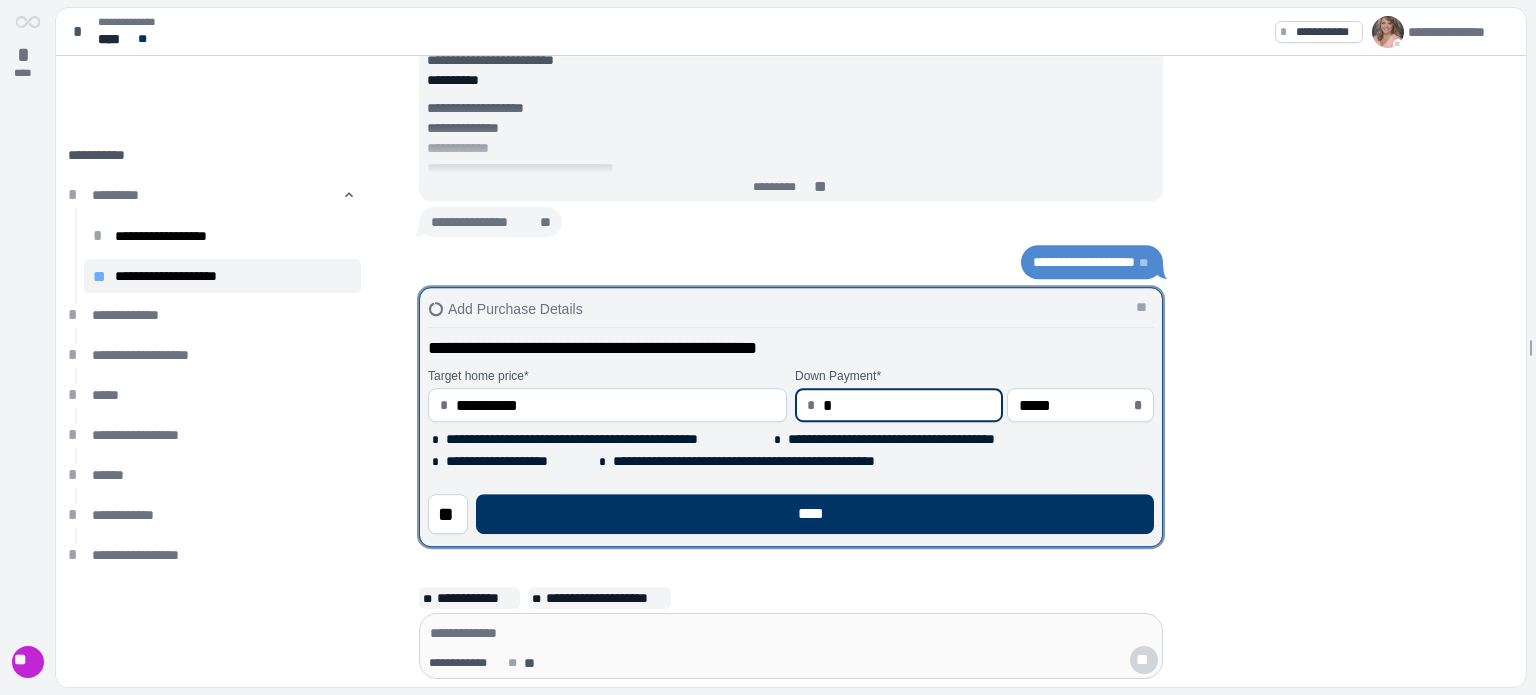 type on "****" 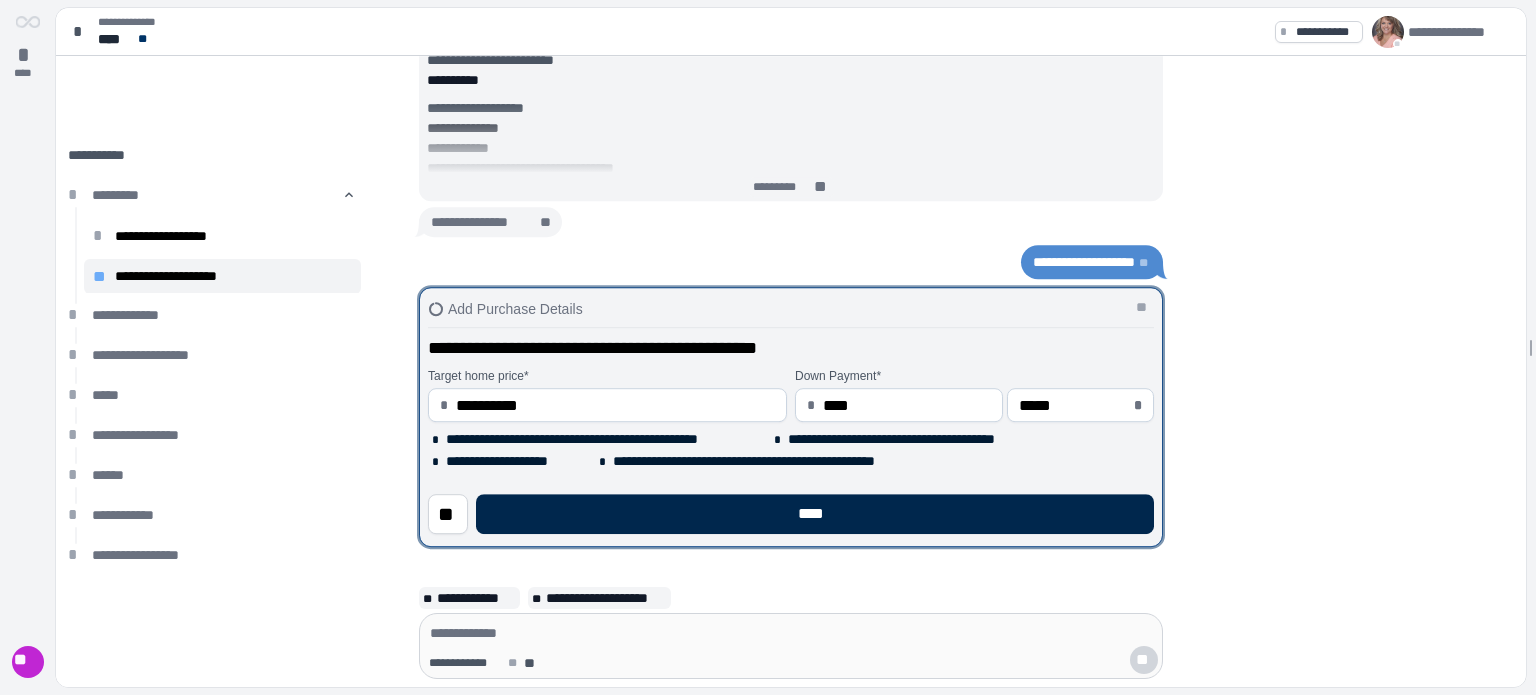 click on "****" at bounding box center (815, 514) 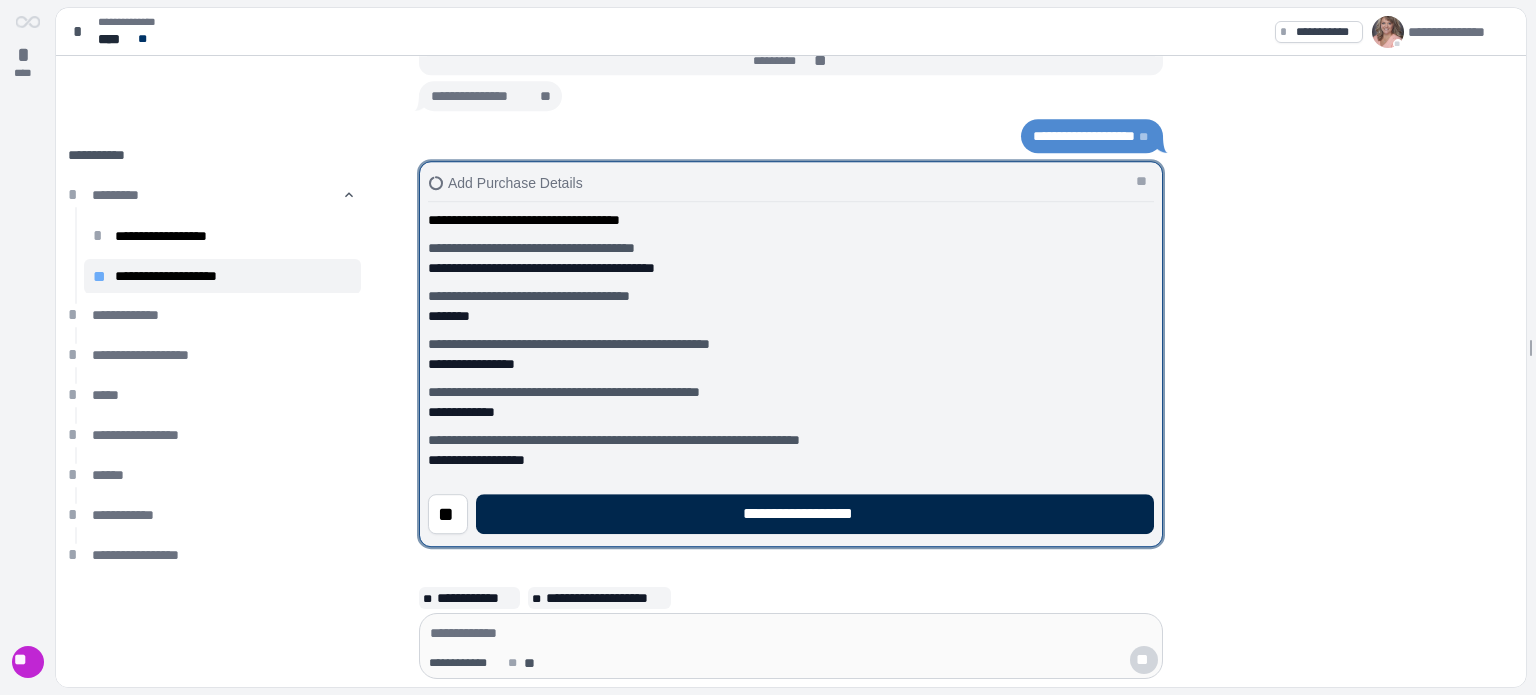 click on "**********" at bounding box center [815, 514] 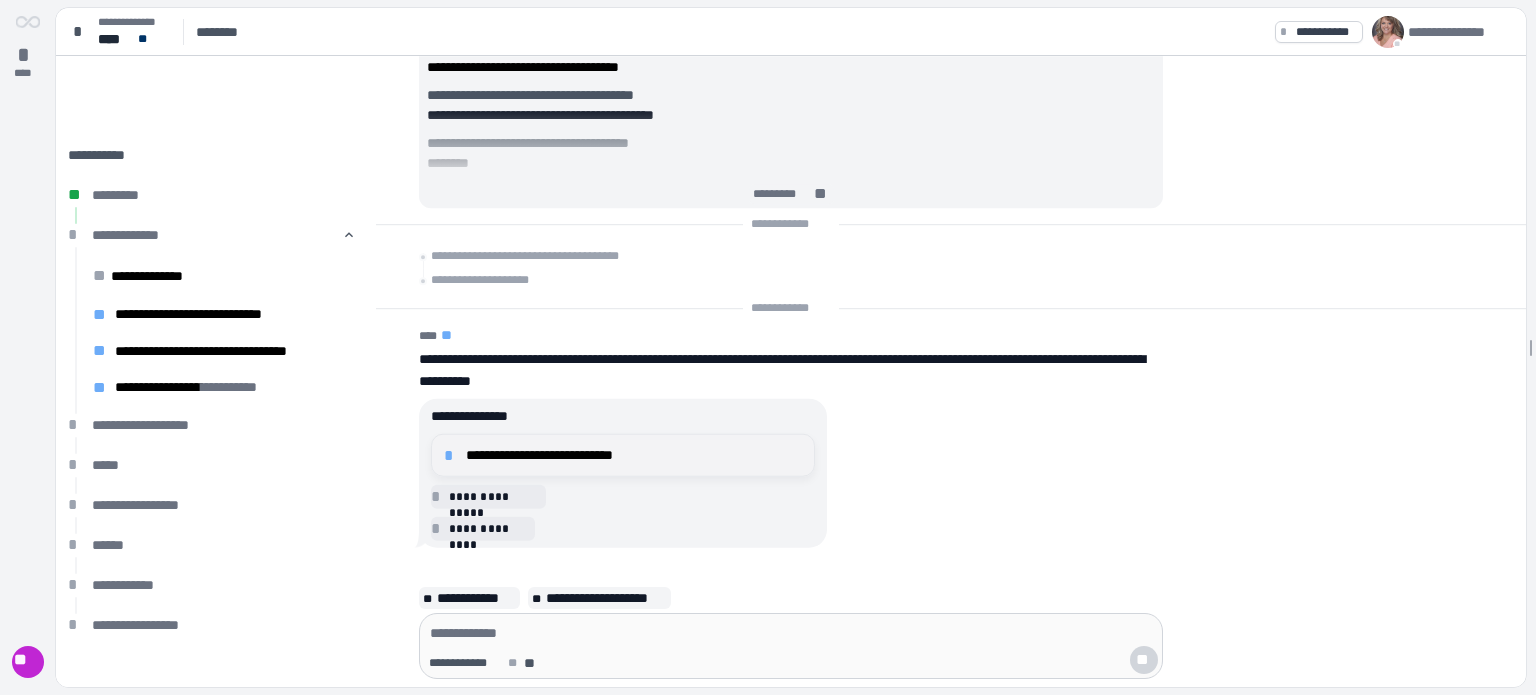 click on "**********" at bounding box center (634, 455) 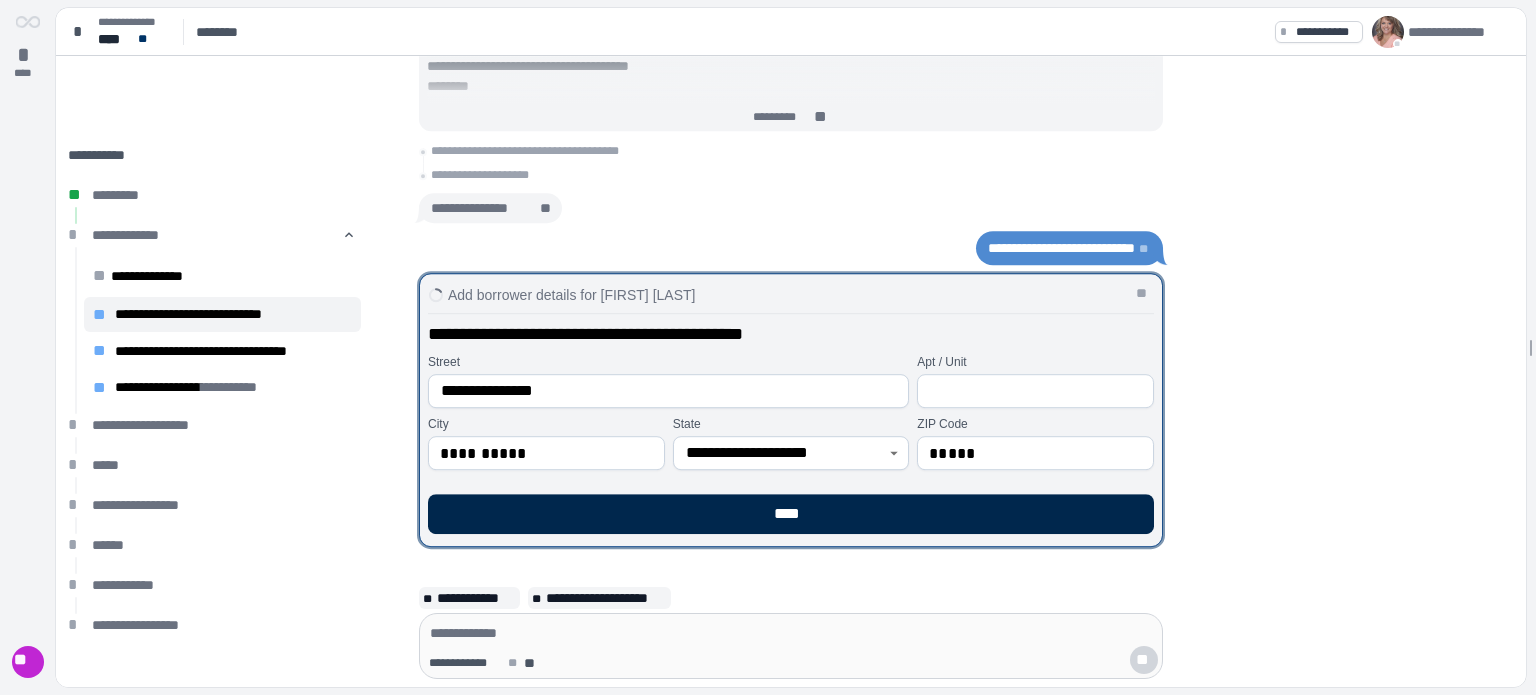 click on "****" at bounding box center [791, 514] 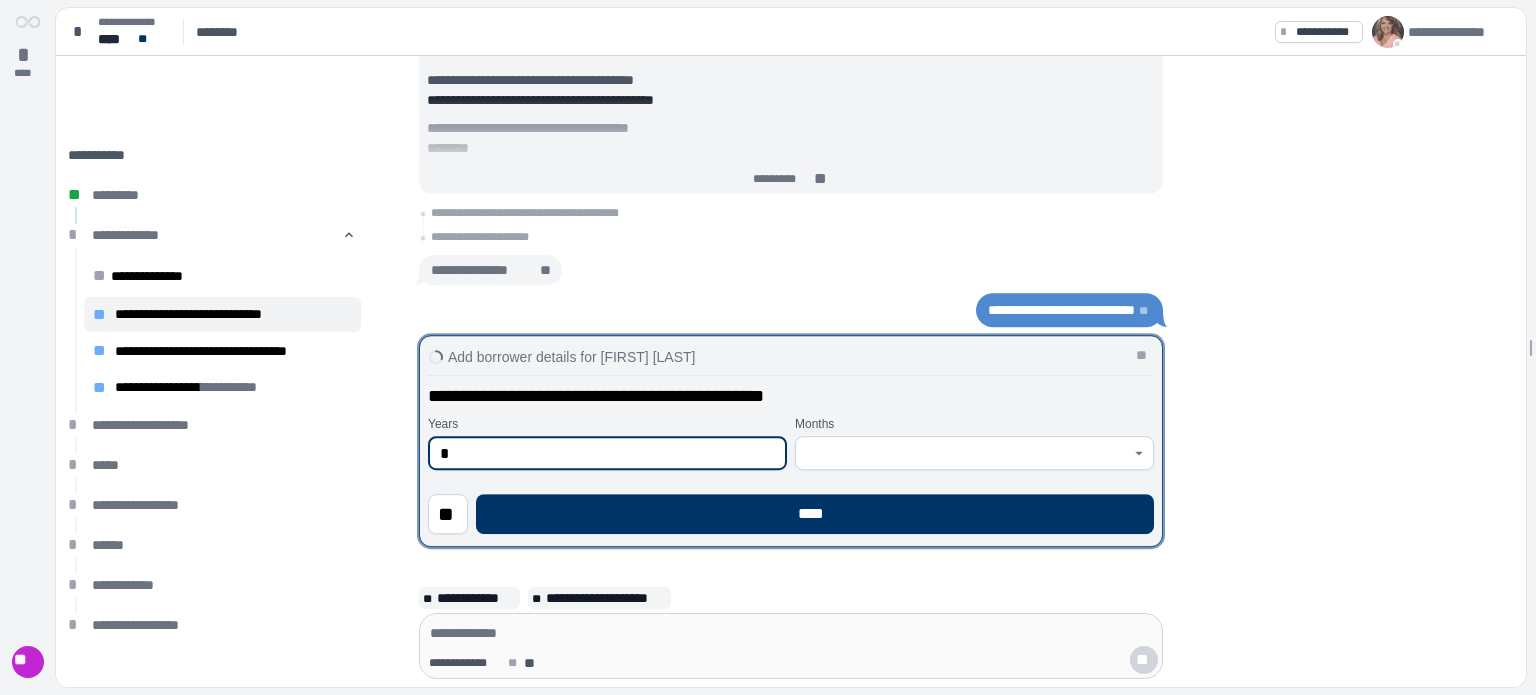 type on "*" 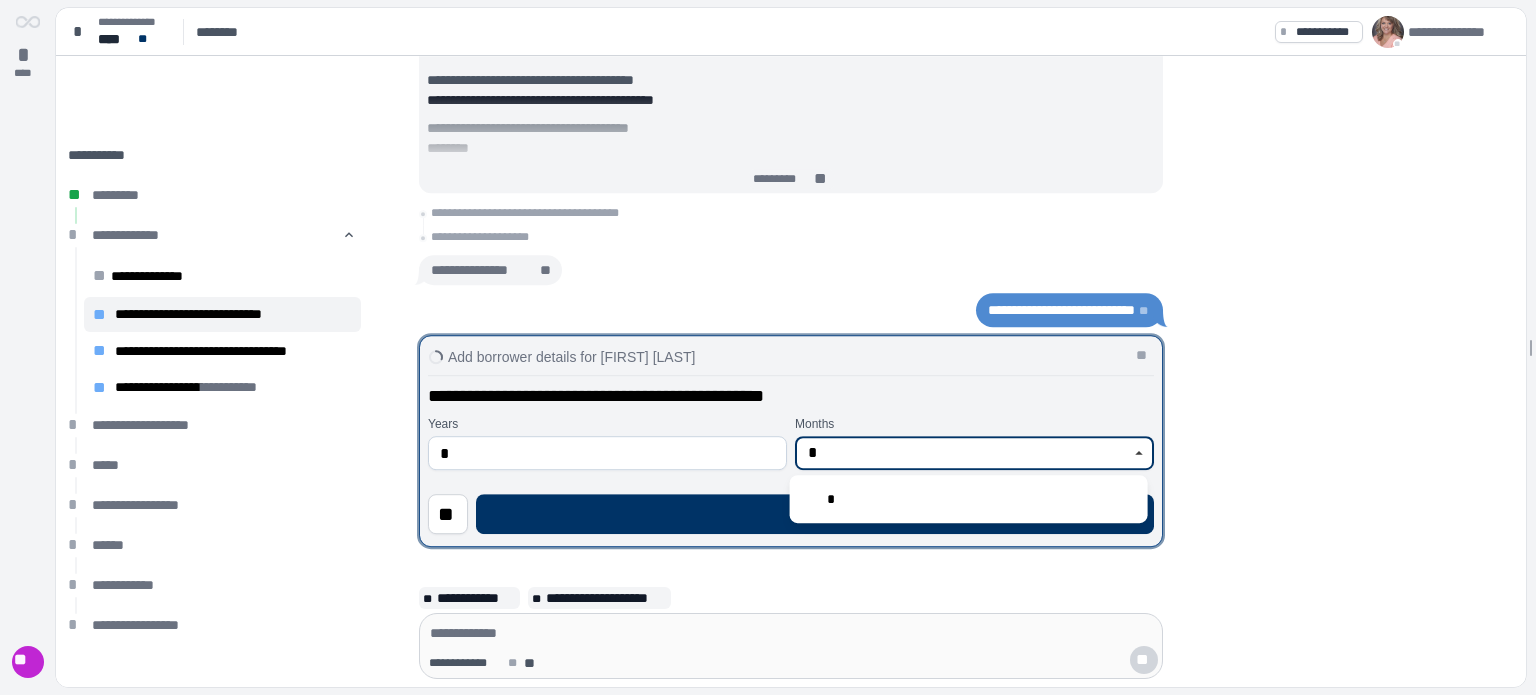 type on "*" 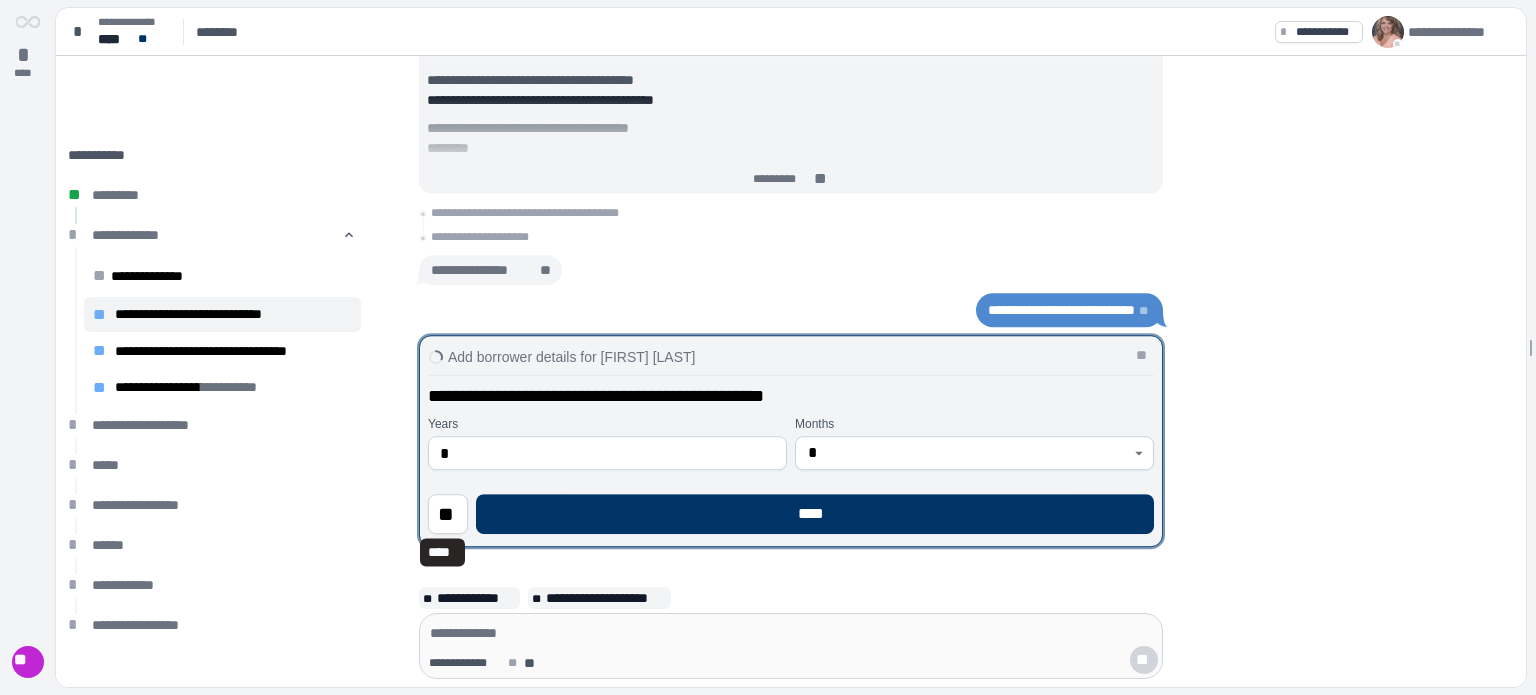 type 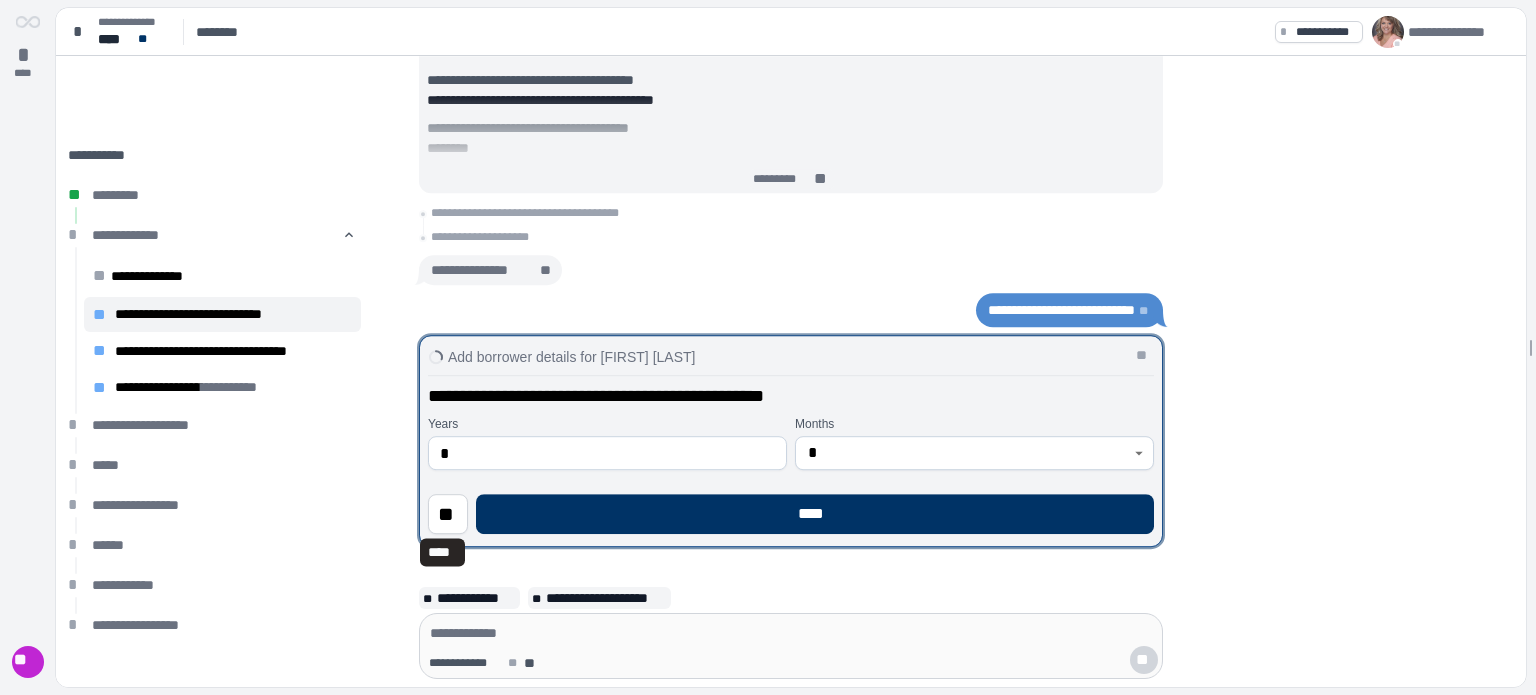 click on "****" at bounding box center [815, 514] 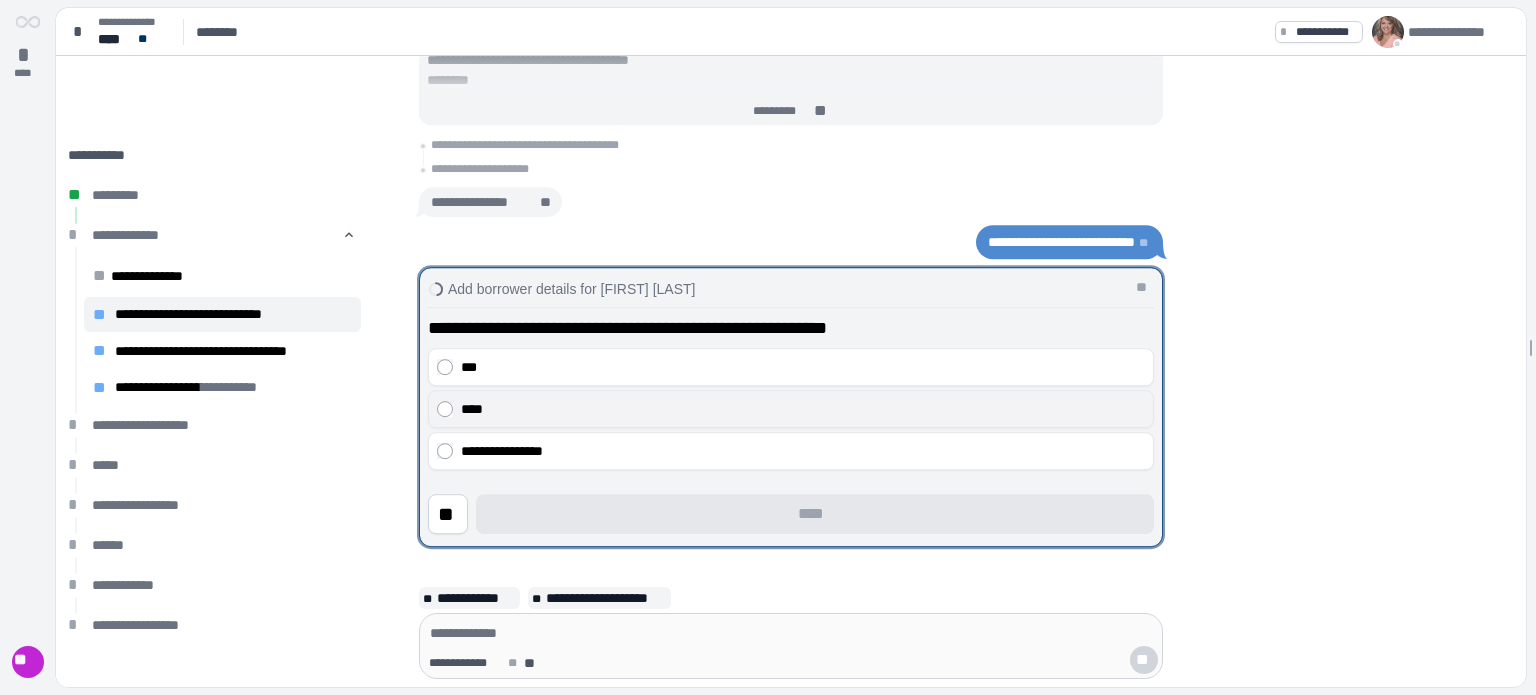 click on "****" at bounding box center [803, 409] 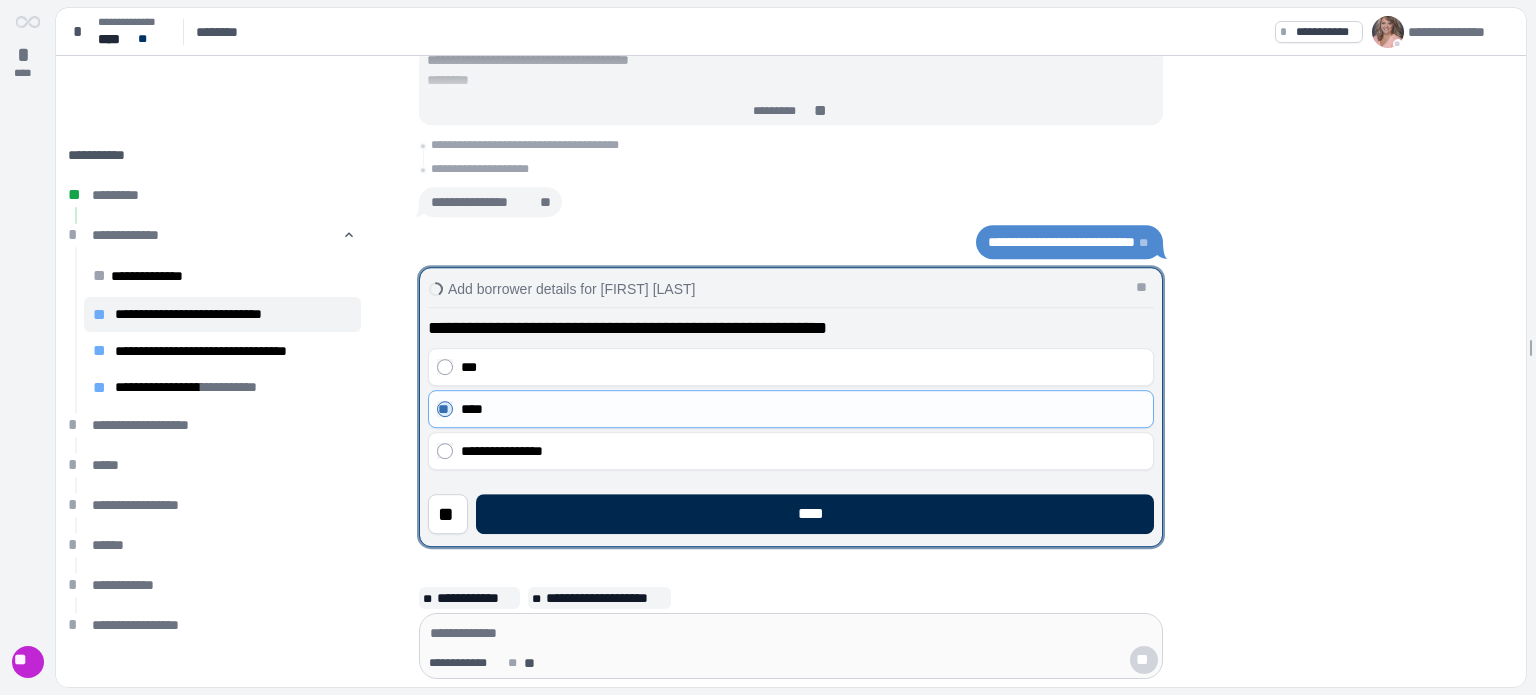 click on "****" at bounding box center [815, 514] 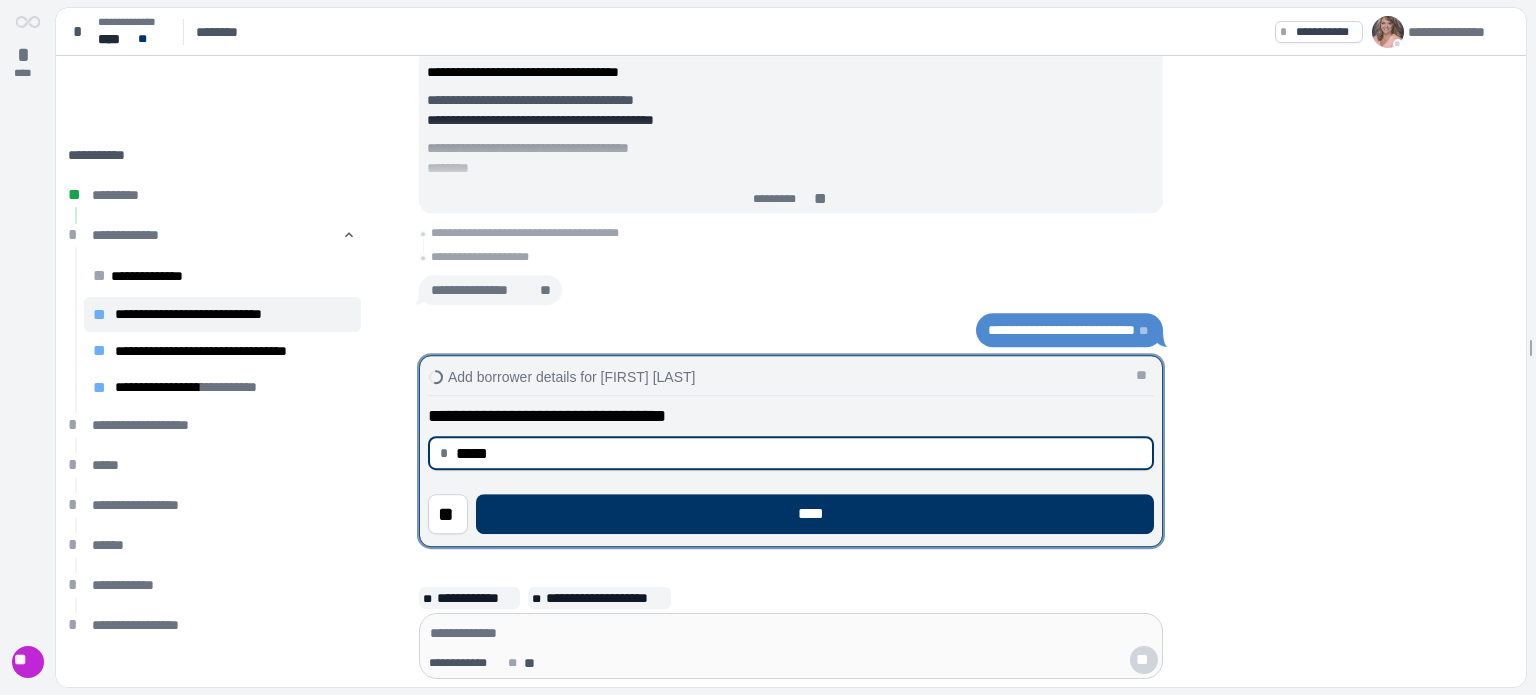 type on "********" 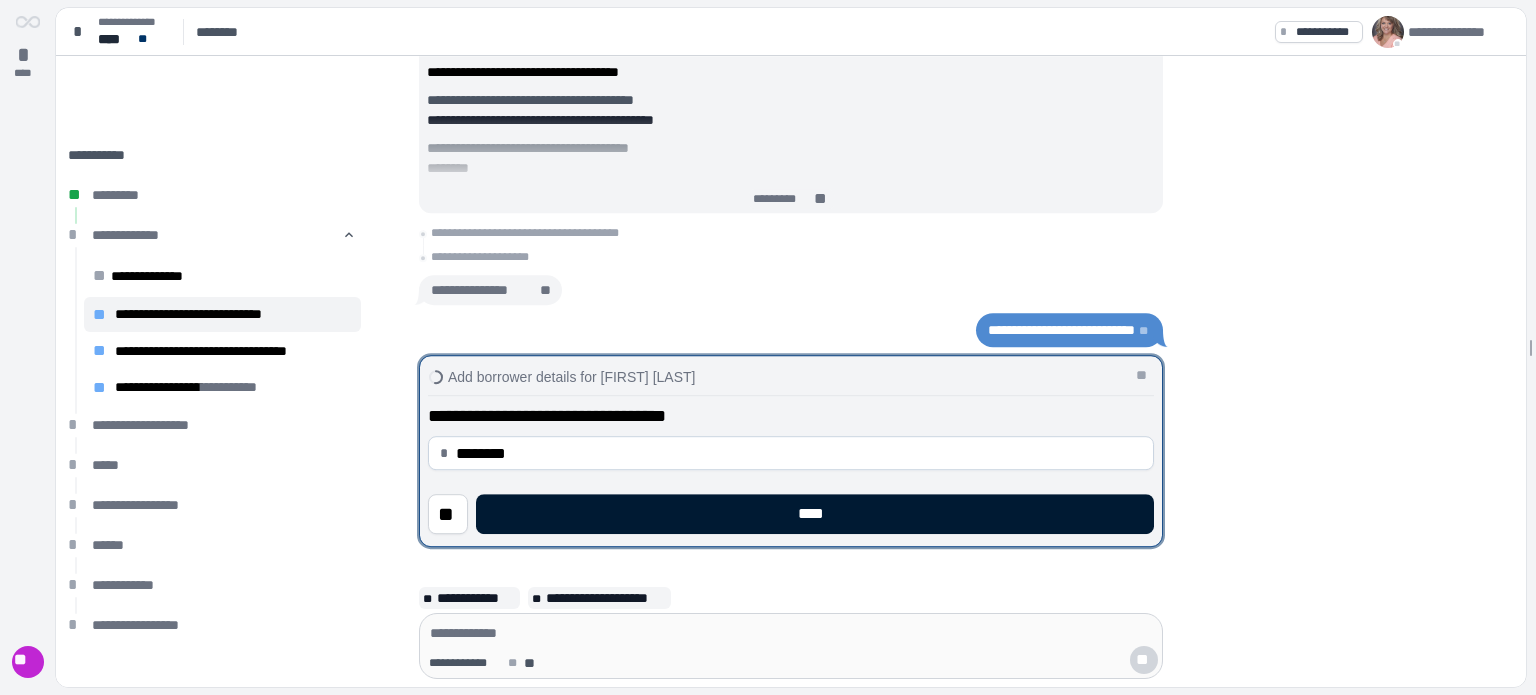 click on "****" at bounding box center (815, 514) 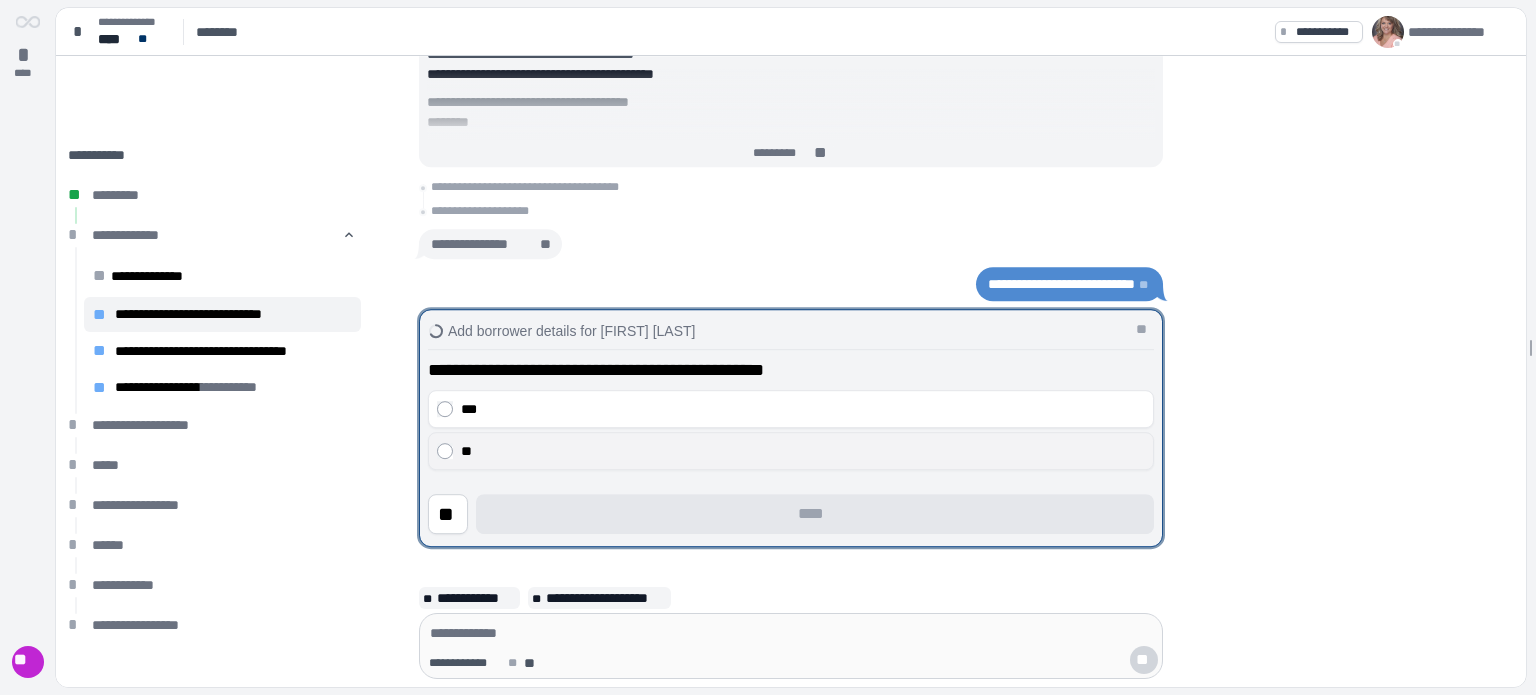 click on "**" at bounding box center [803, 451] 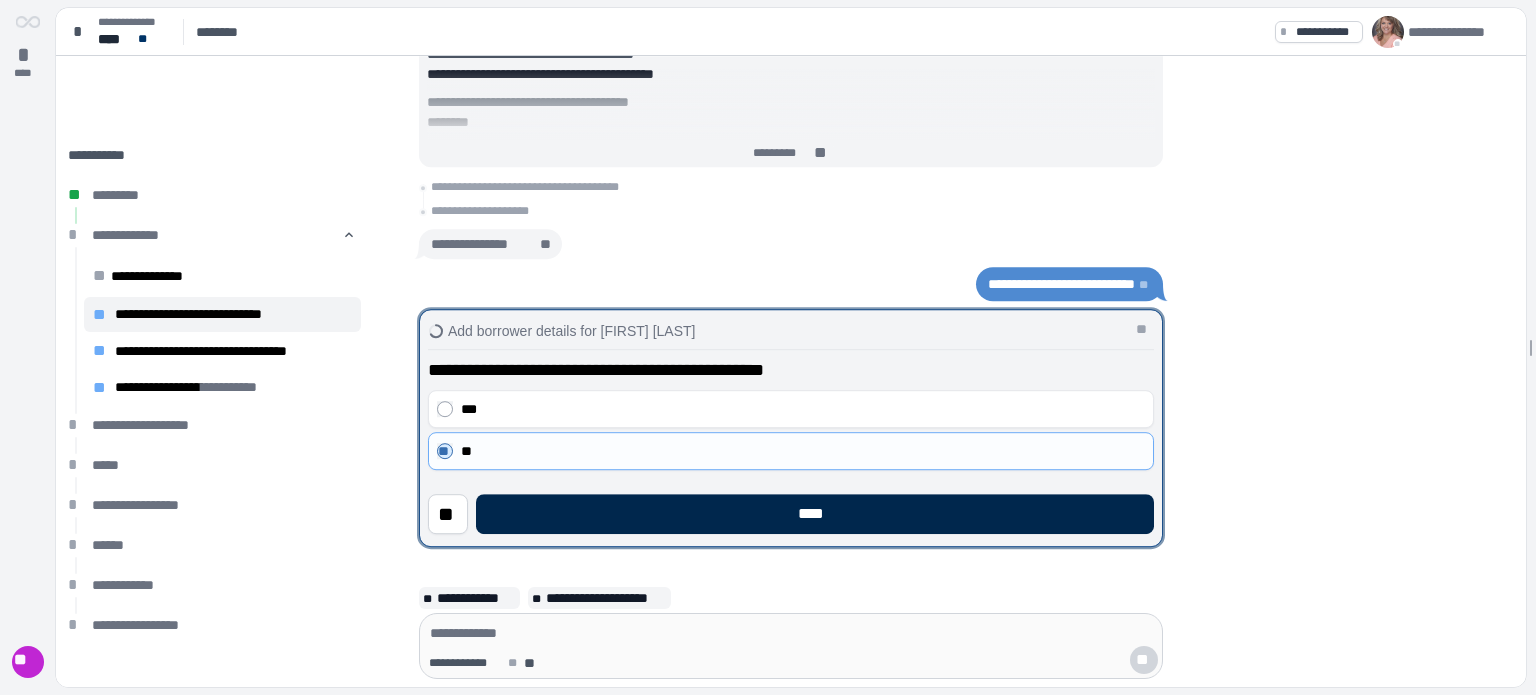 click on "****" at bounding box center [815, 514] 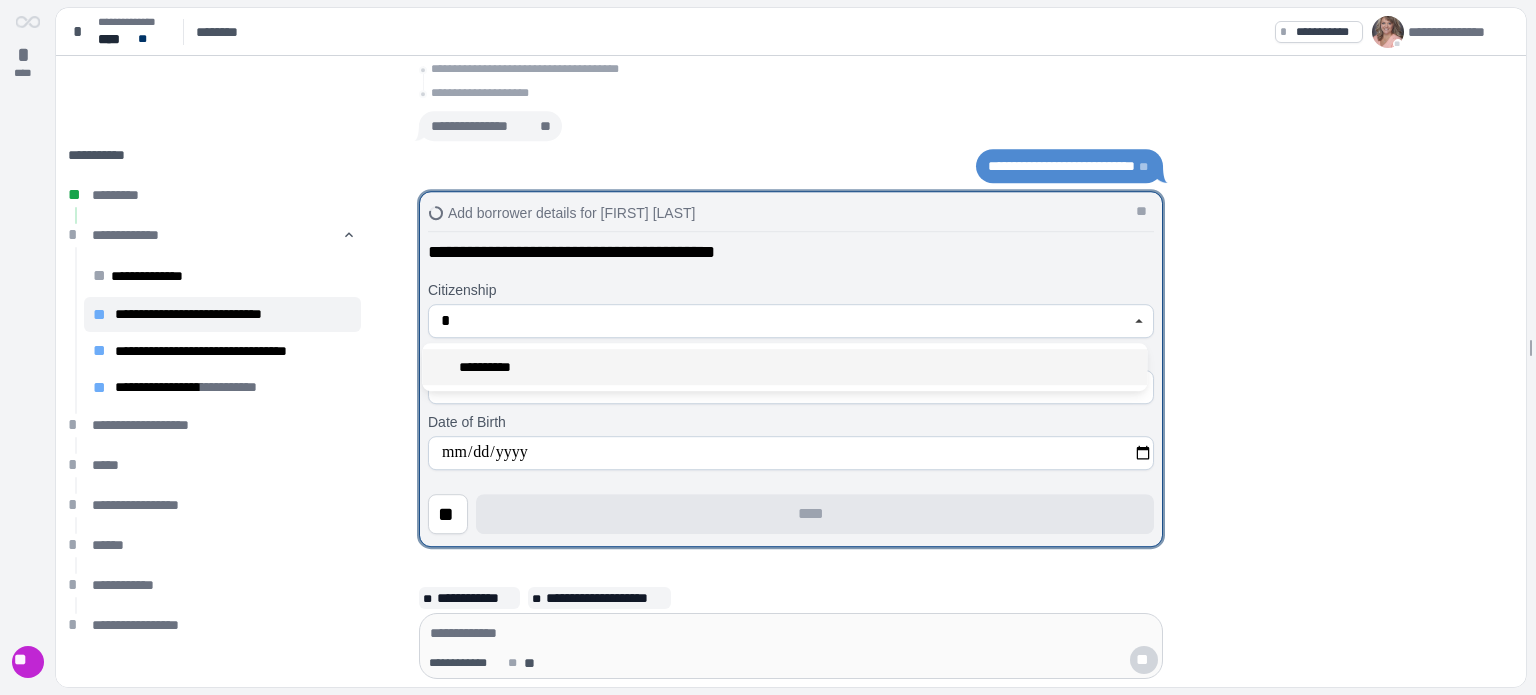 click on "**********" at bounding box center (784, 367) 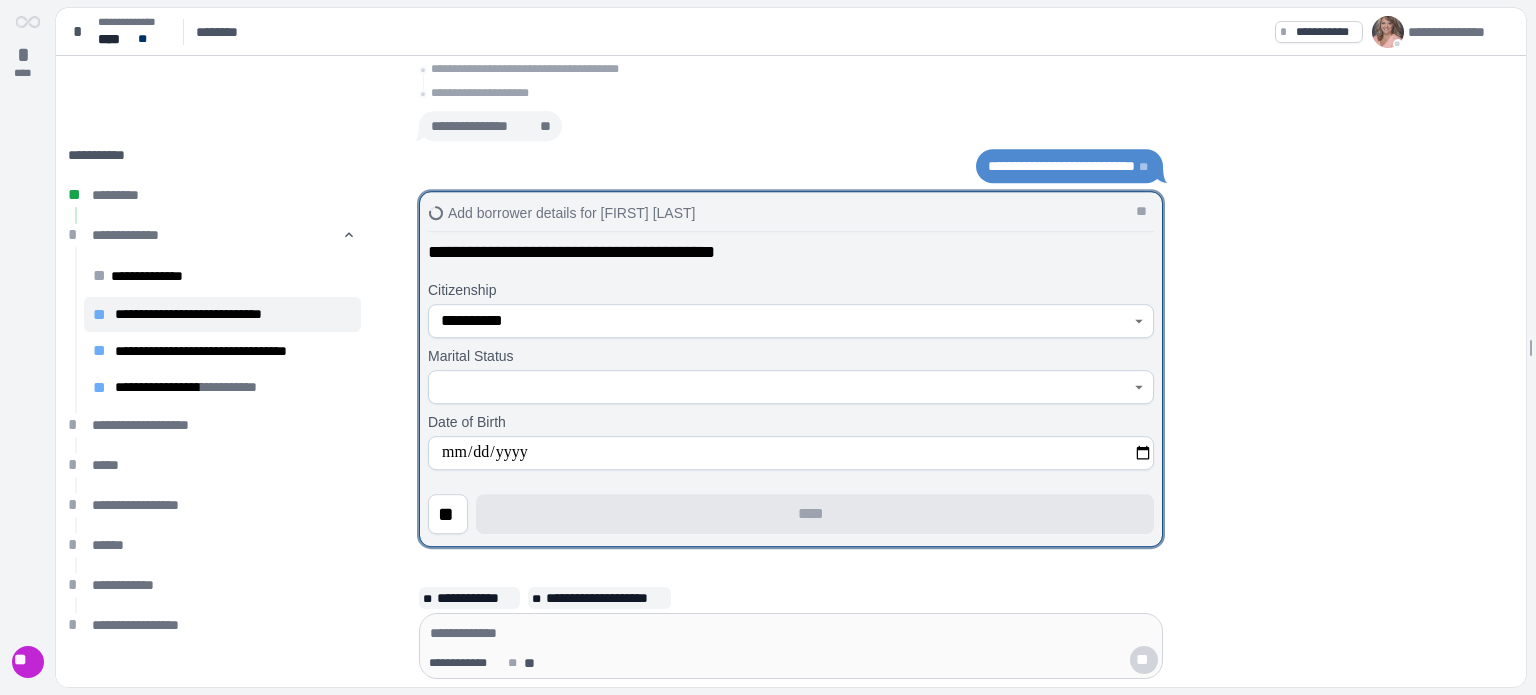 type on "**********" 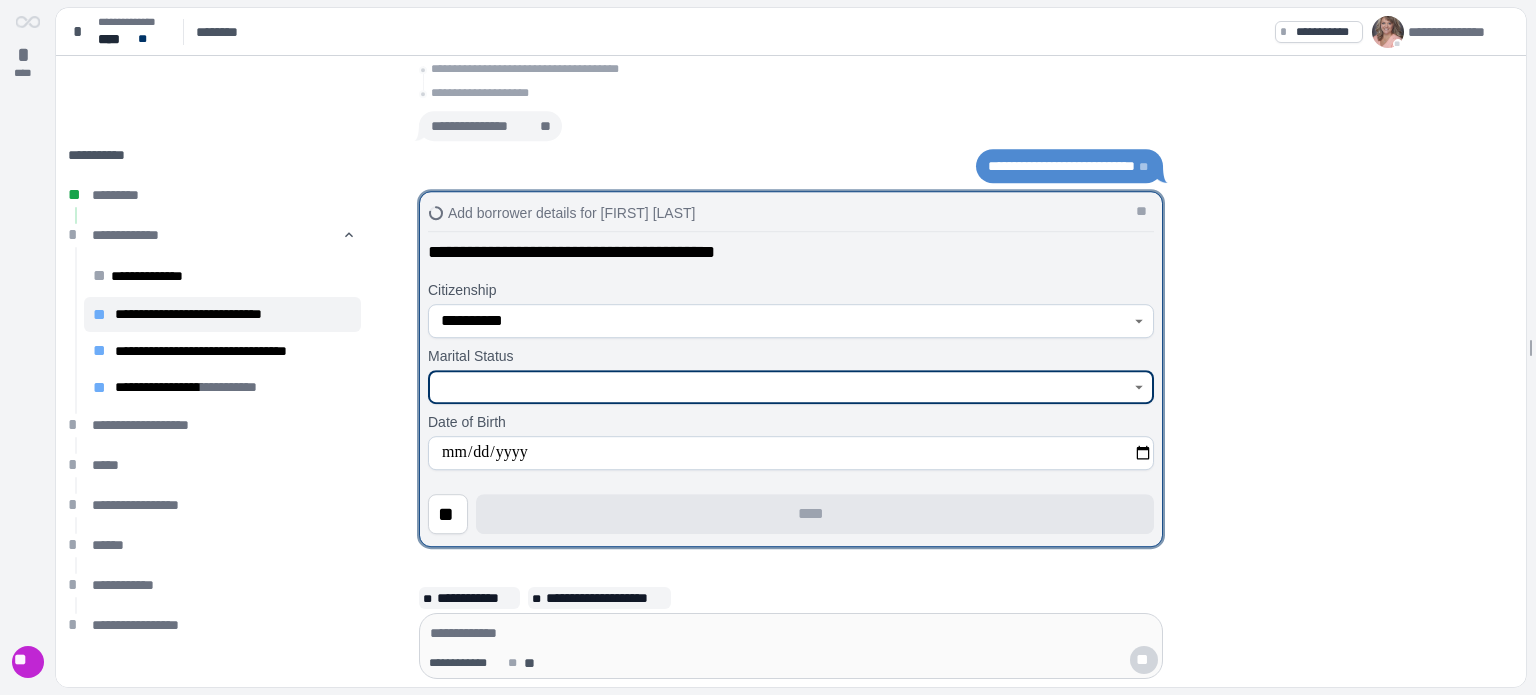 click at bounding box center [780, 387] 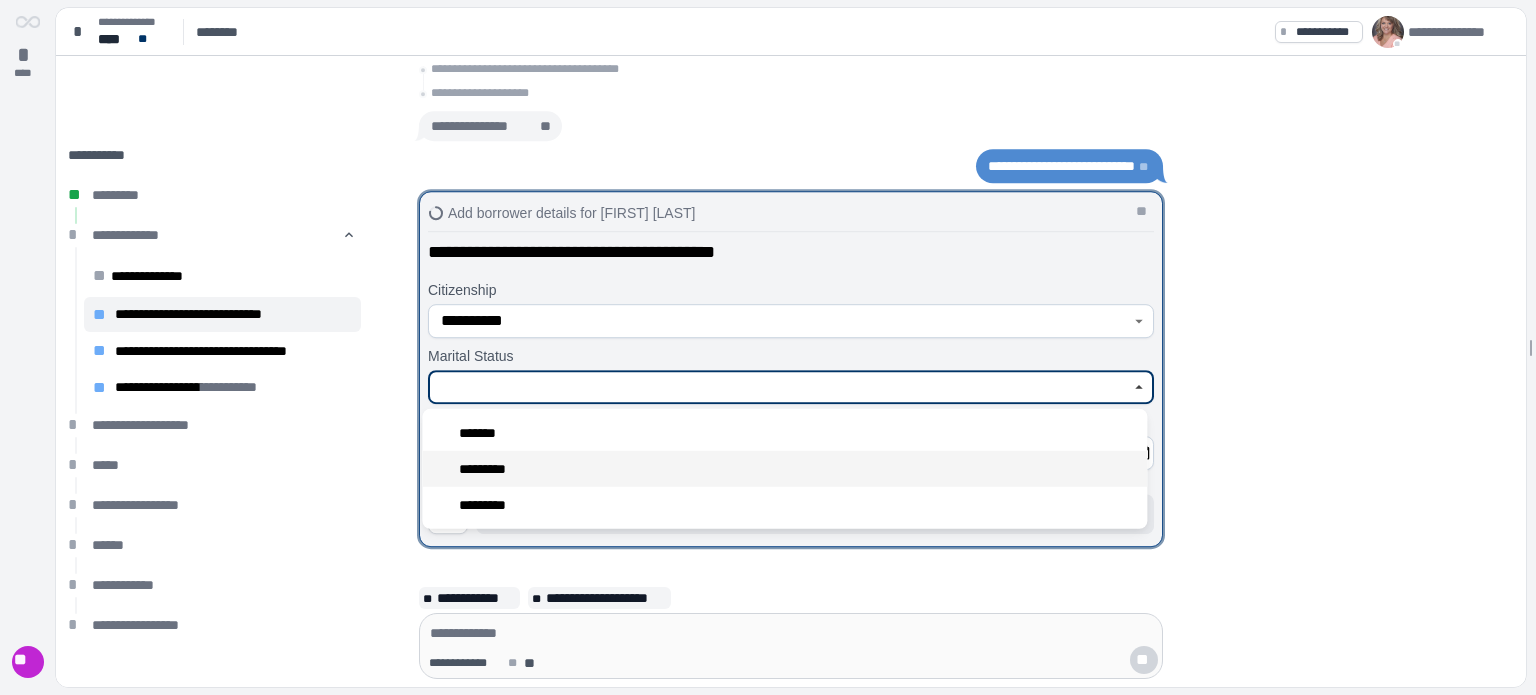 click on "*********" at bounding box center (784, 469) 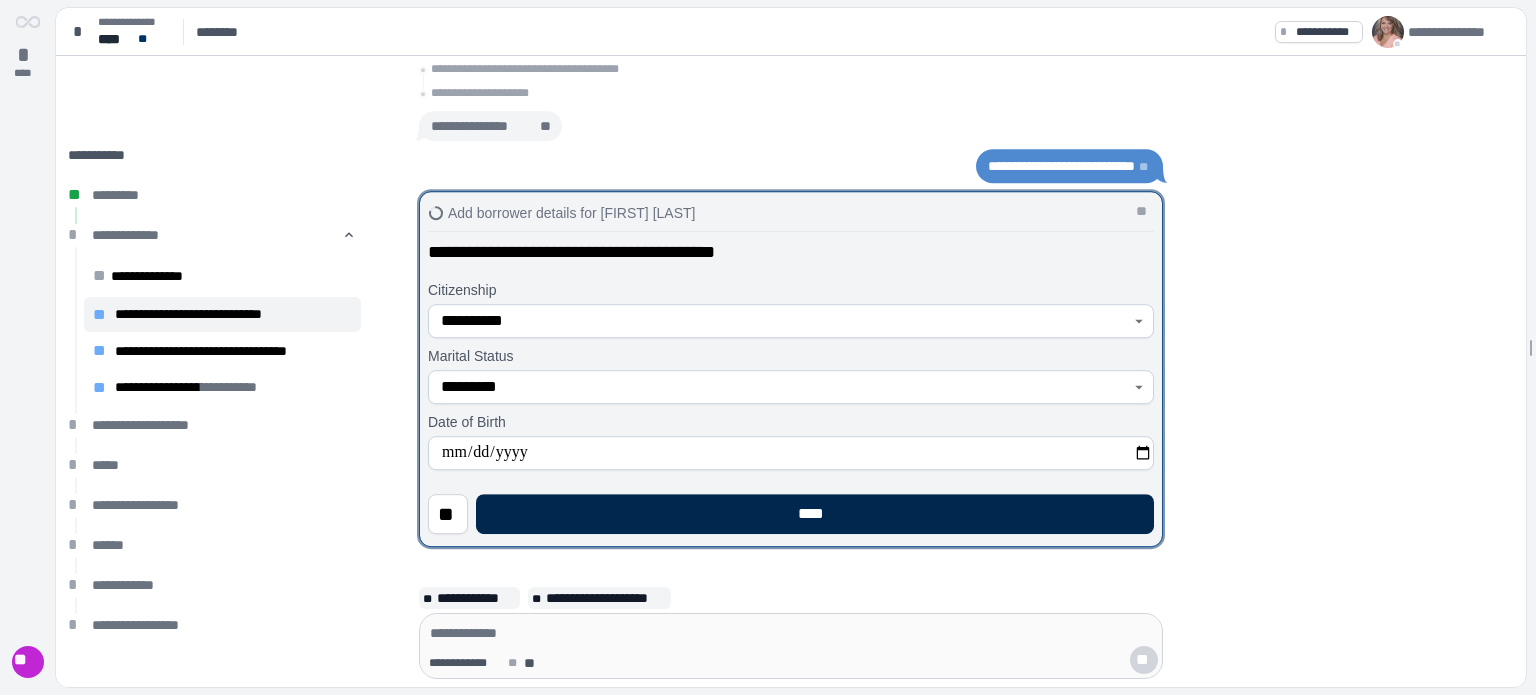 click on "****" at bounding box center [815, 514] 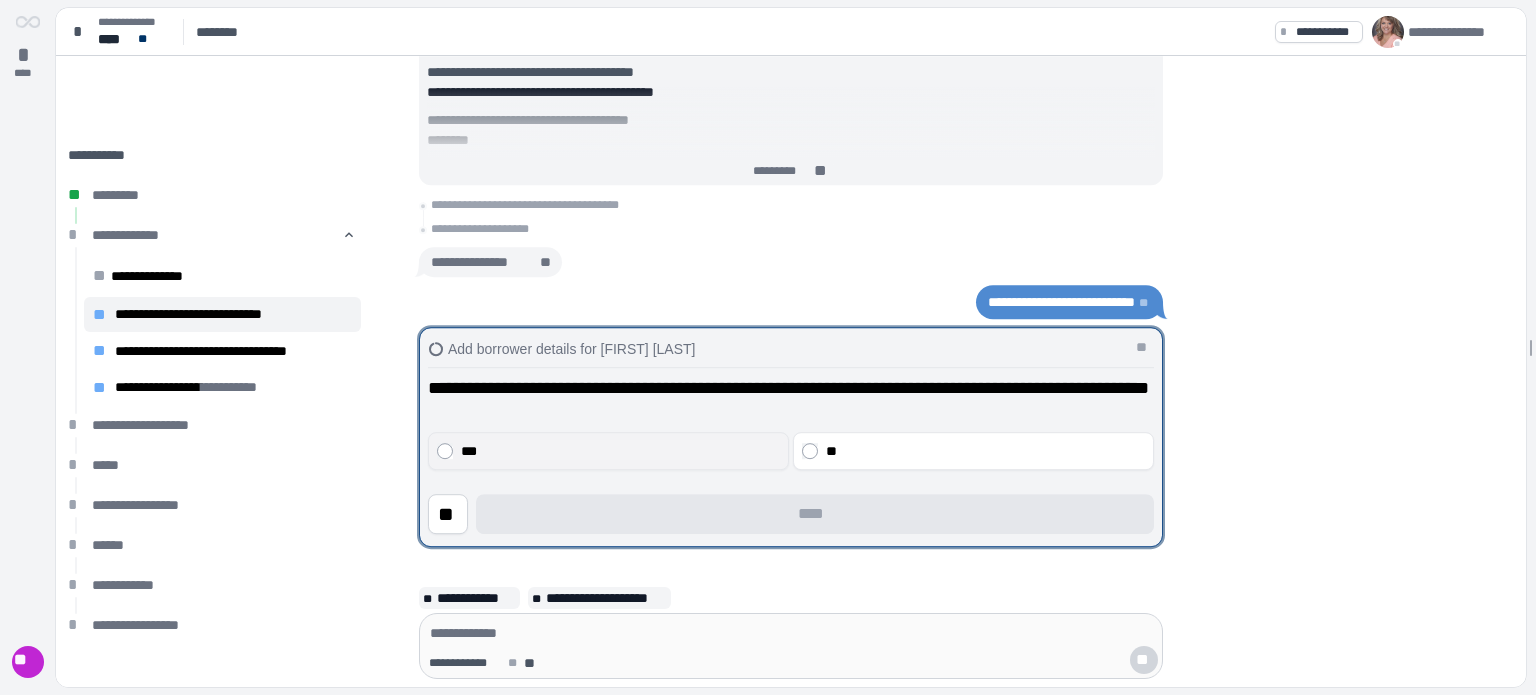 click on "***" at bounding box center [621, 451] 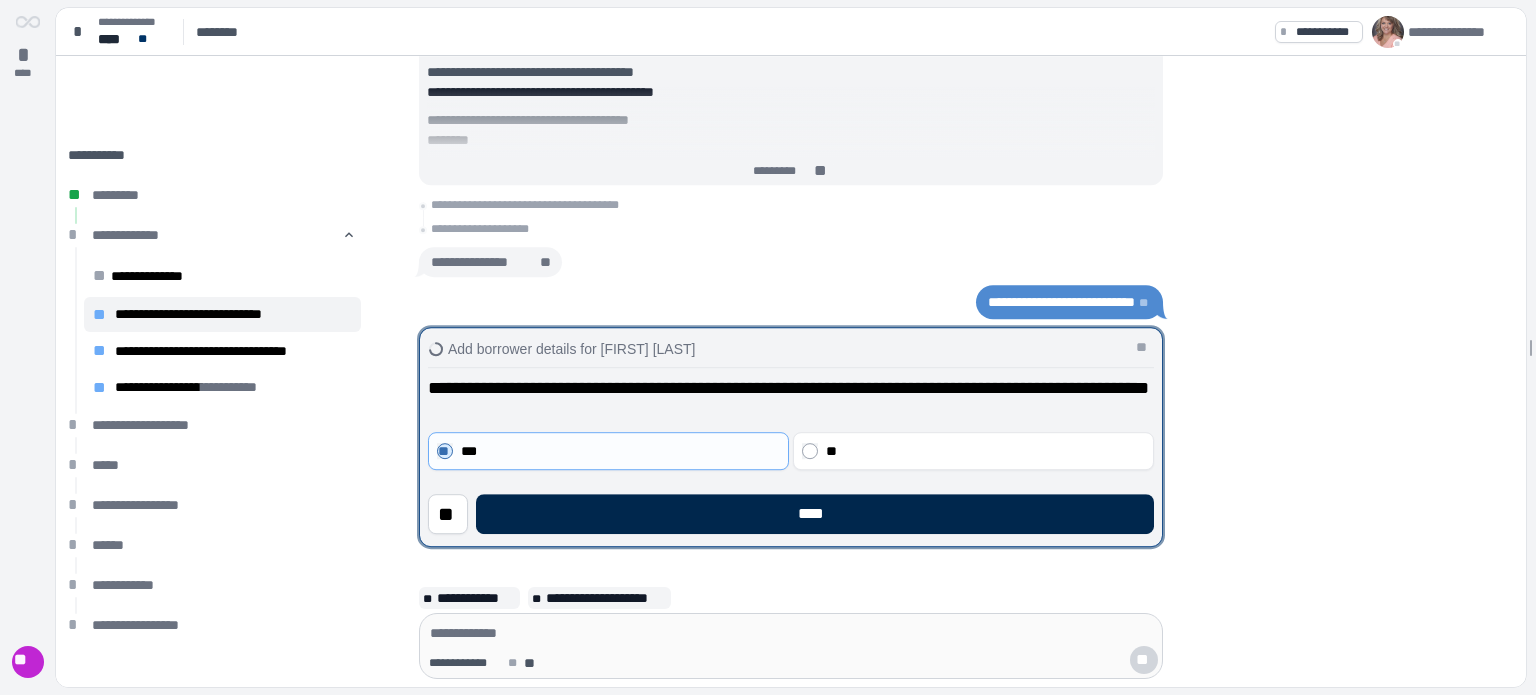 click on "****" at bounding box center [815, 514] 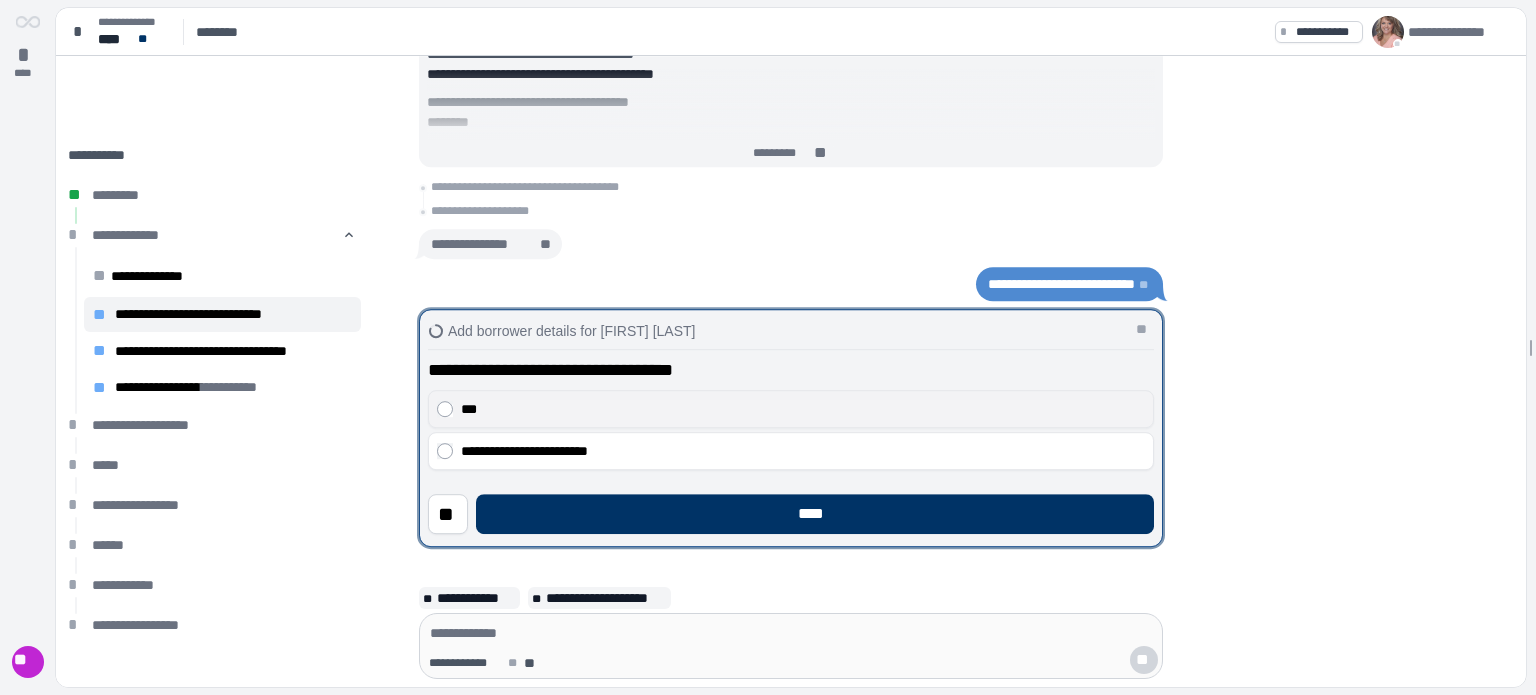 click on "***" at bounding box center (803, 409) 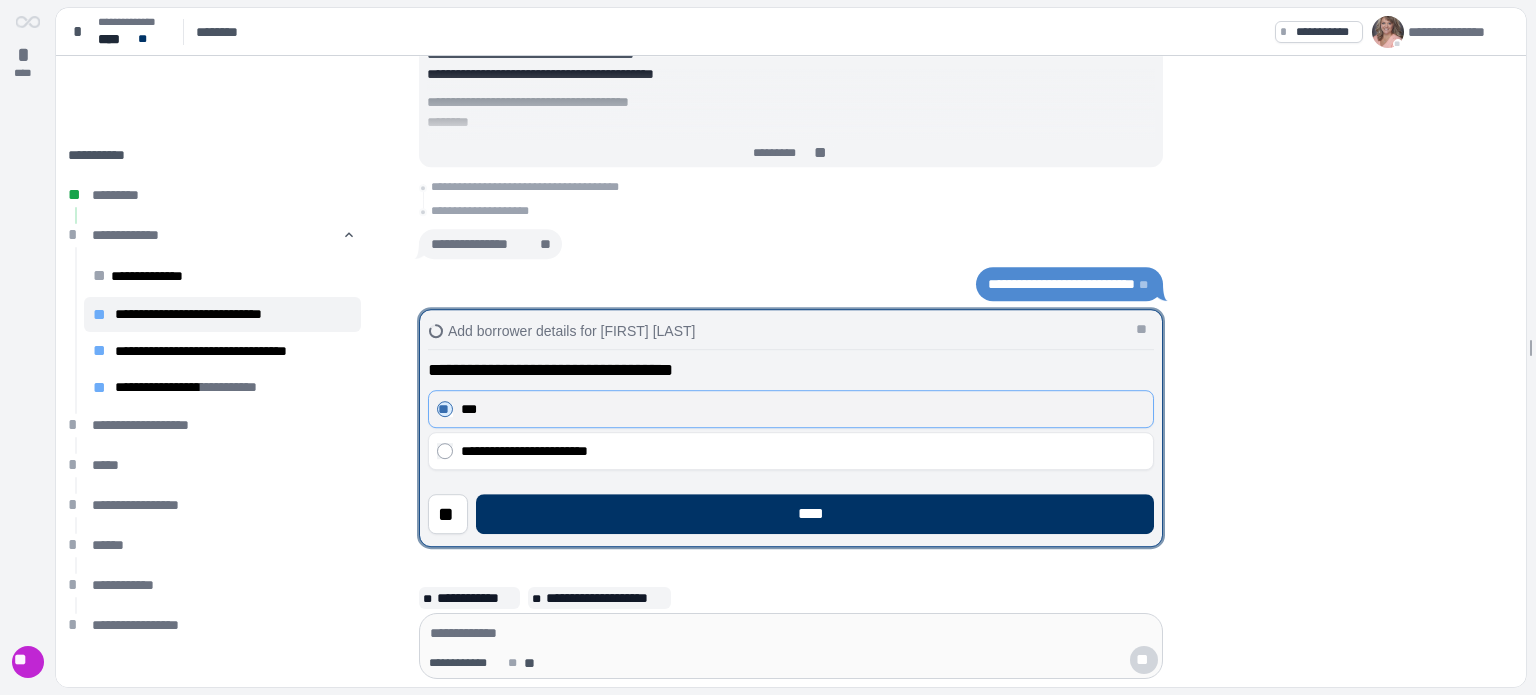 click on "***" at bounding box center (803, 409) 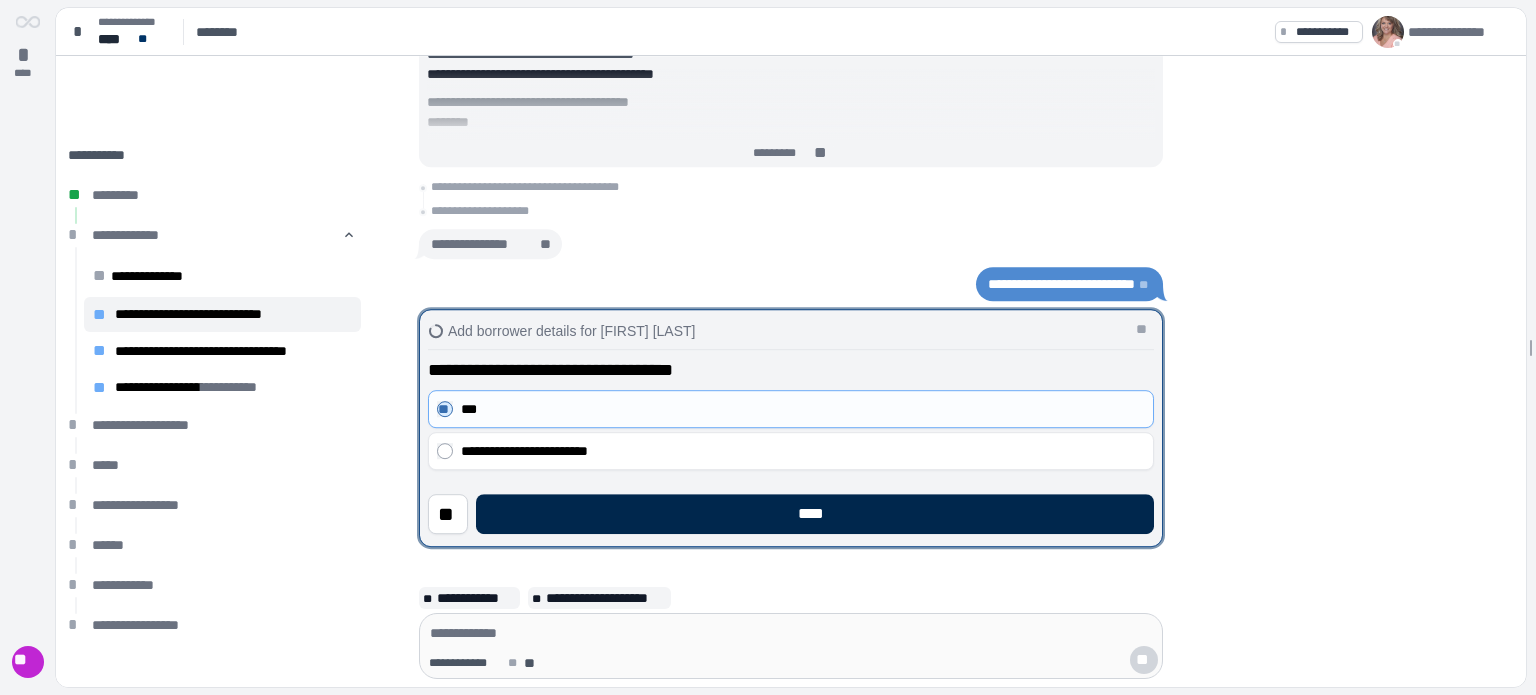 click on "****" at bounding box center (815, 514) 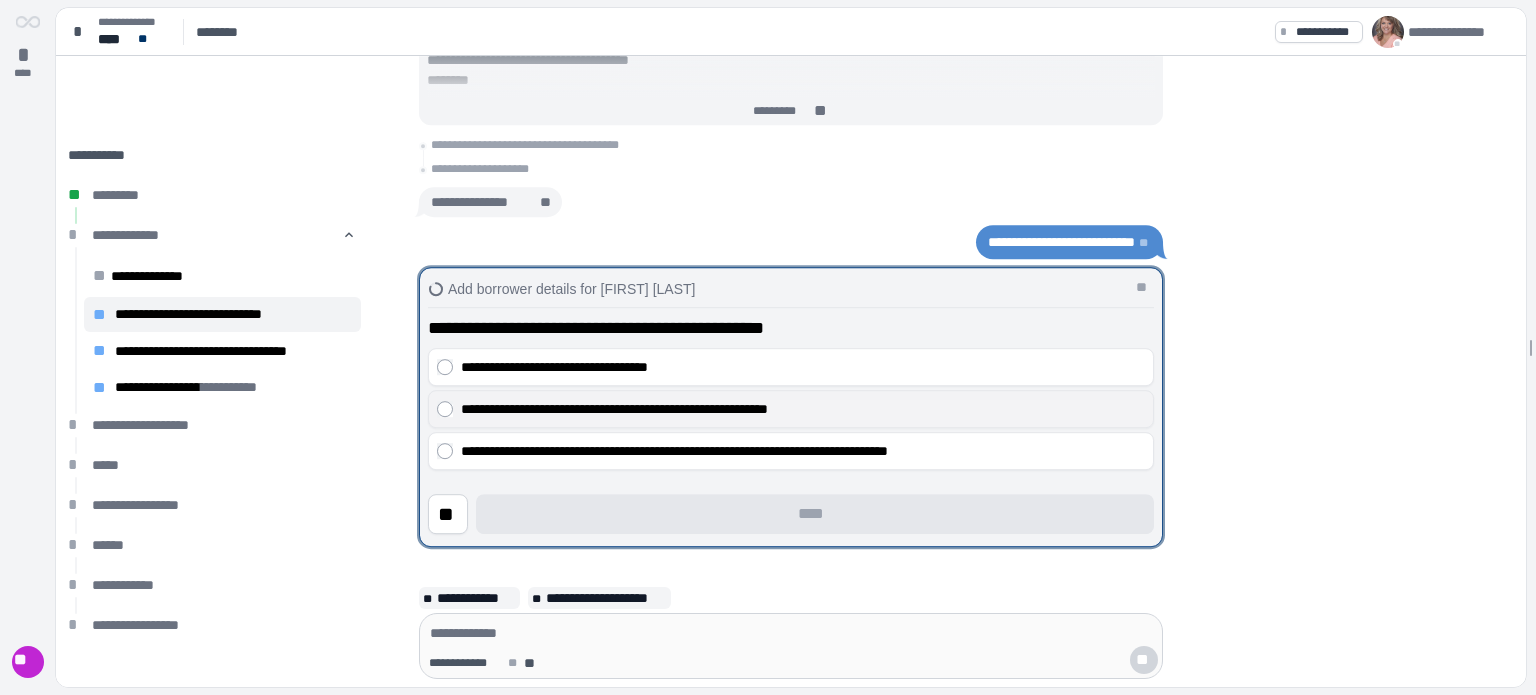 click on "**********" at bounding box center (803, 409) 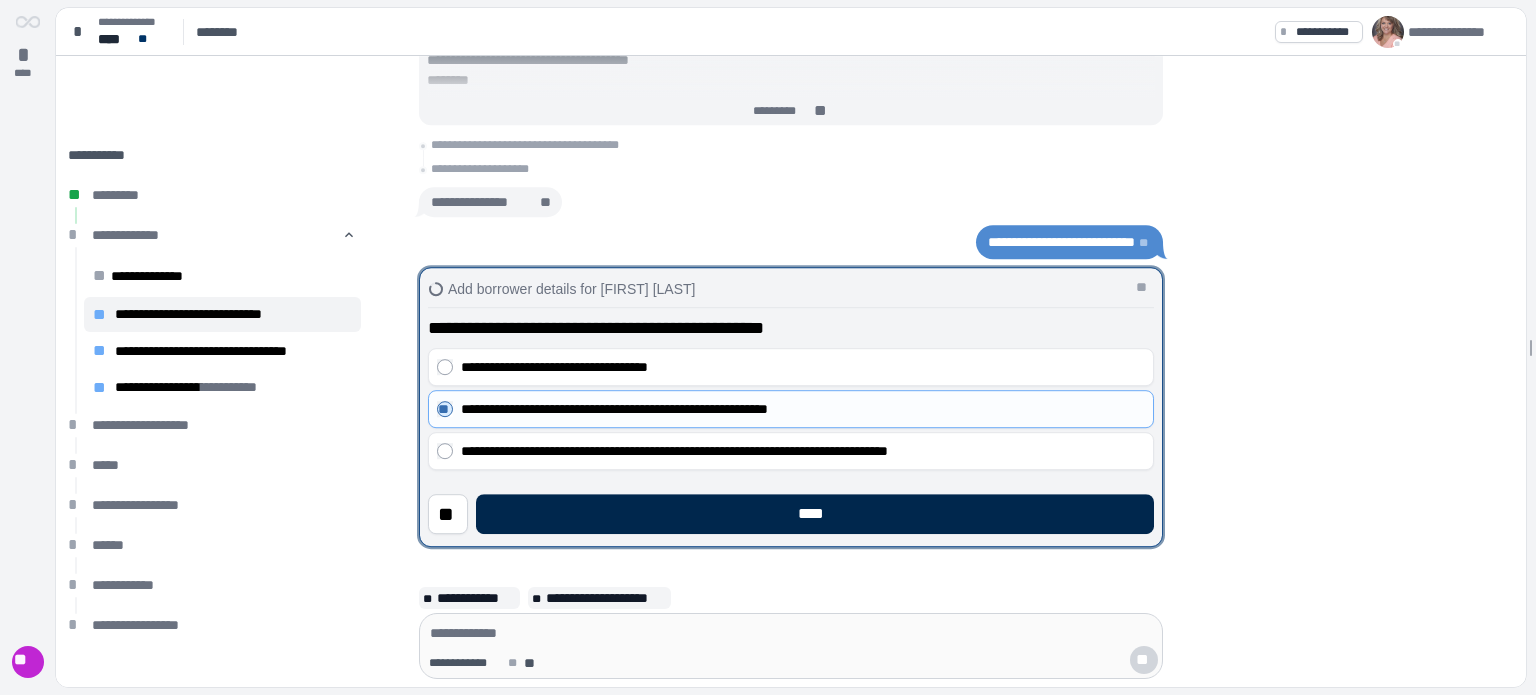 click on "****" at bounding box center (815, 514) 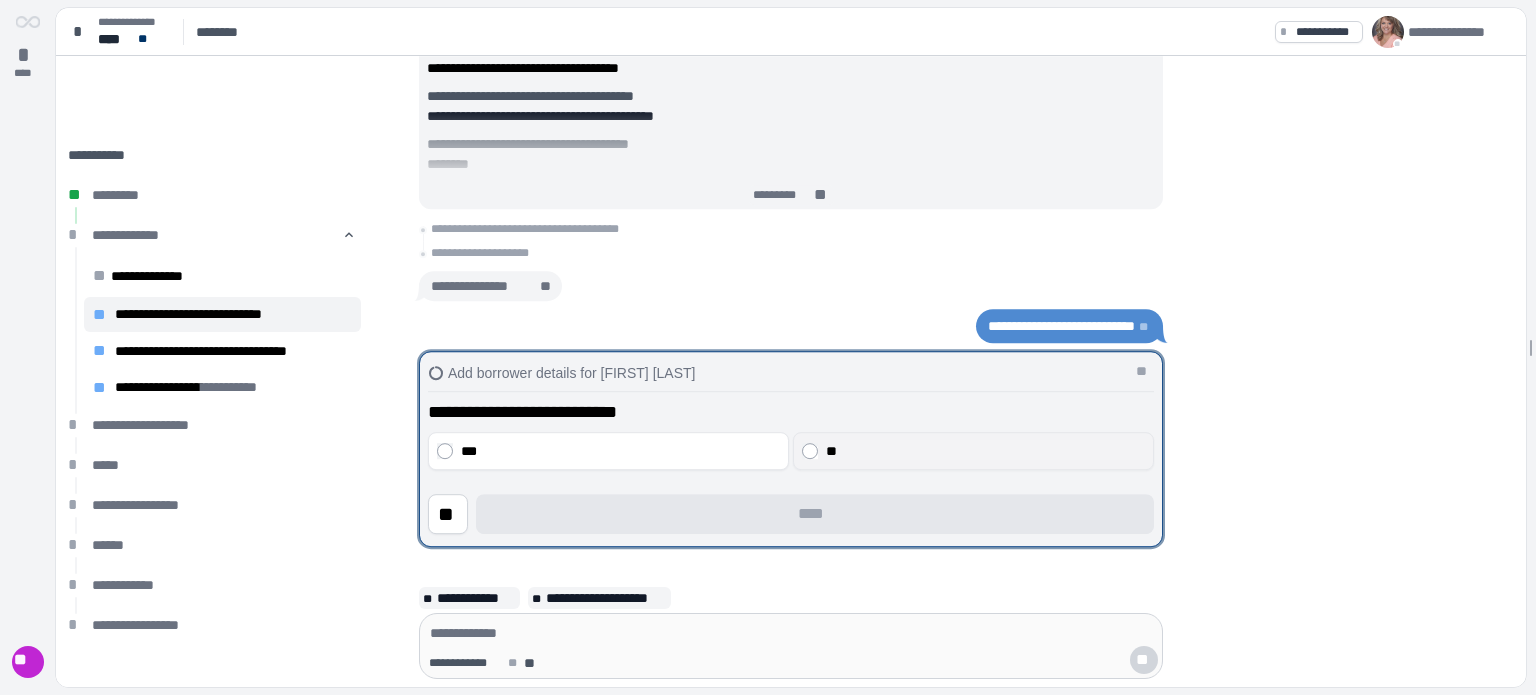 click on "**" at bounding box center (973, 451) 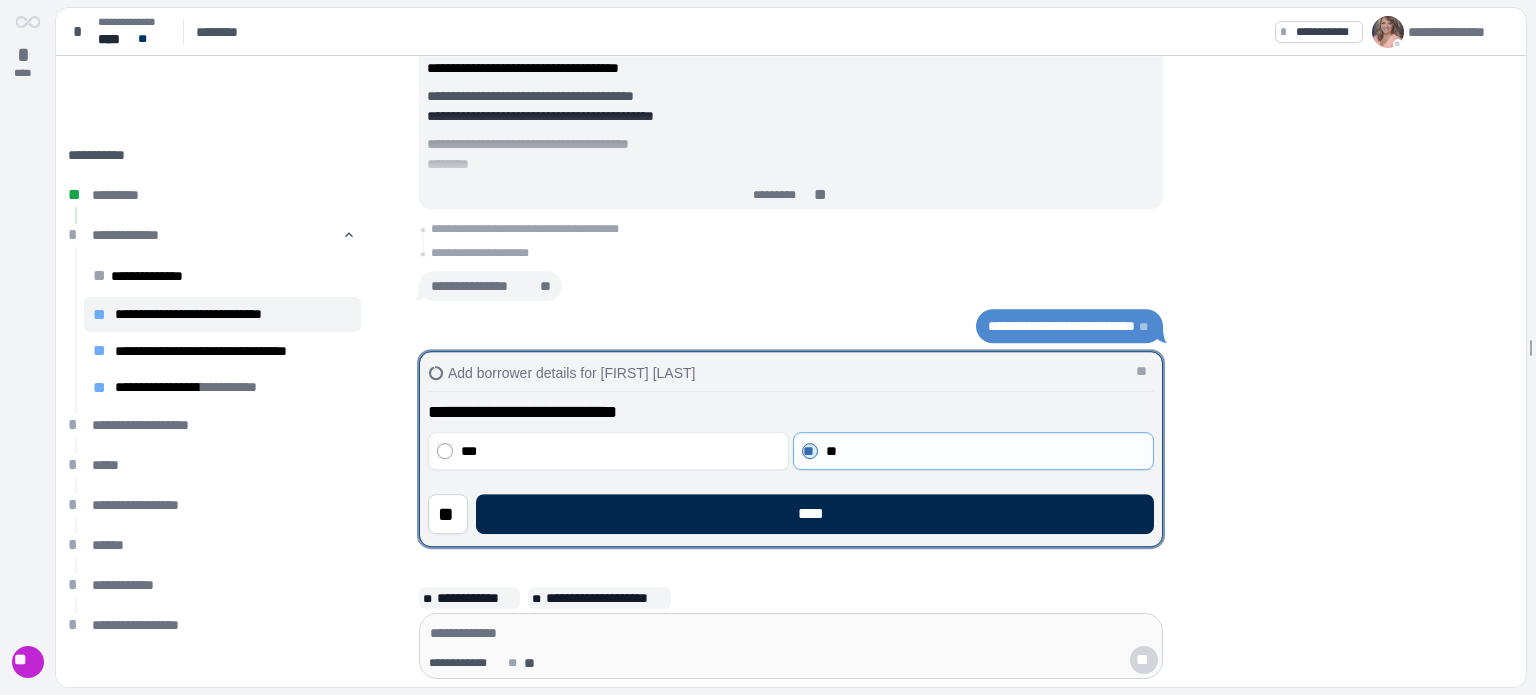 click on "****" at bounding box center (815, 514) 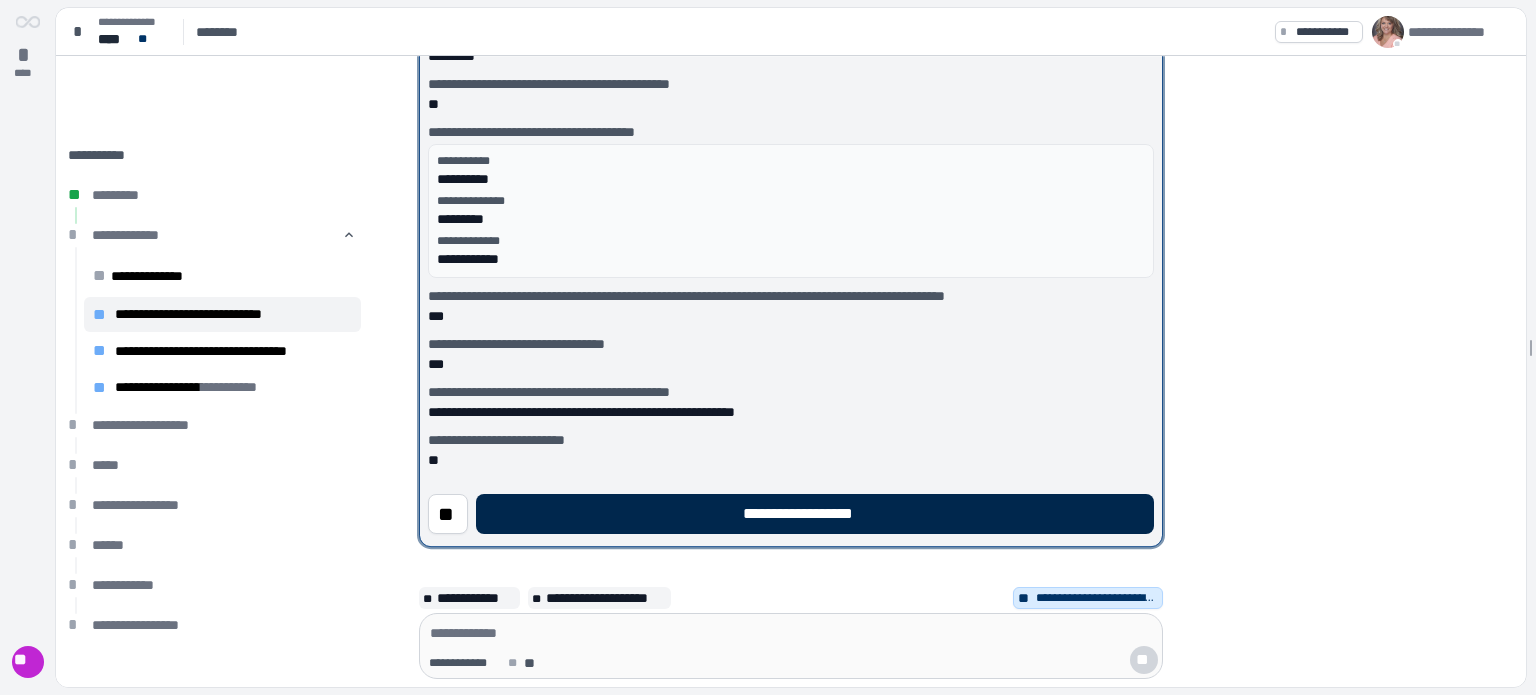 click on "**********" at bounding box center [815, 514] 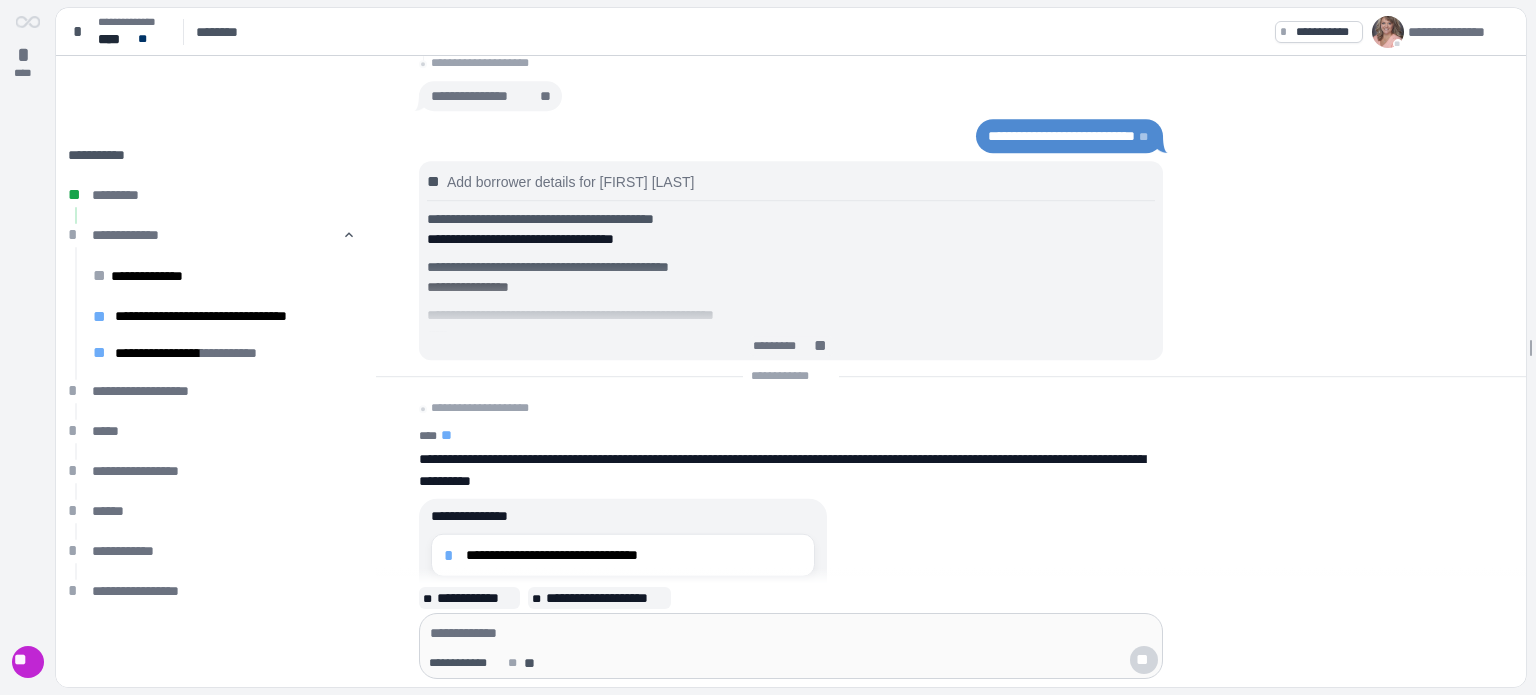 scroll, scrollTop: 0, scrollLeft: 0, axis: both 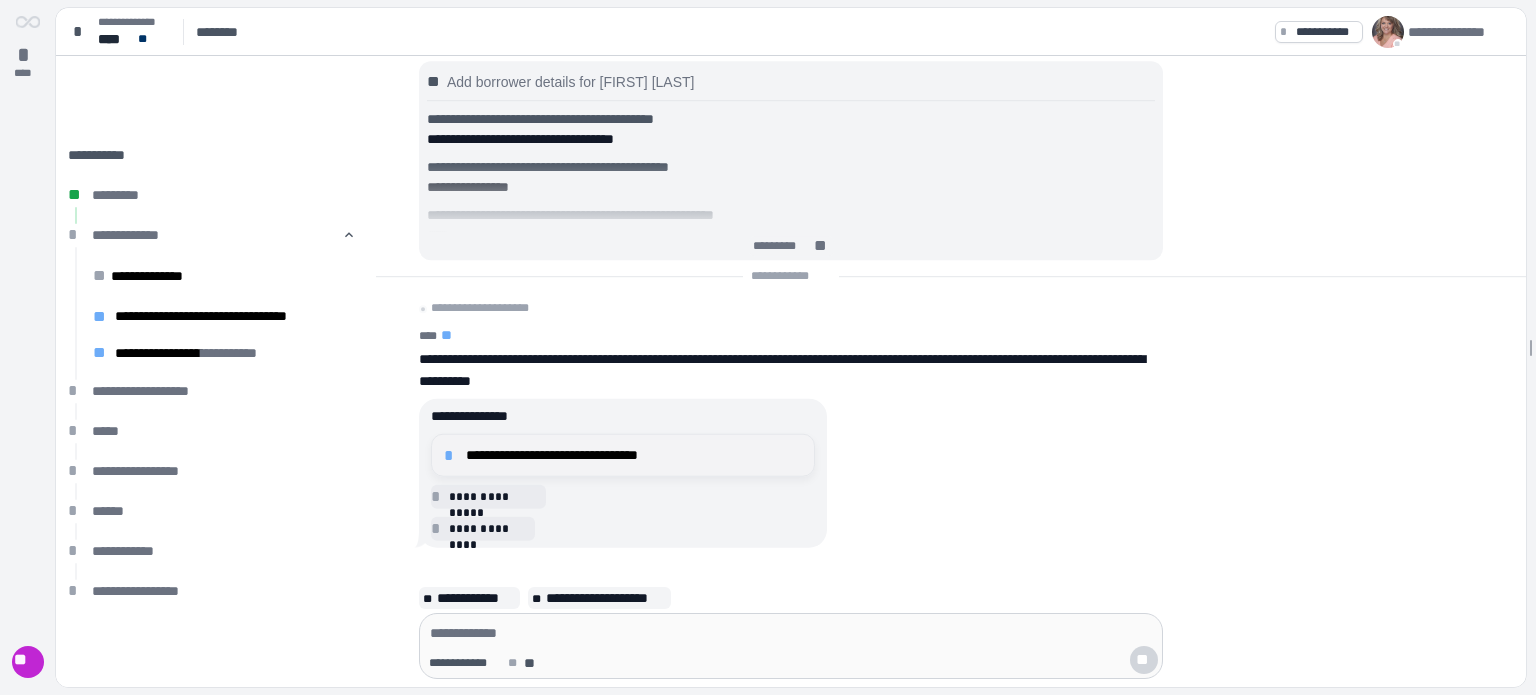 click on "**********" at bounding box center [623, 455] 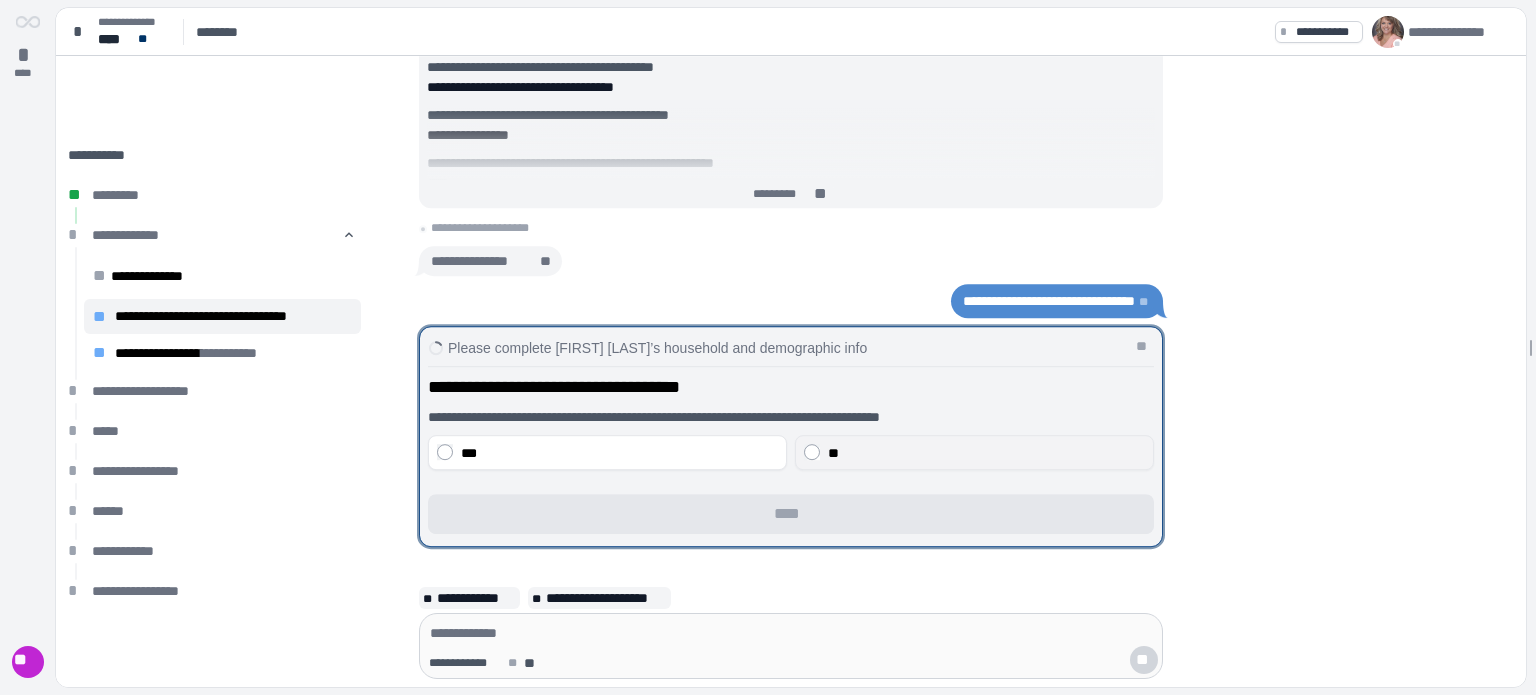 click on "**" at bounding box center (986, 453) 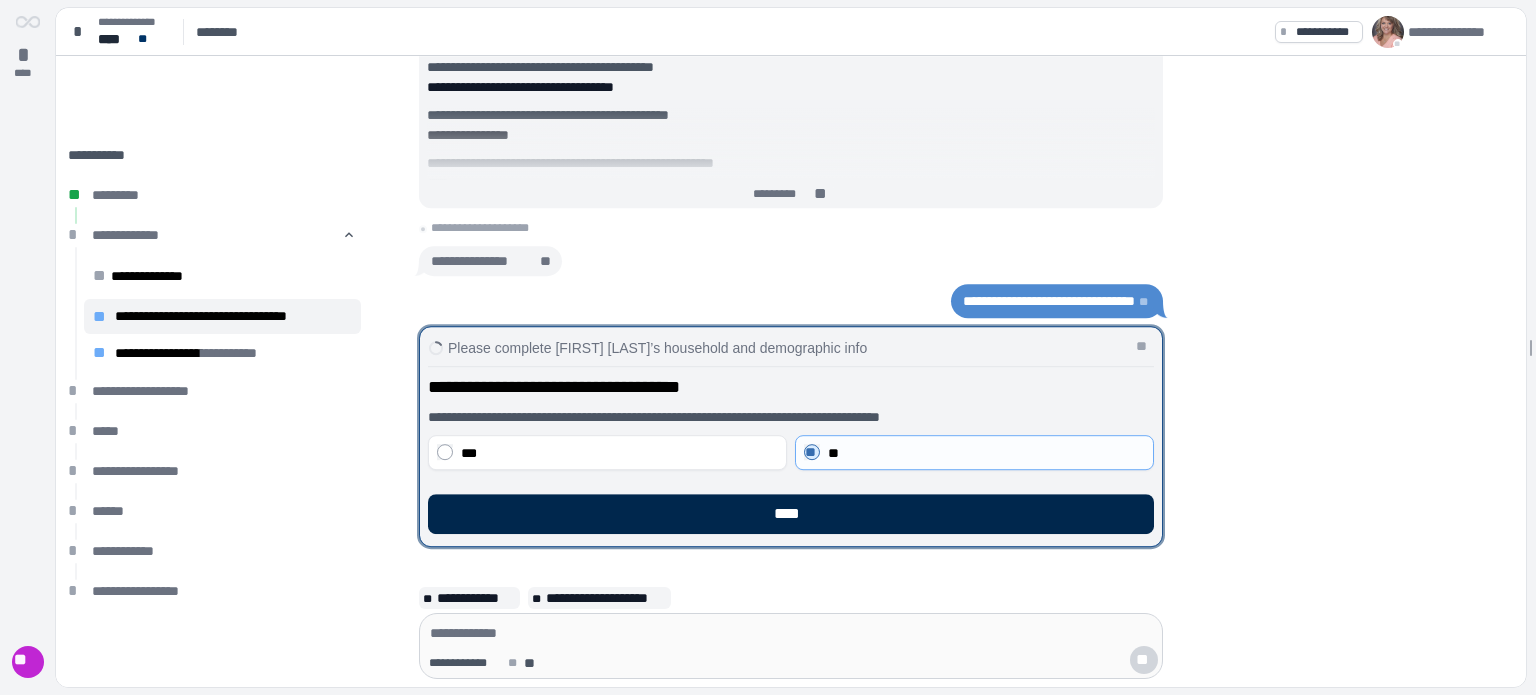 click on "****" at bounding box center (791, 514) 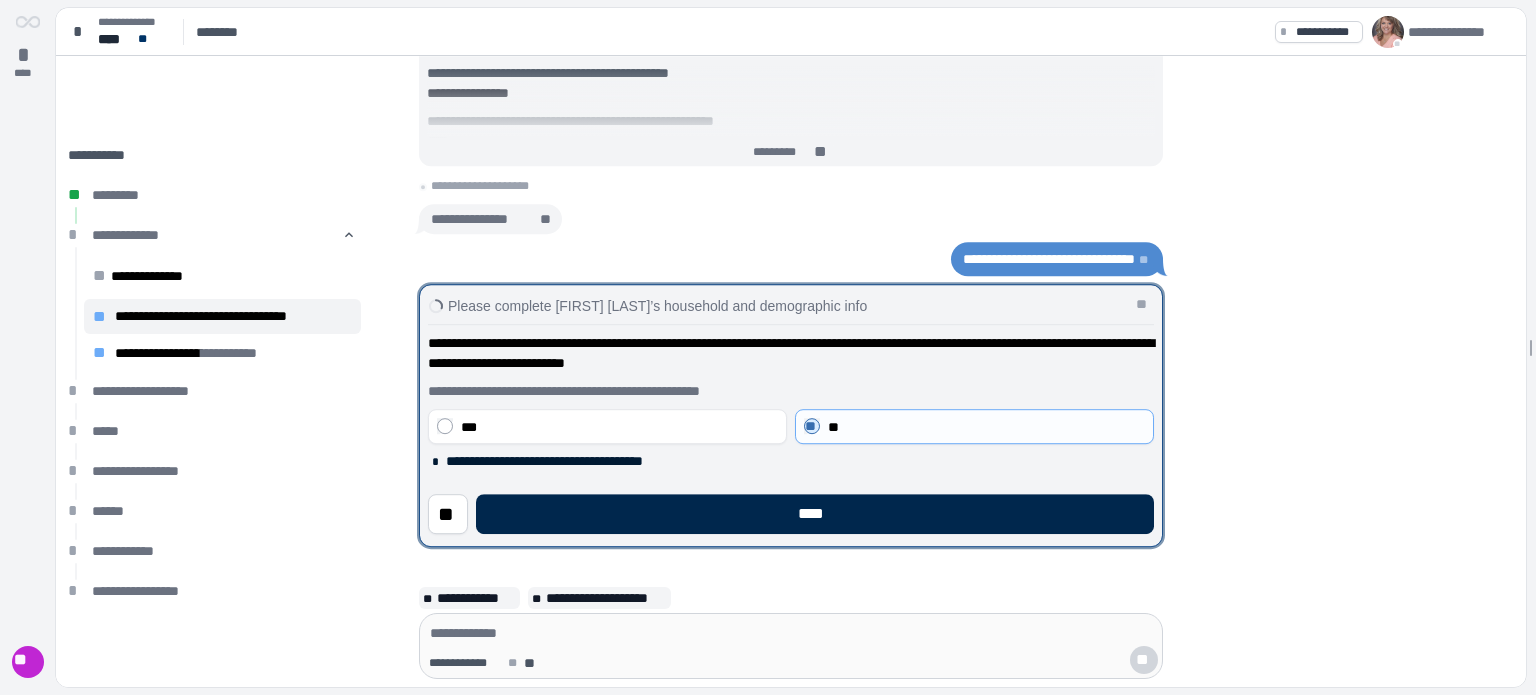 click on "****" at bounding box center [815, 514] 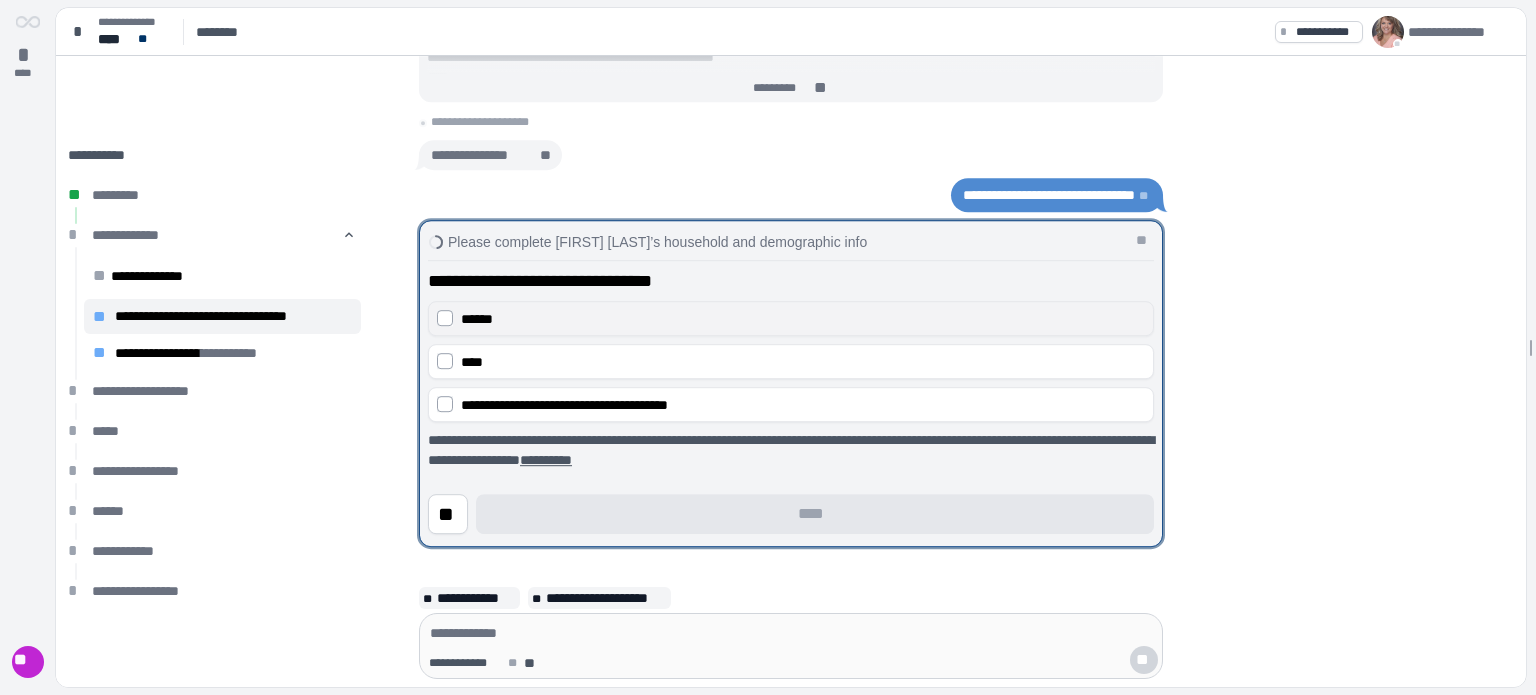 click on "******" at bounding box center [477, 319] 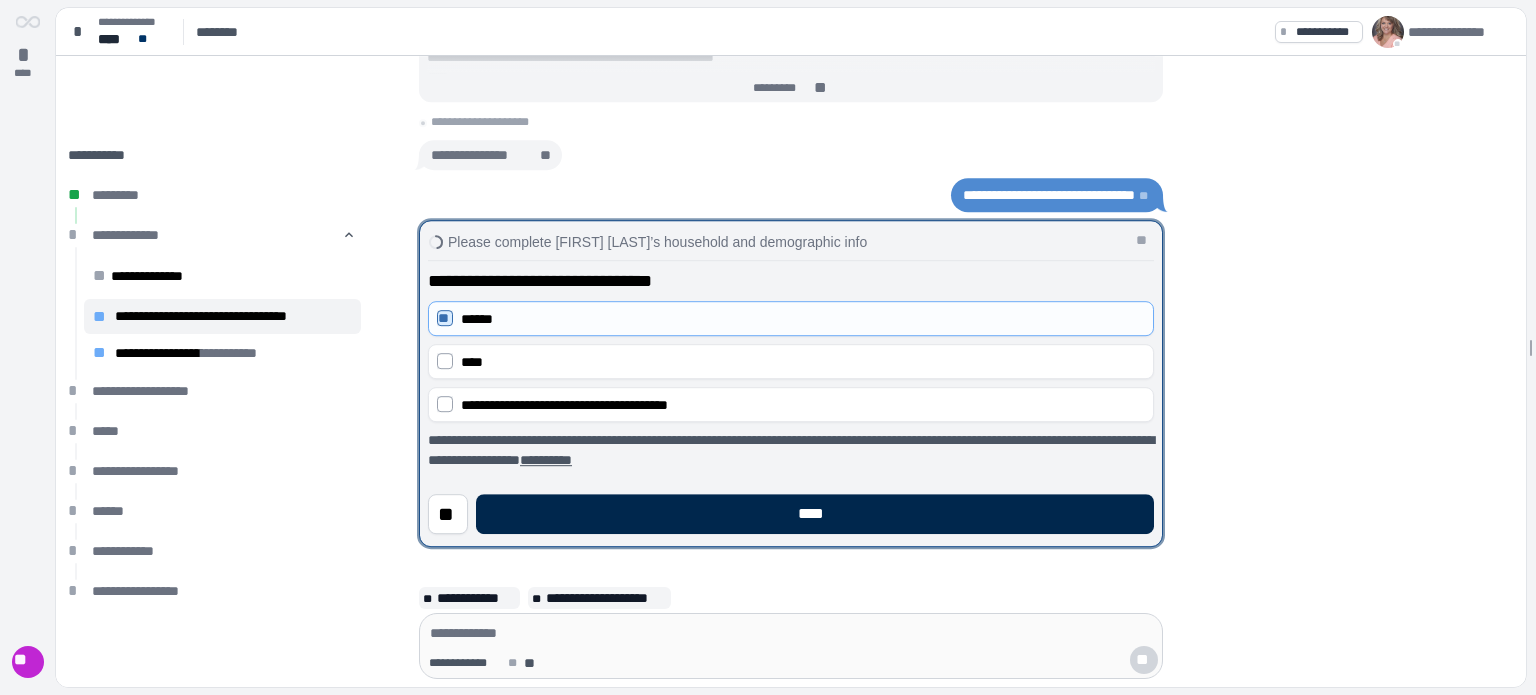 click on "****" at bounding box center (815, 514) 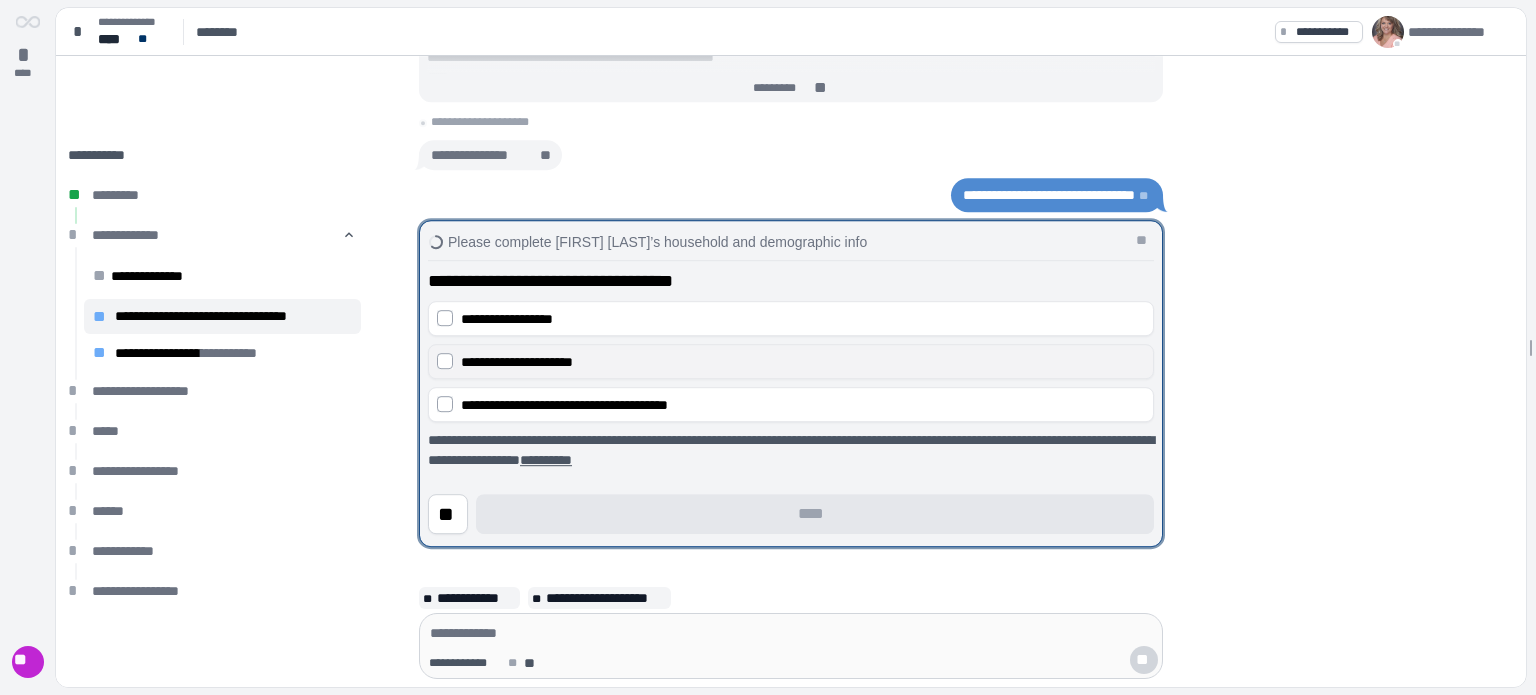 click on "**********" at bounding box center (517, 362) 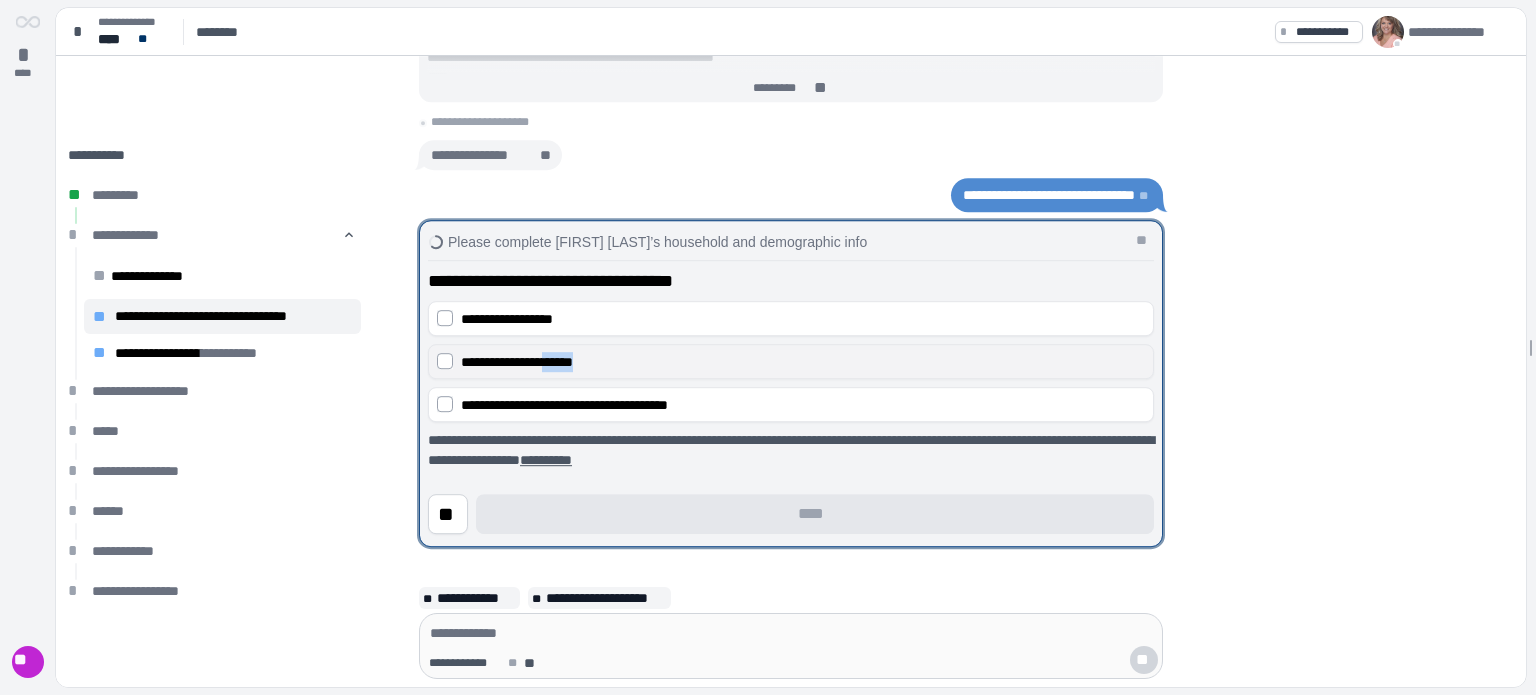 click on "**********" at bounding box center [517, 362] 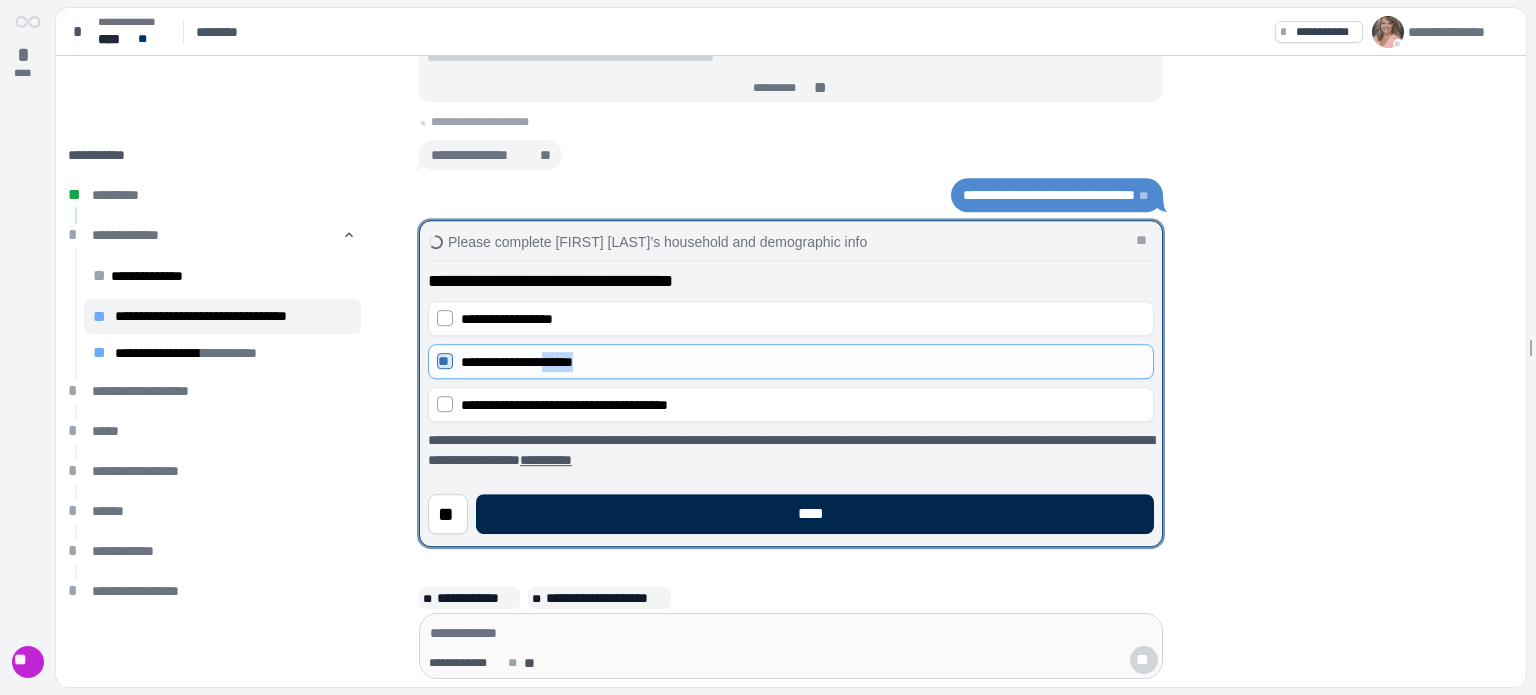 click on "****" at bounding box center (815, 514) 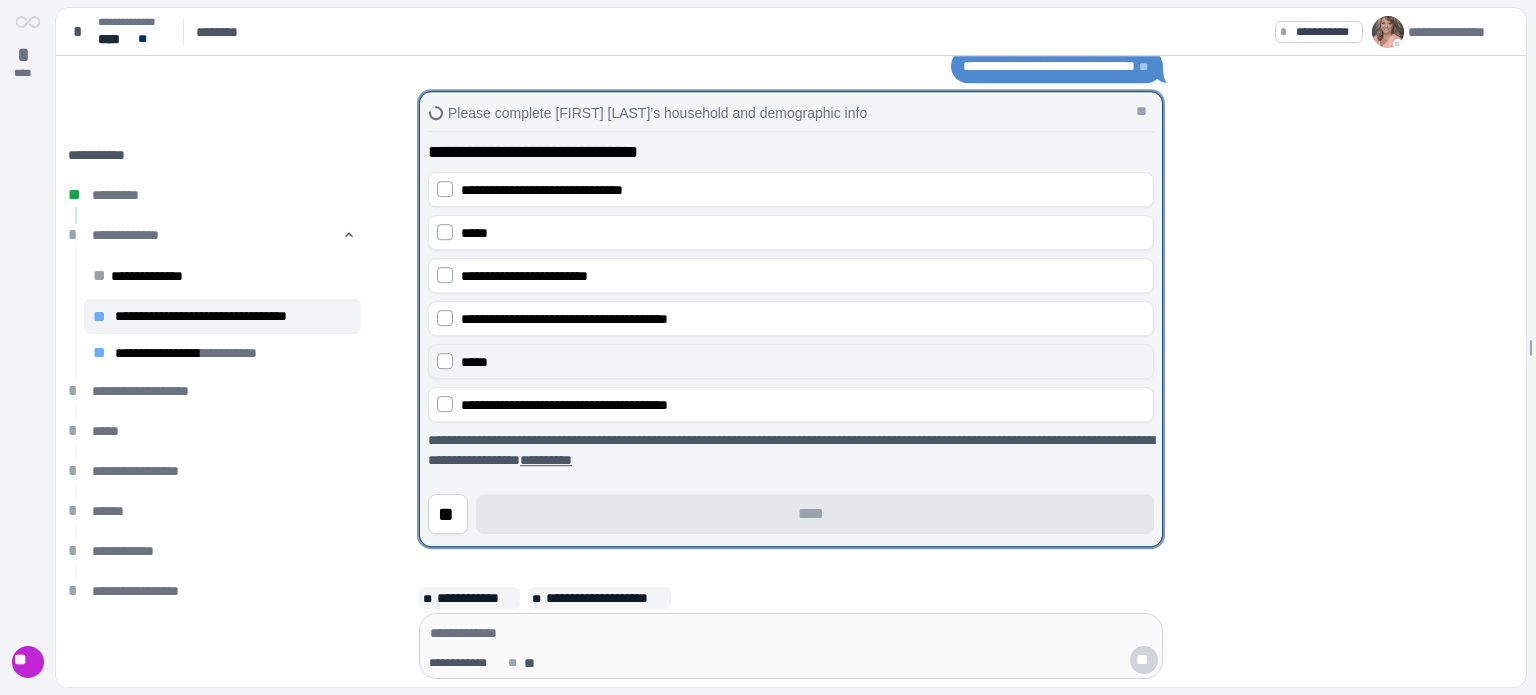 click on "*****" at bounding box center (803, 362) 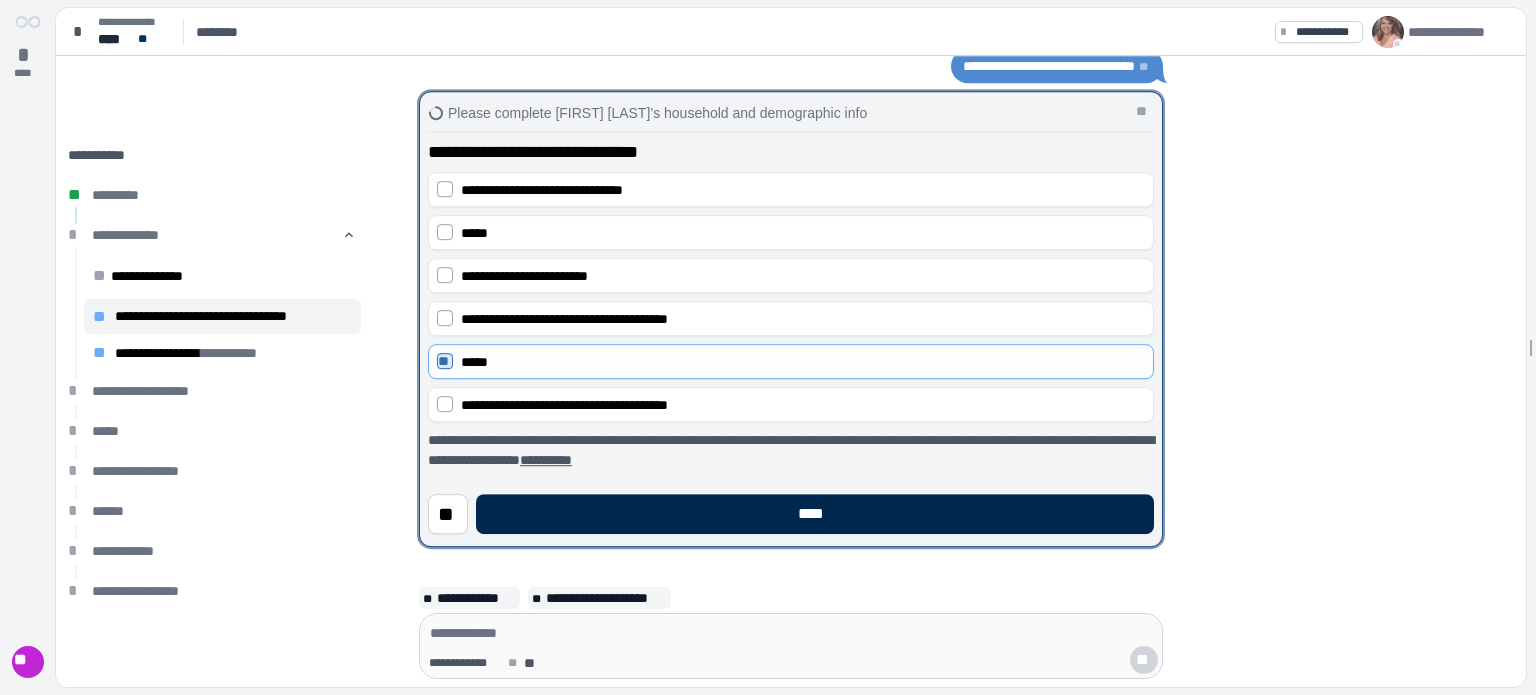 click on "****" at bounding box center (815, 514) 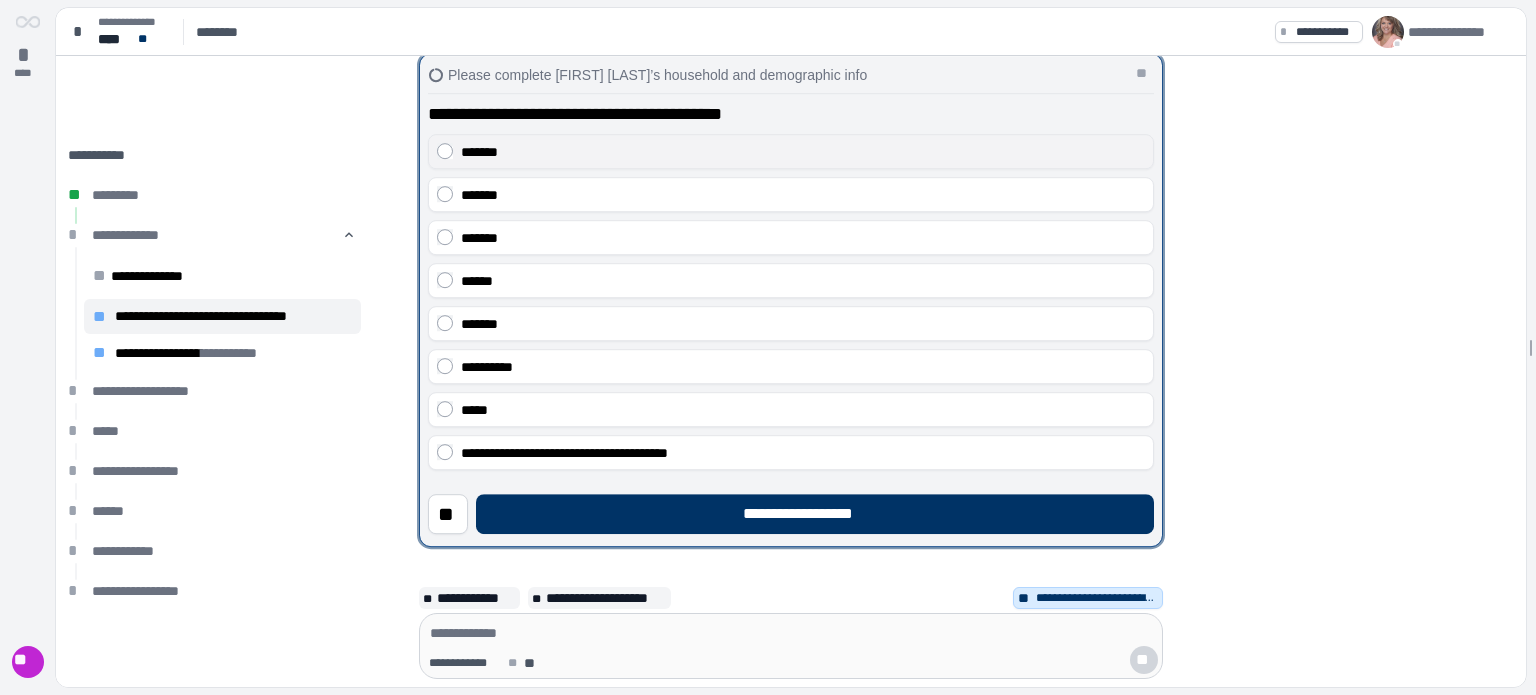 click on "*******" at bounding box center (791, 151) 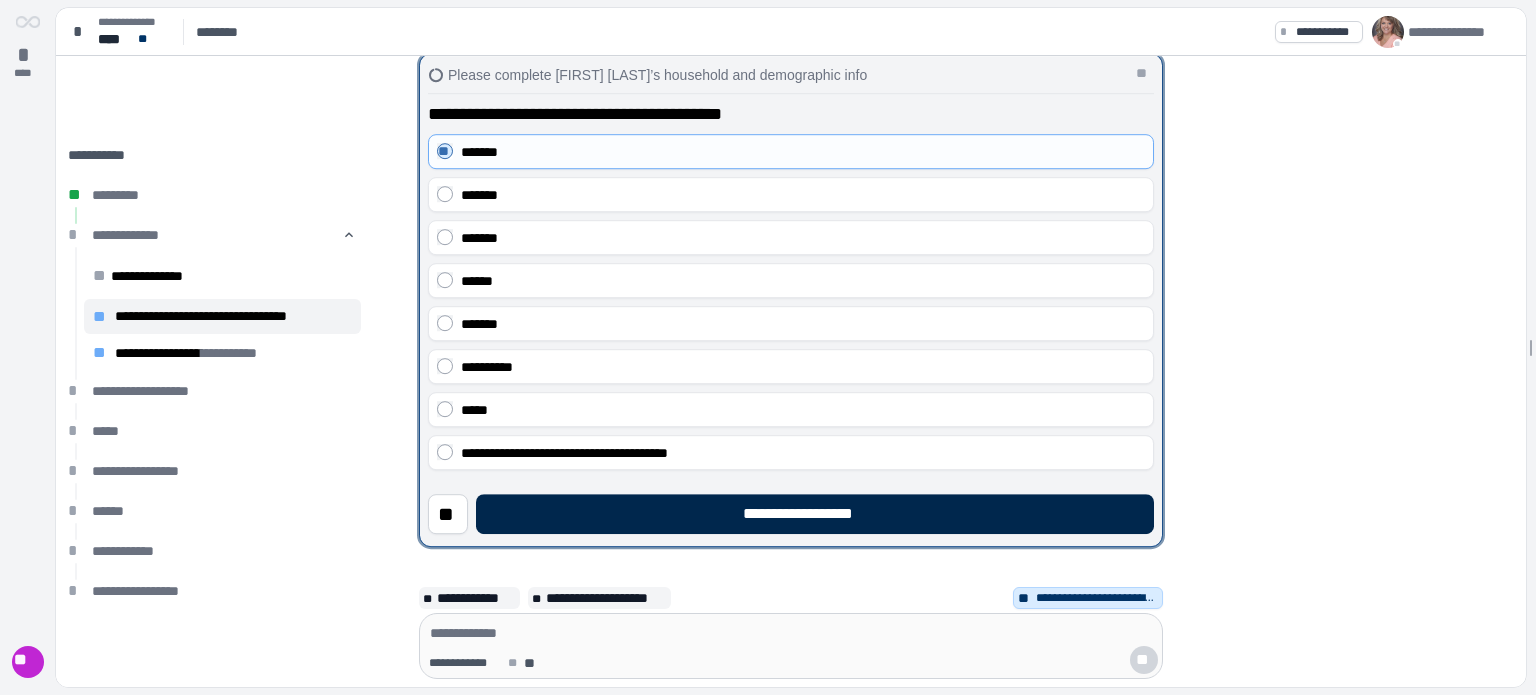 click on "**********" at bounding box center (815, 514) 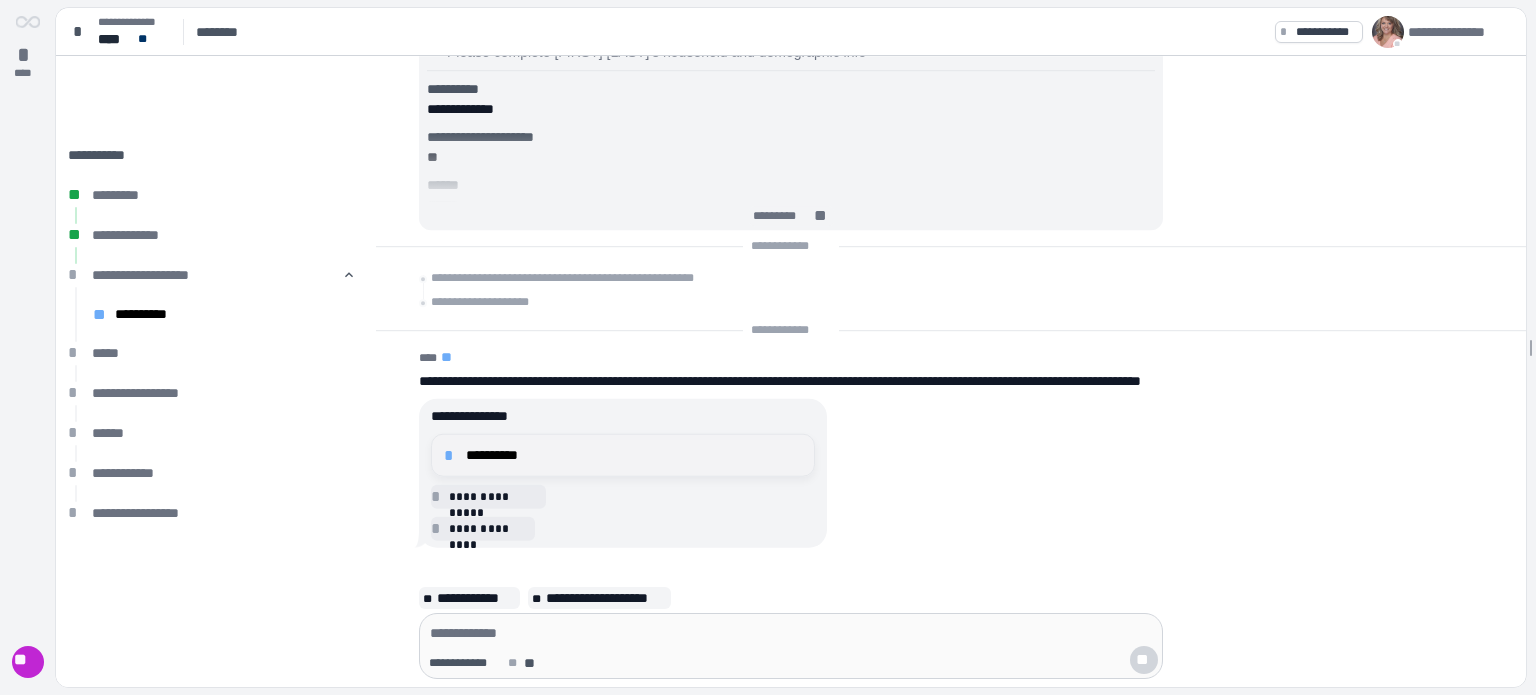 click on "**********" at bounding box center [634, 455] 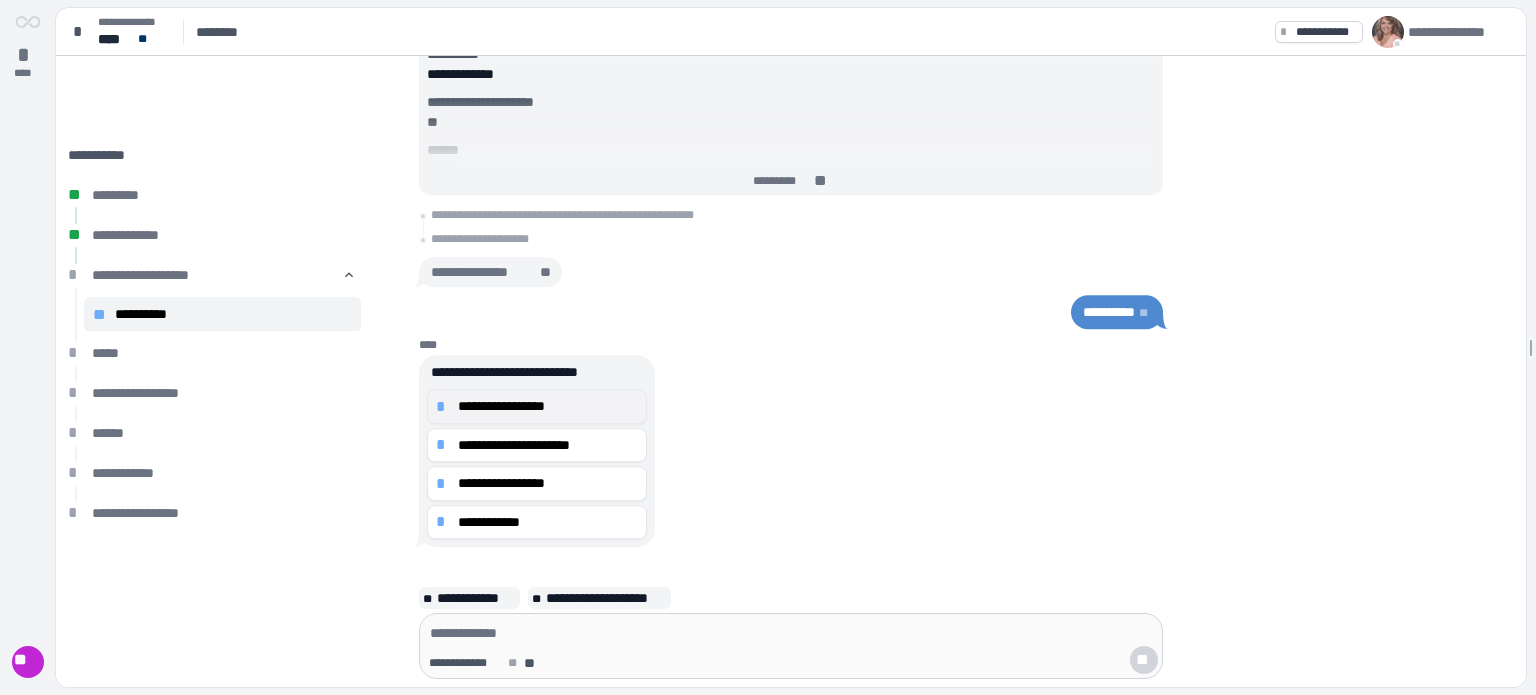 click on "**********" at bounding box center (548, 406) 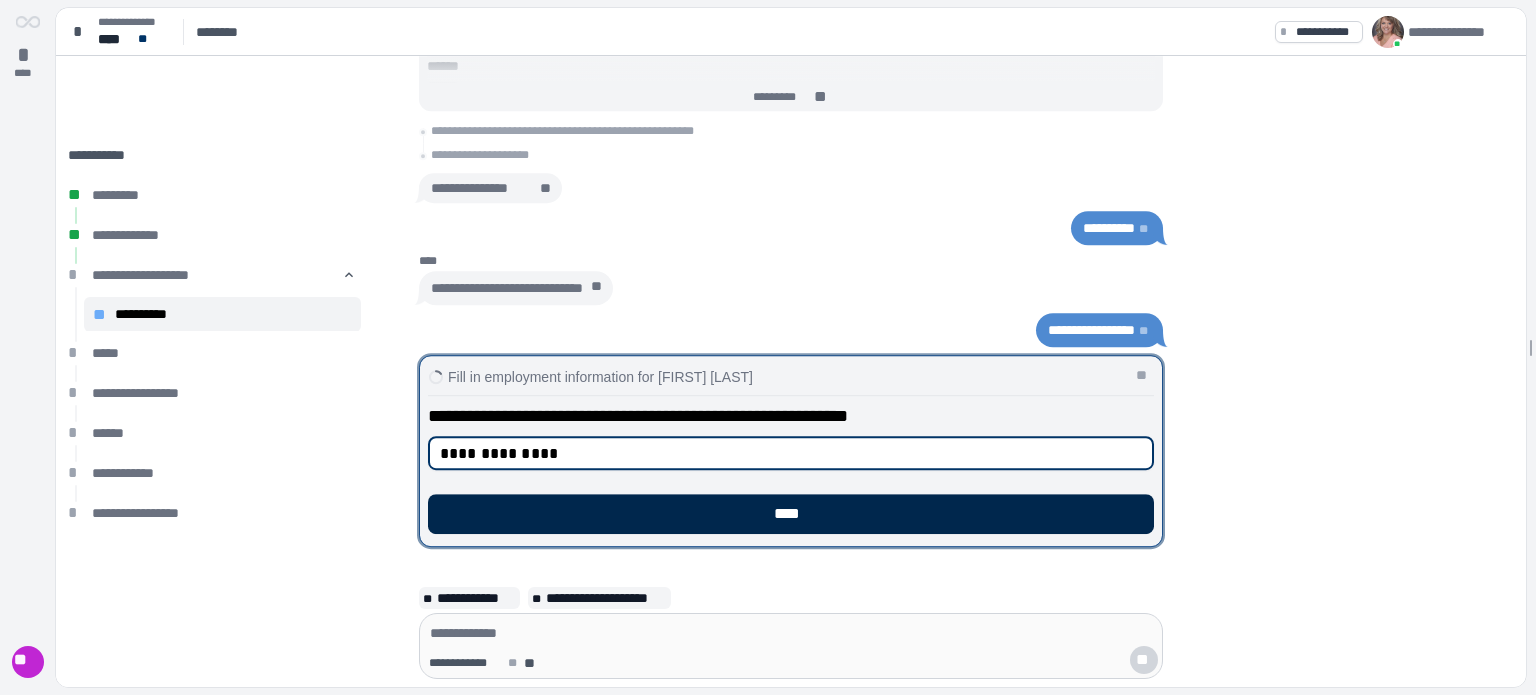 type on "**********" 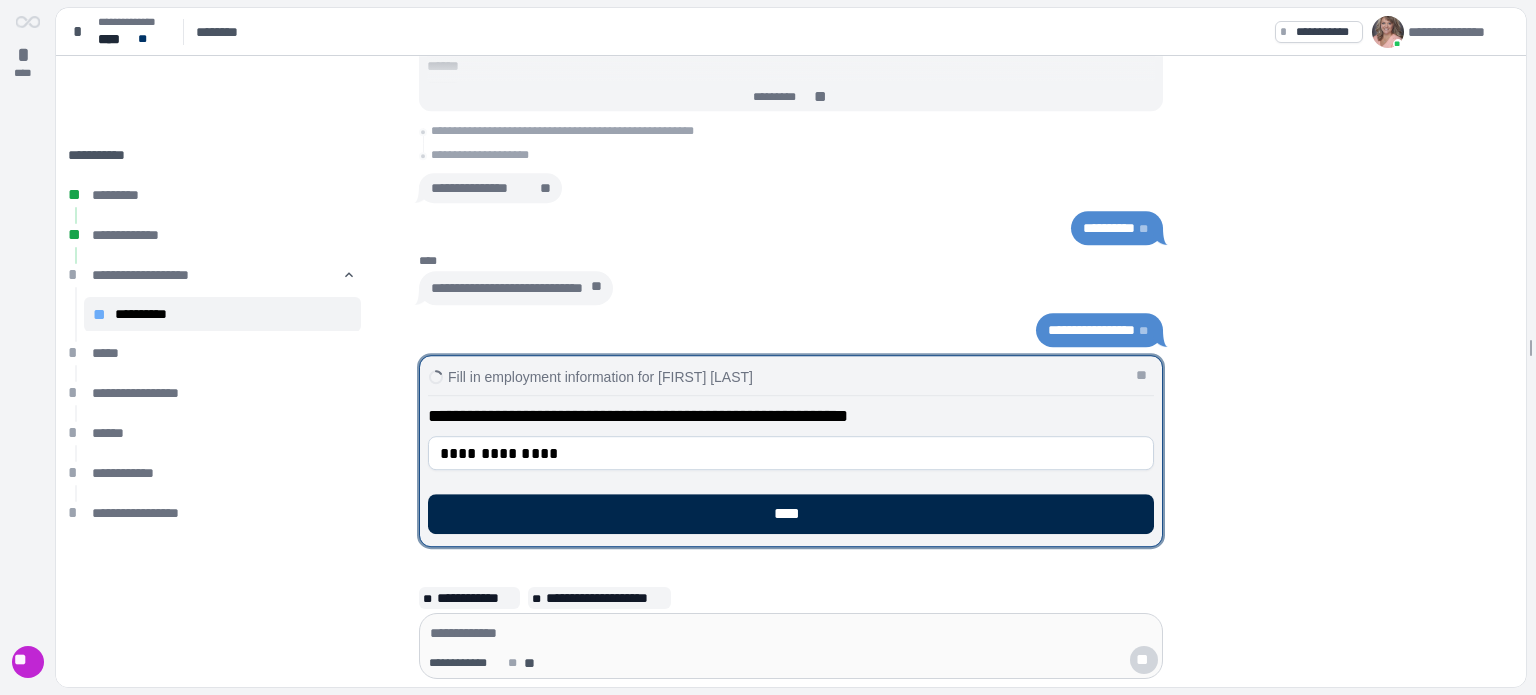 click on "****" at bounding box center (791, 514) 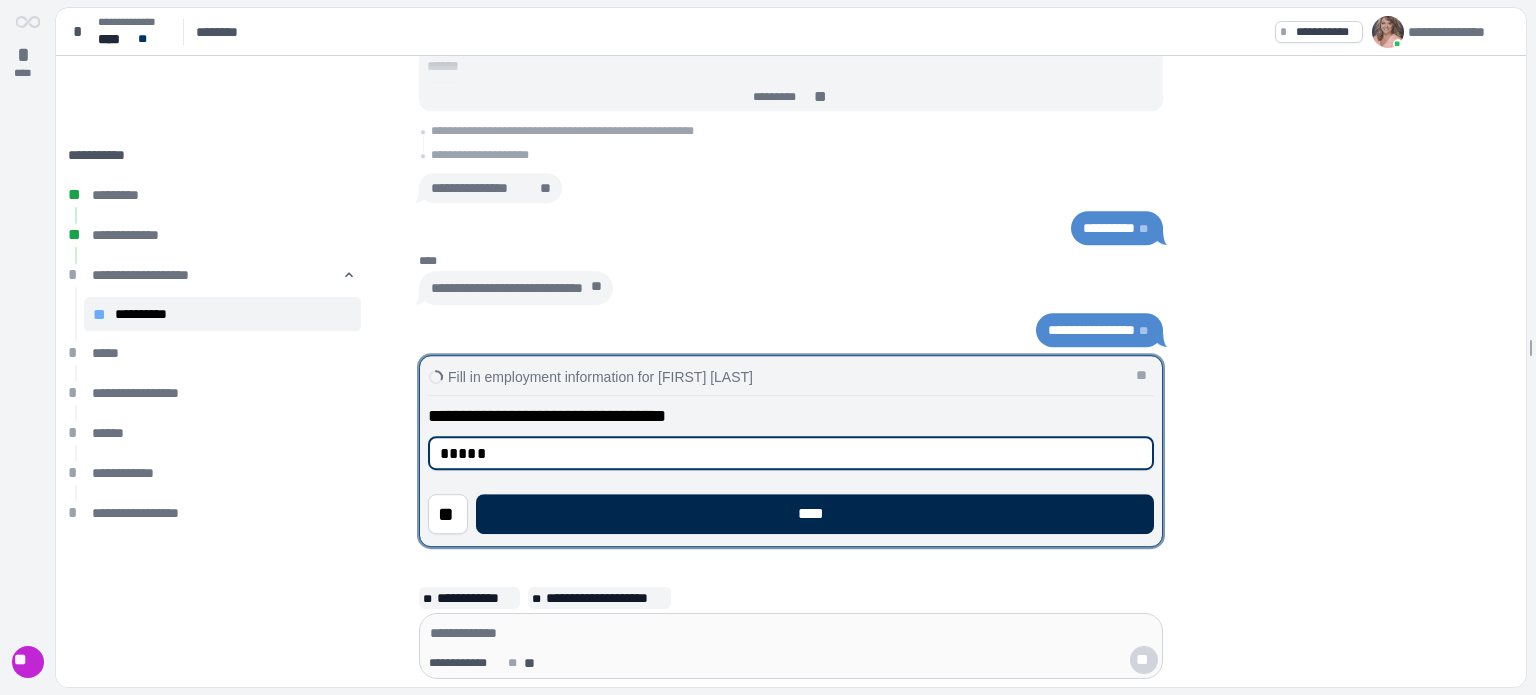 type on "*****" 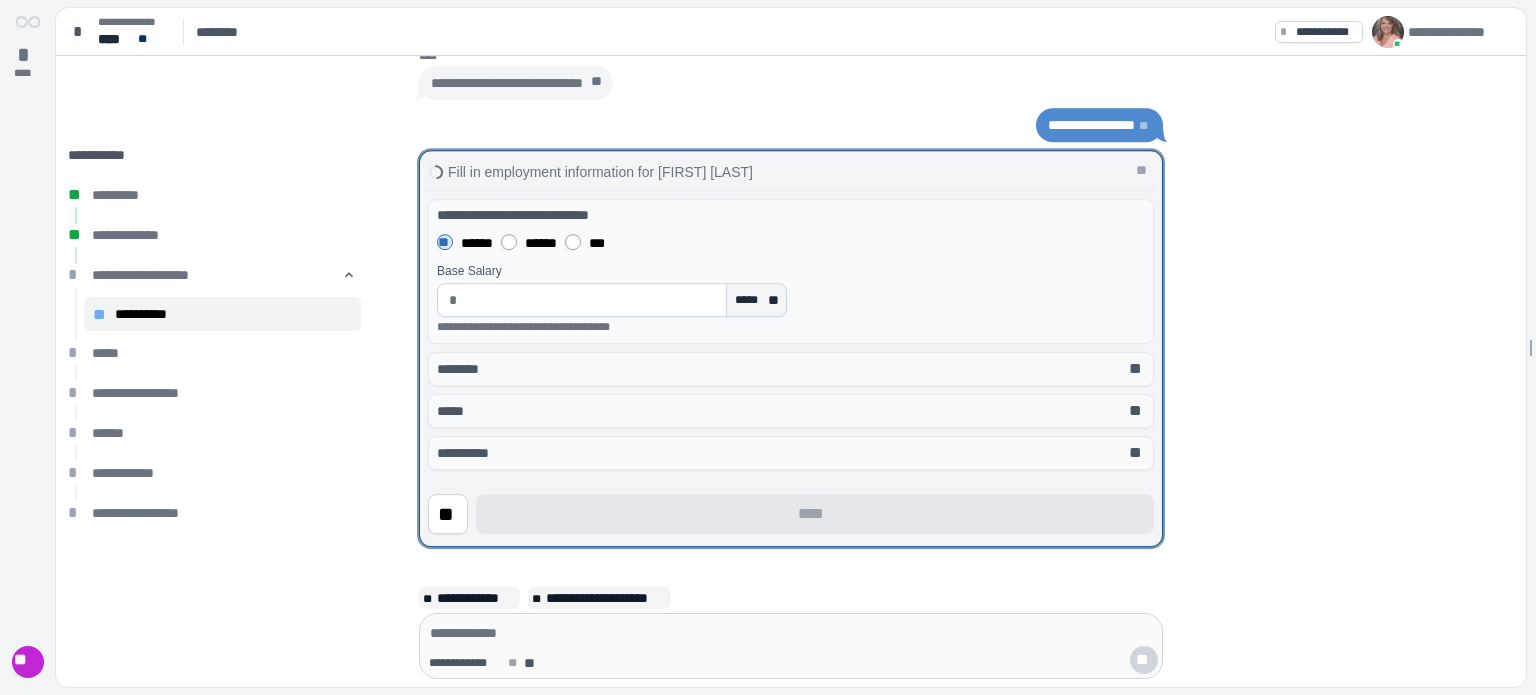 click on "******" at bounding box center [529, 242] 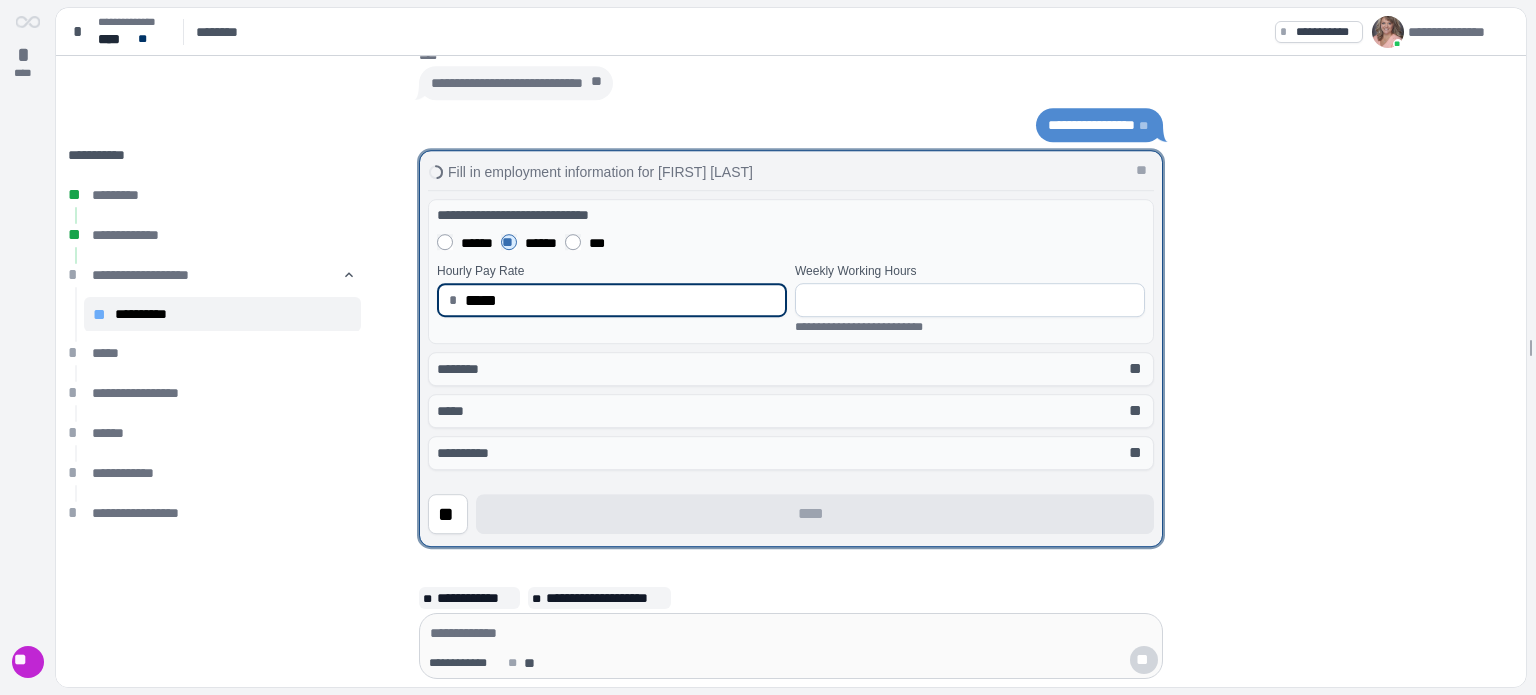 type on "*****" 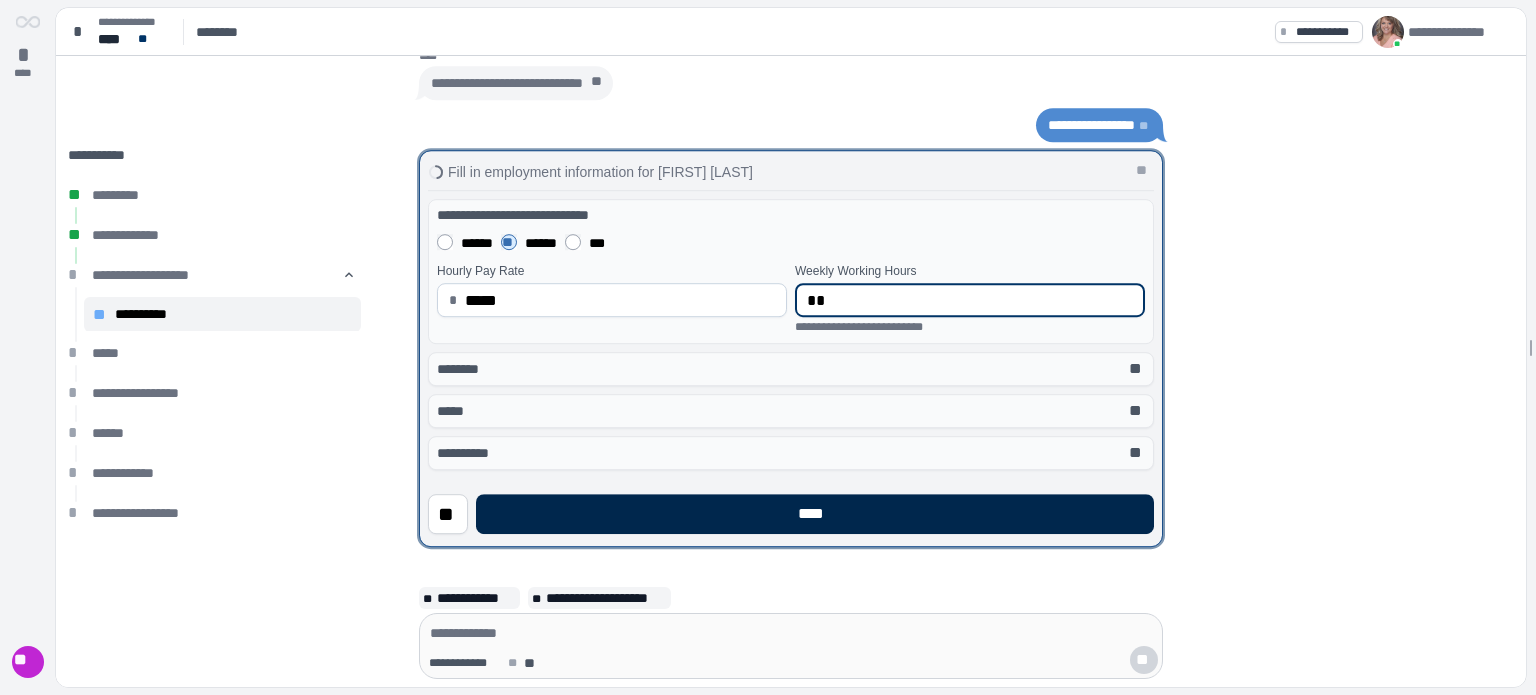 type on "**" 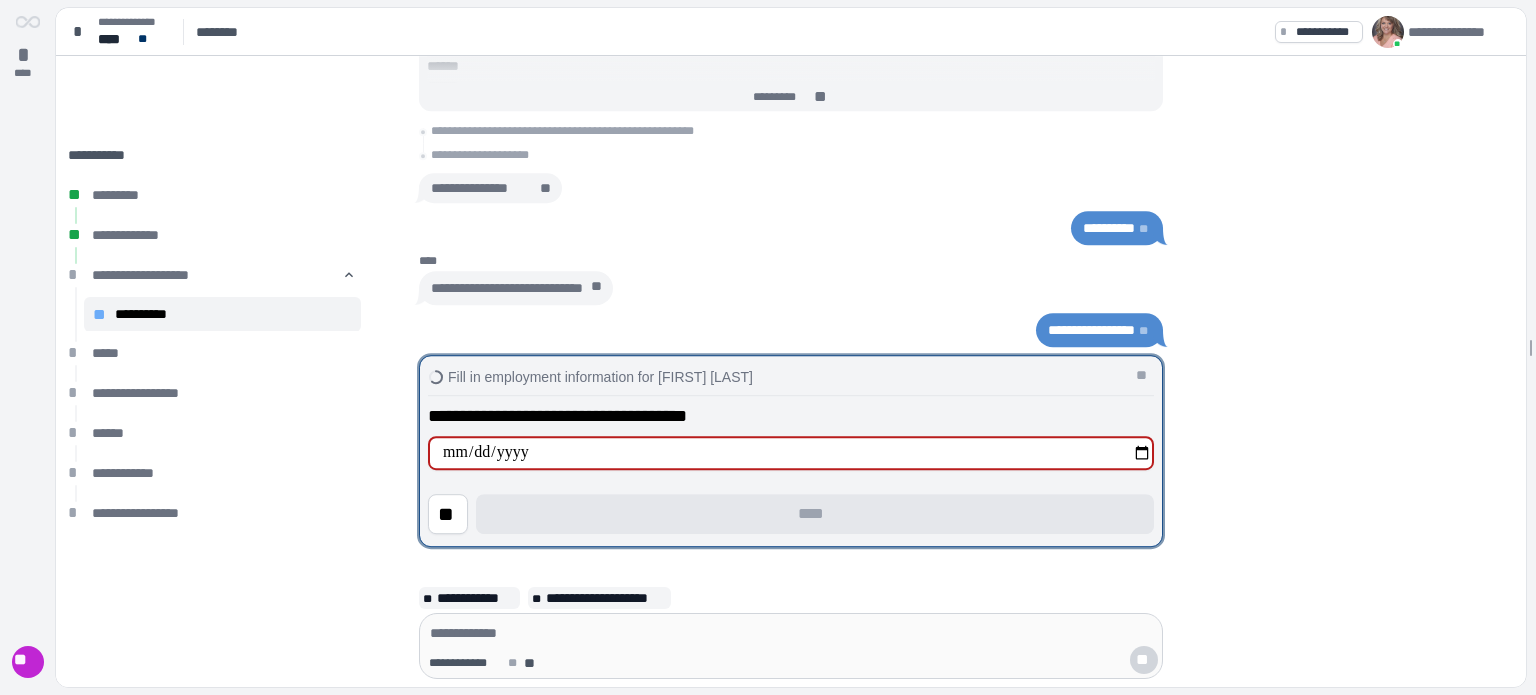 type on "**********" 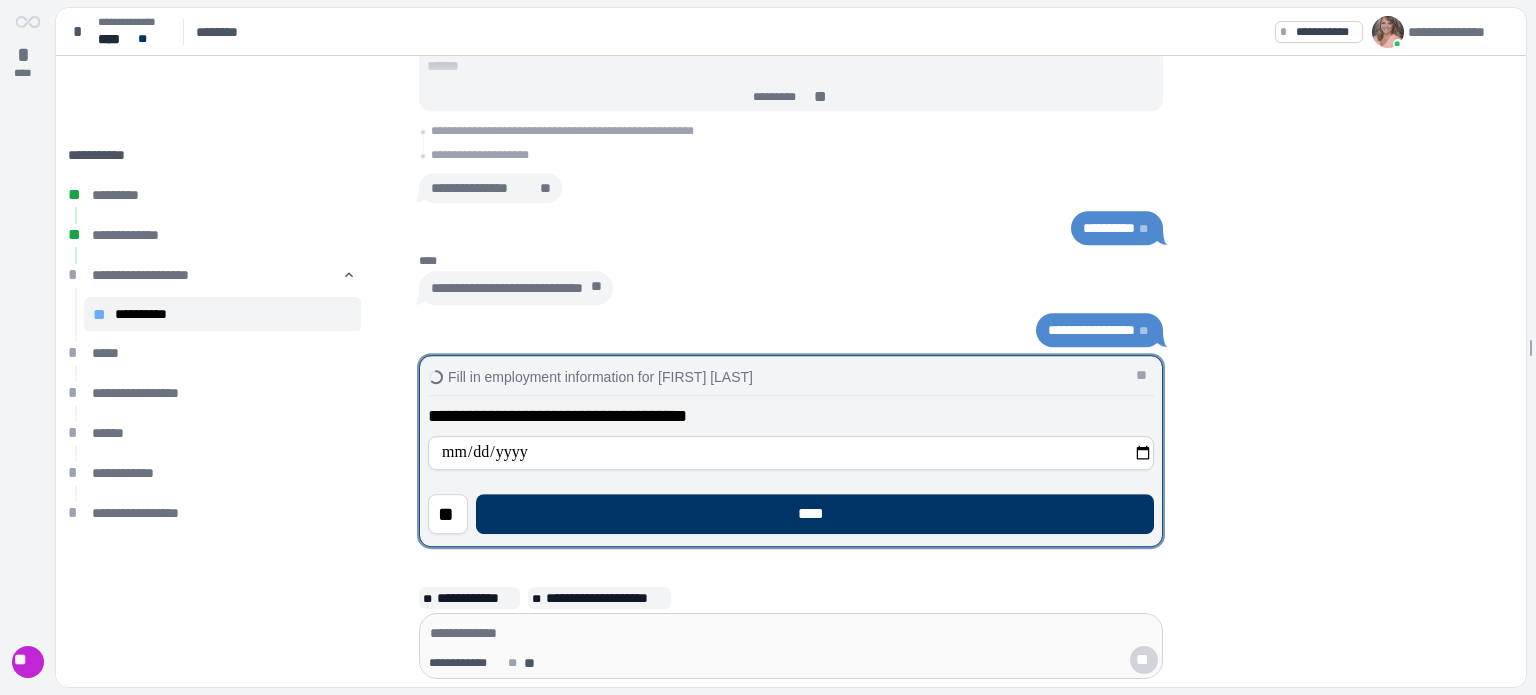 click on "****" at bounding box center (815, 514) 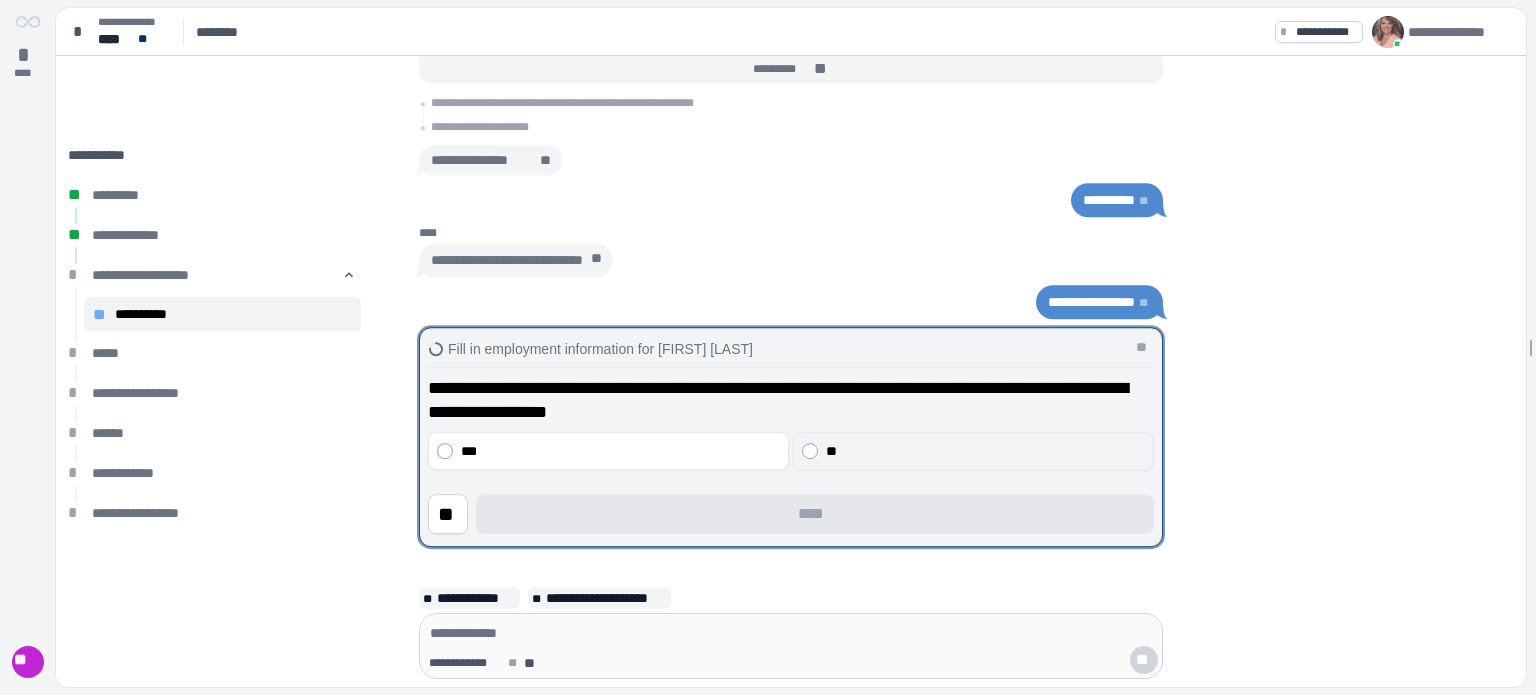click on "**" at bounding box center [973, 451] 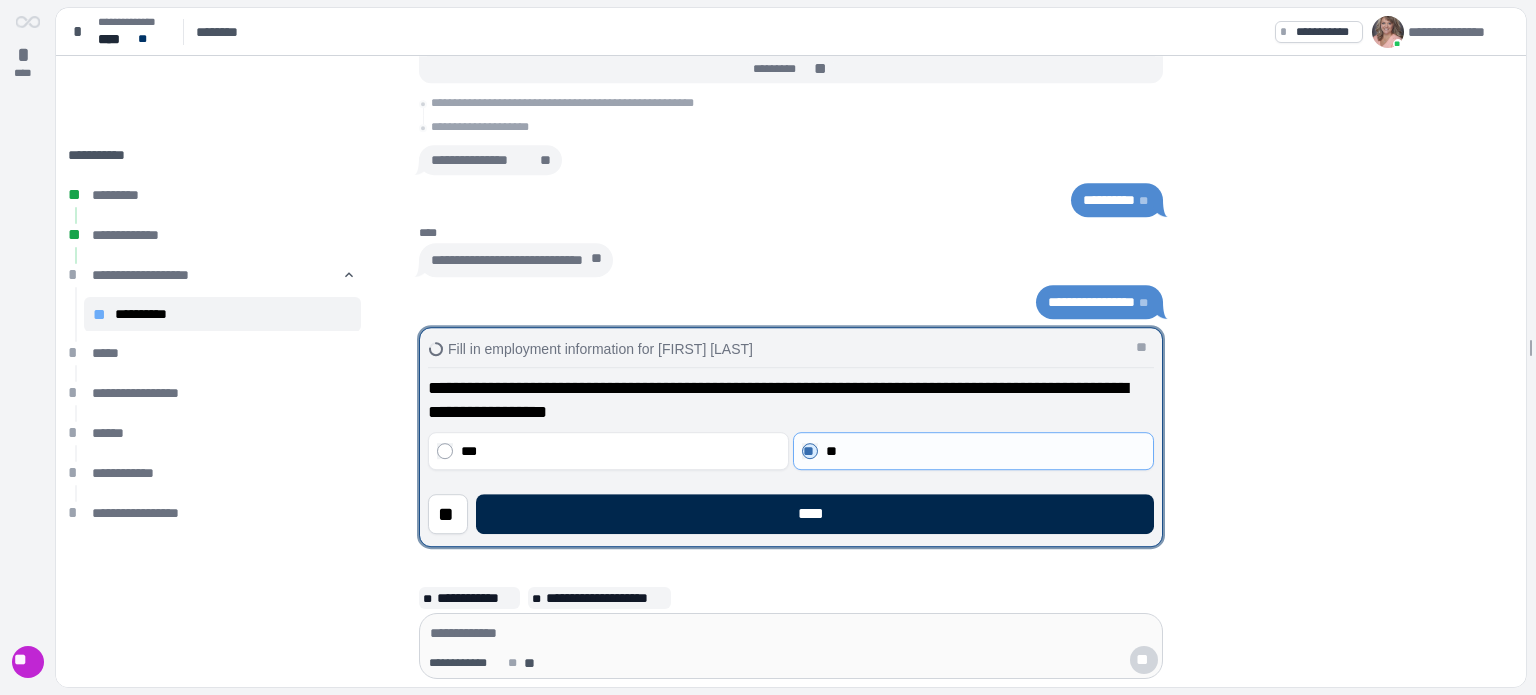click on "****" at bounding box center [815, 514] 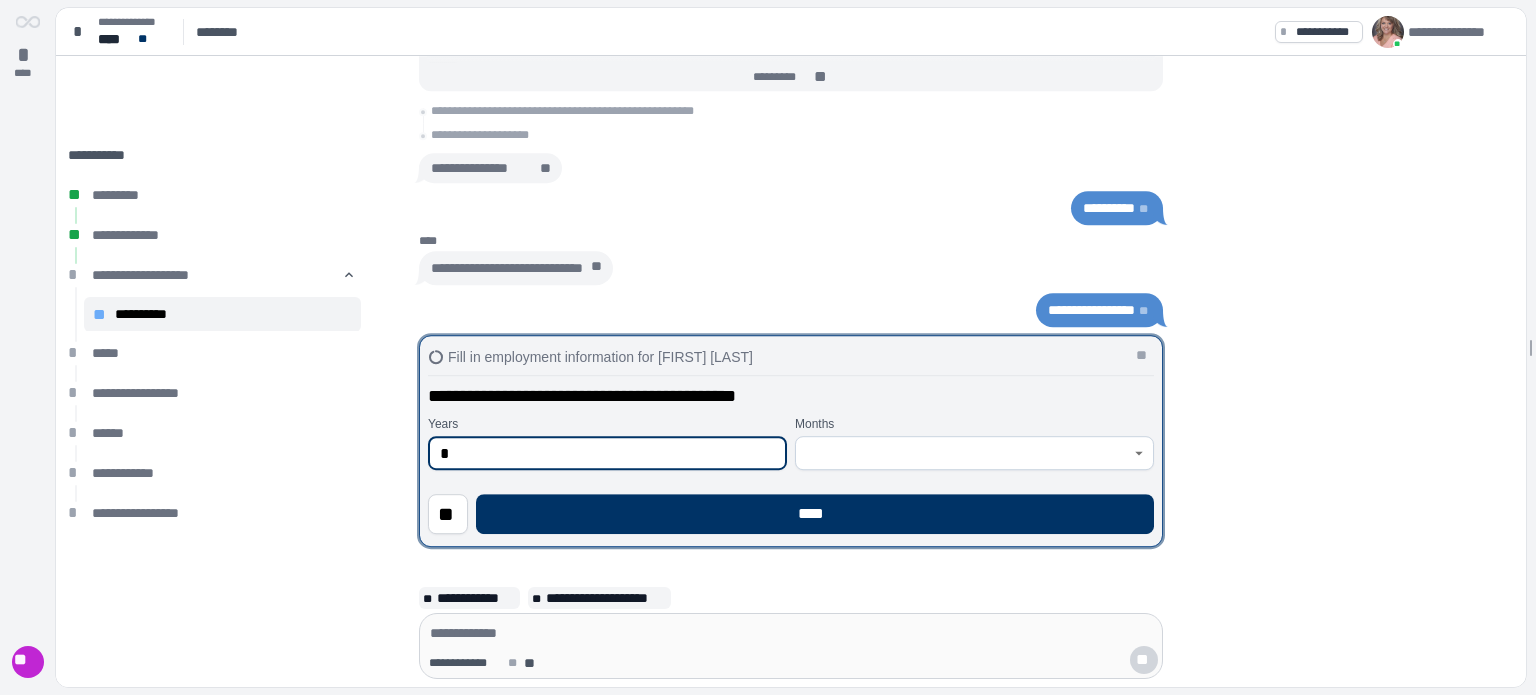 type on "*" 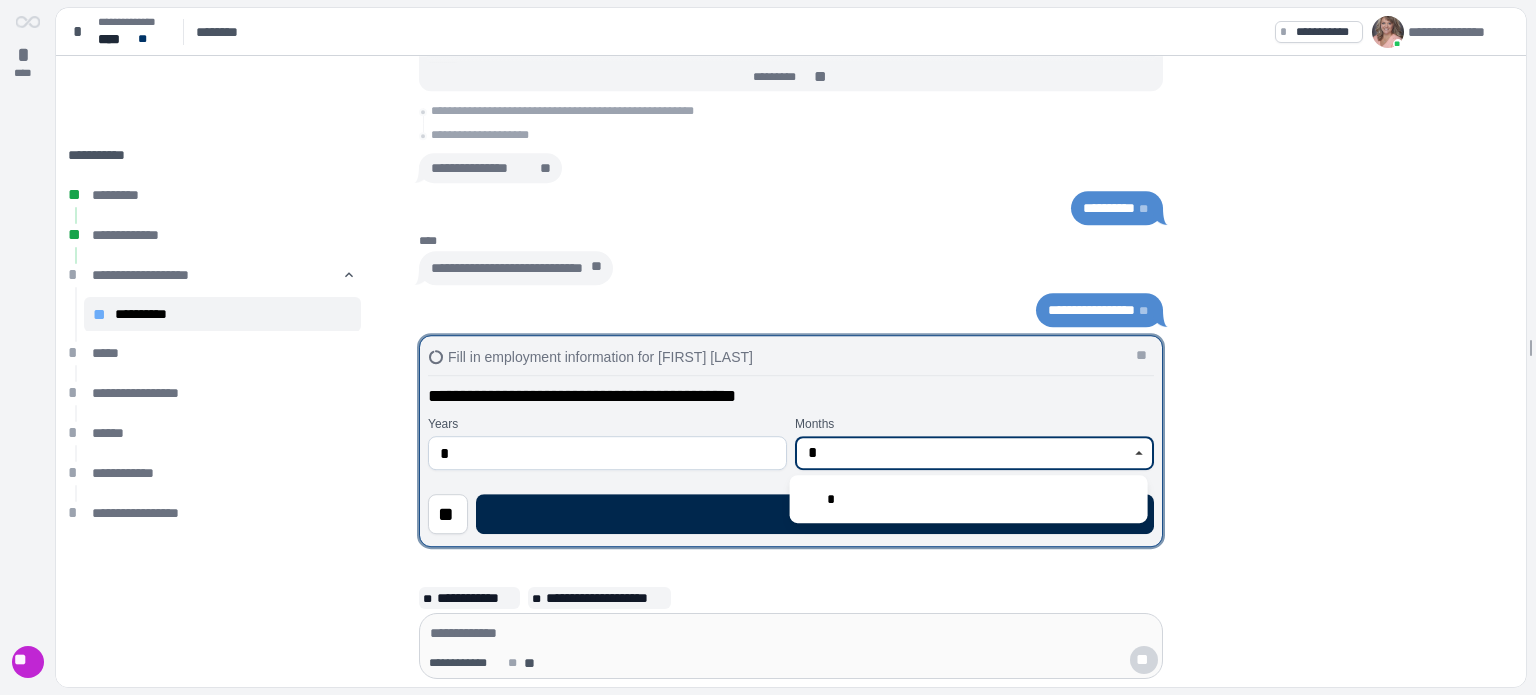 type on "*" 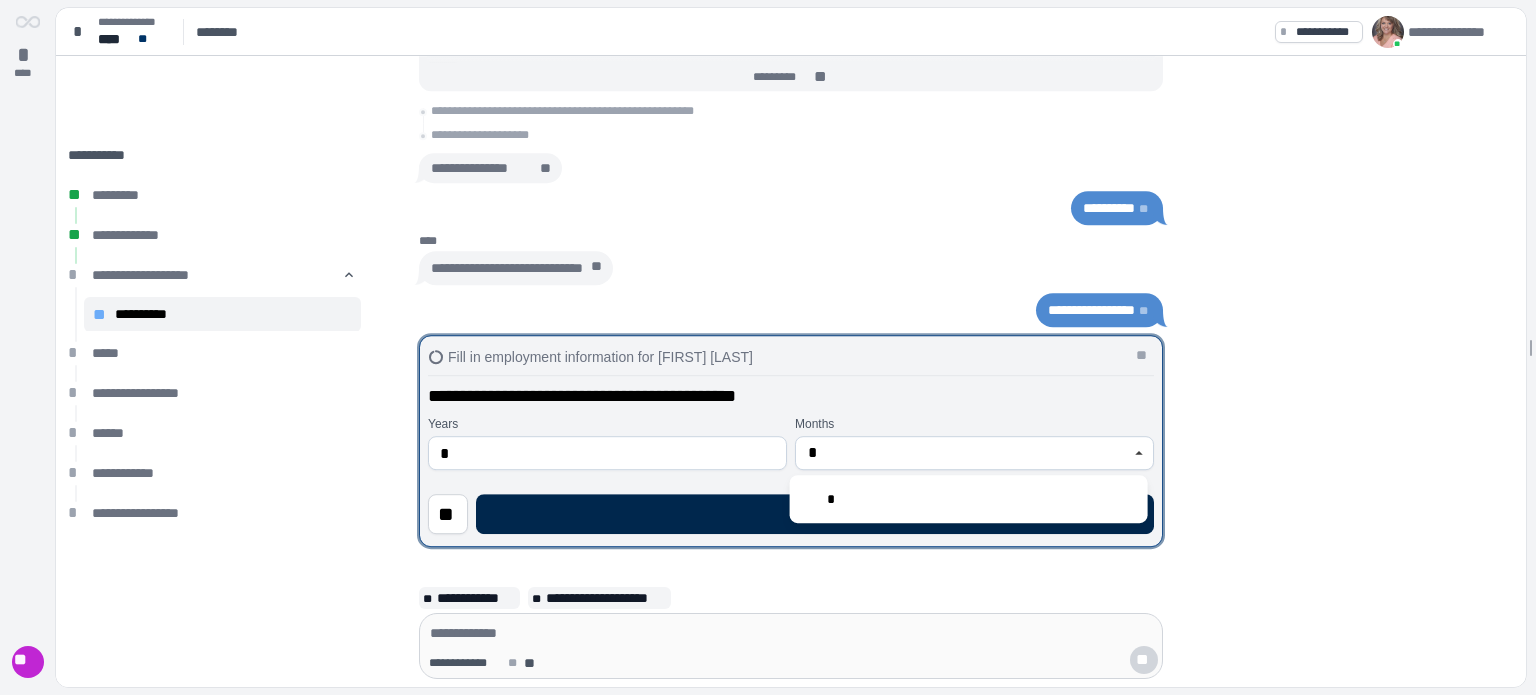 click on "****" at bounding box center [815, 514] 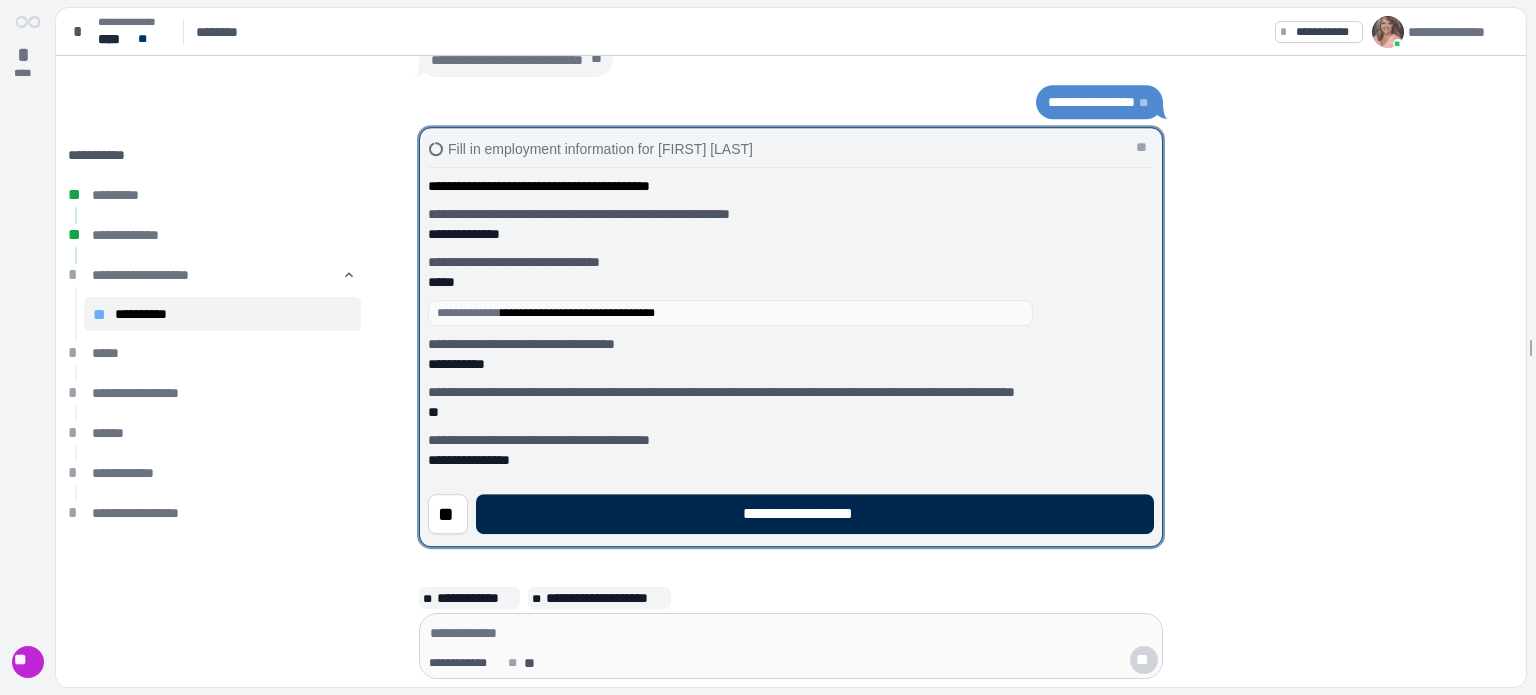 click on "**********" at bounding box center [815, 514] 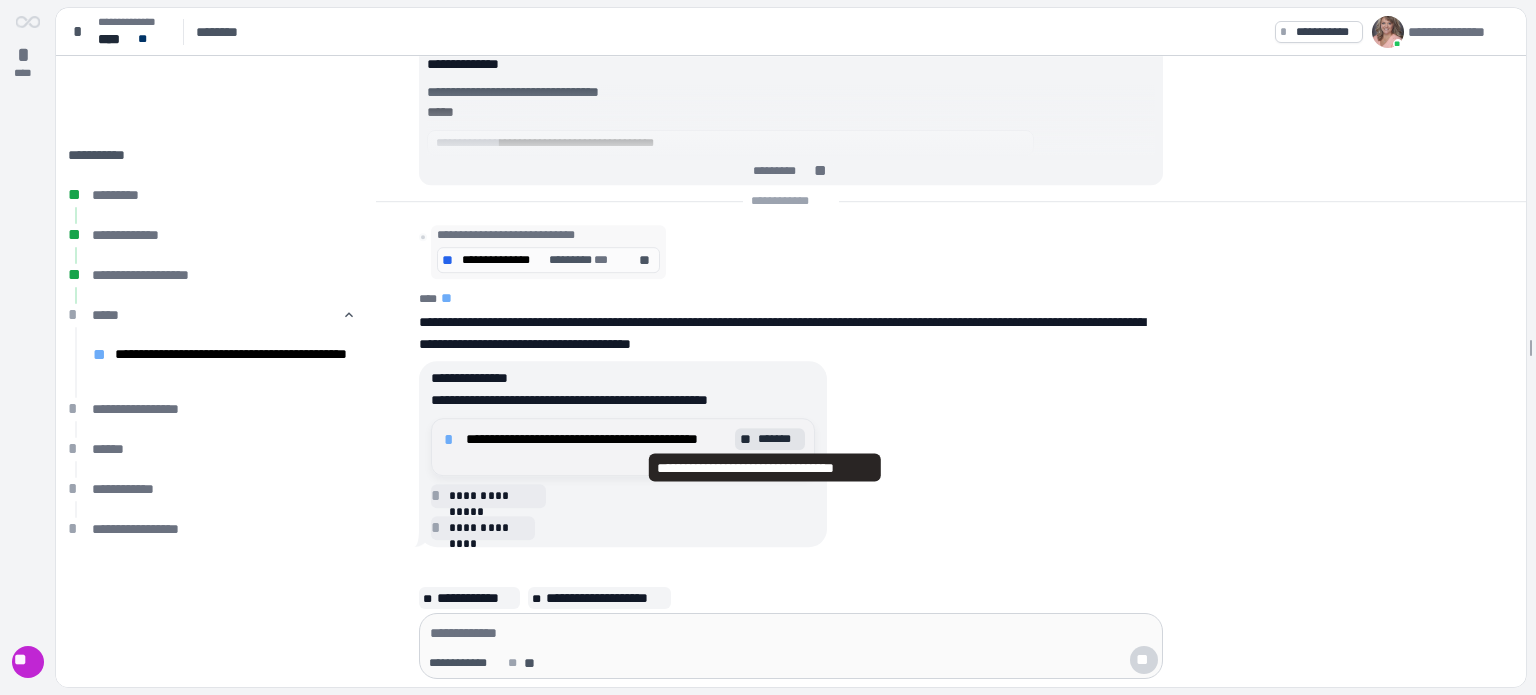 click on "*******" at bounding box center [779, 439] 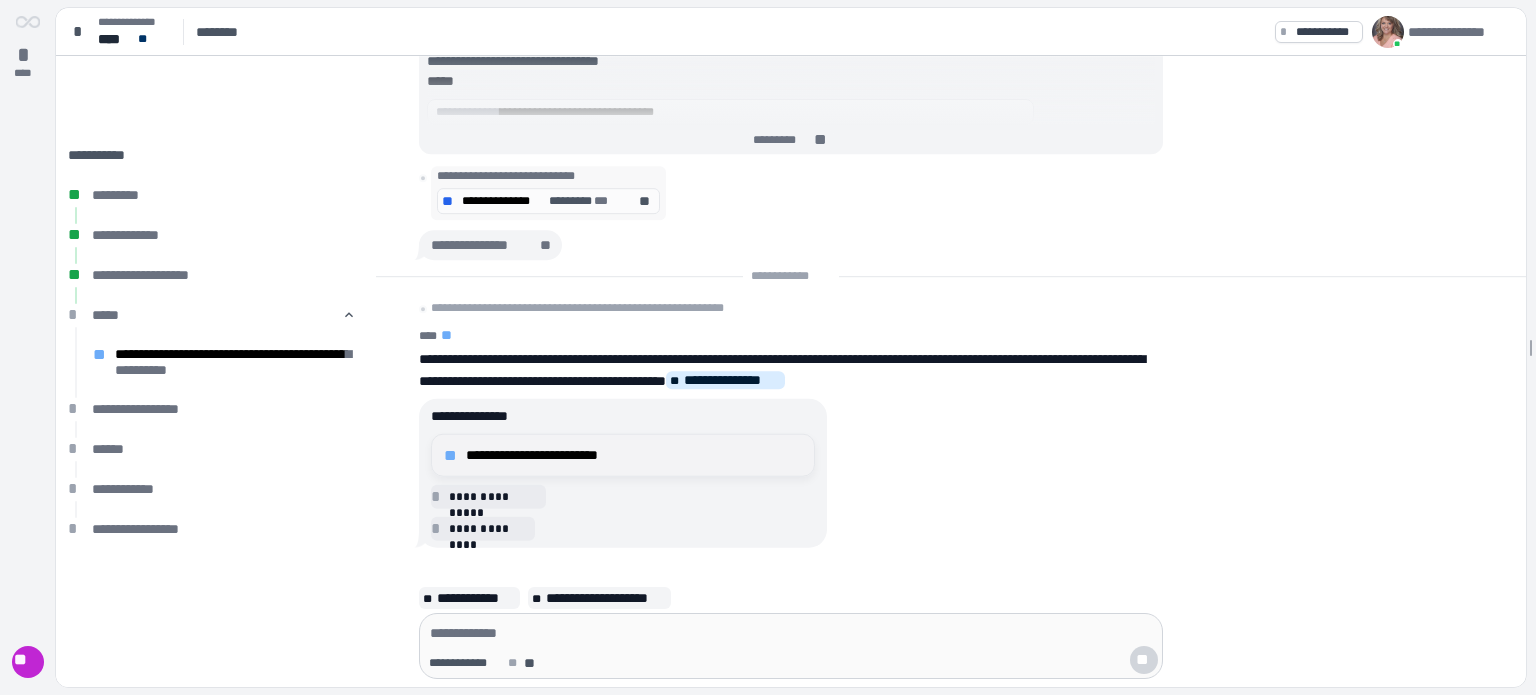 click on "**********" at bounding box center [634, 455] 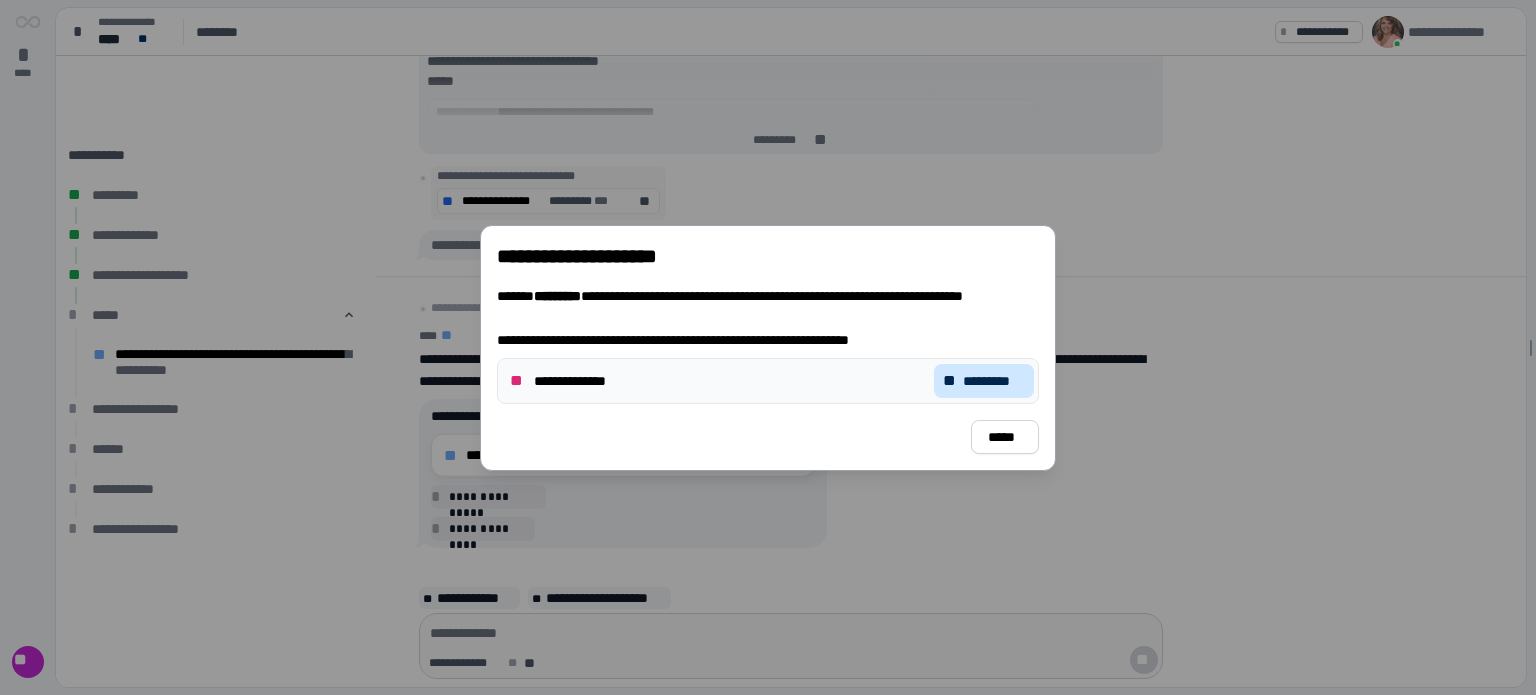click on "** *********" at bounding box center (984, 381) 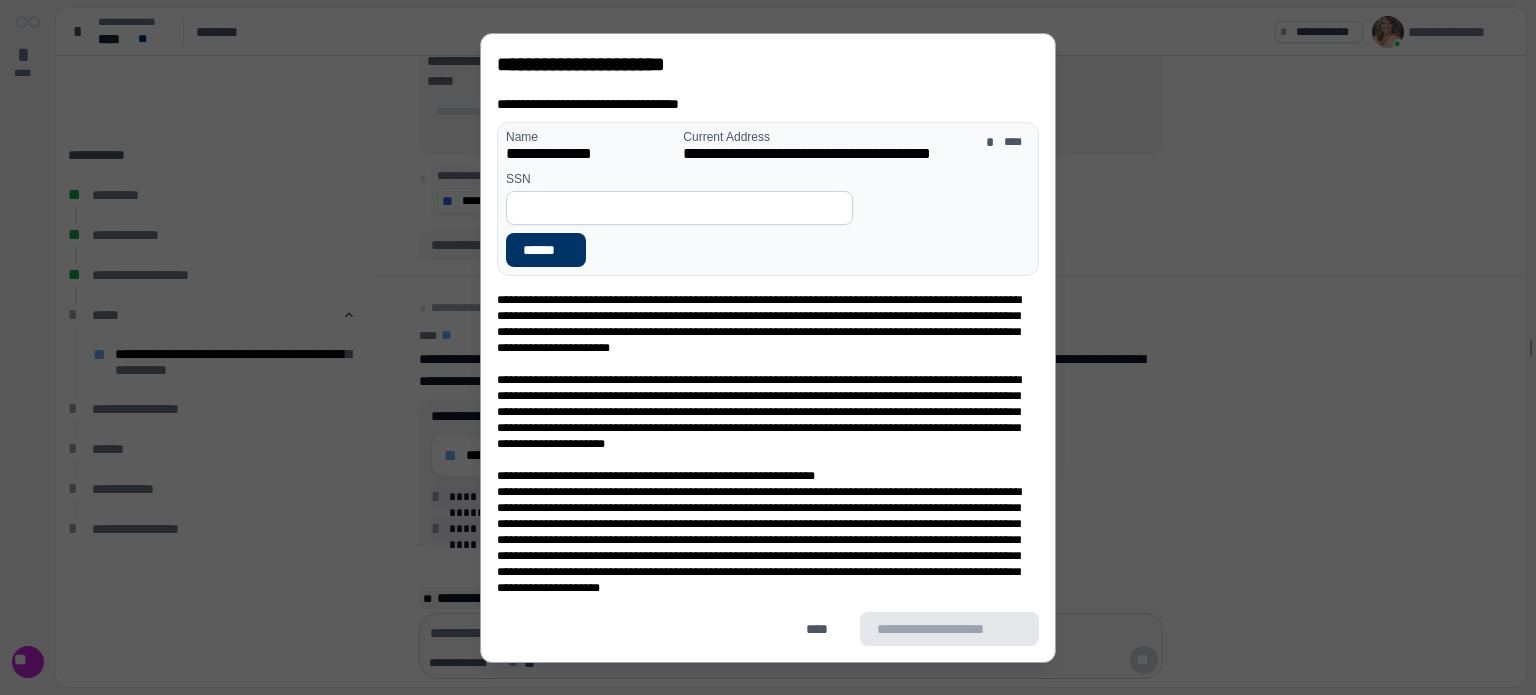 click at bounding box center [679, 208] 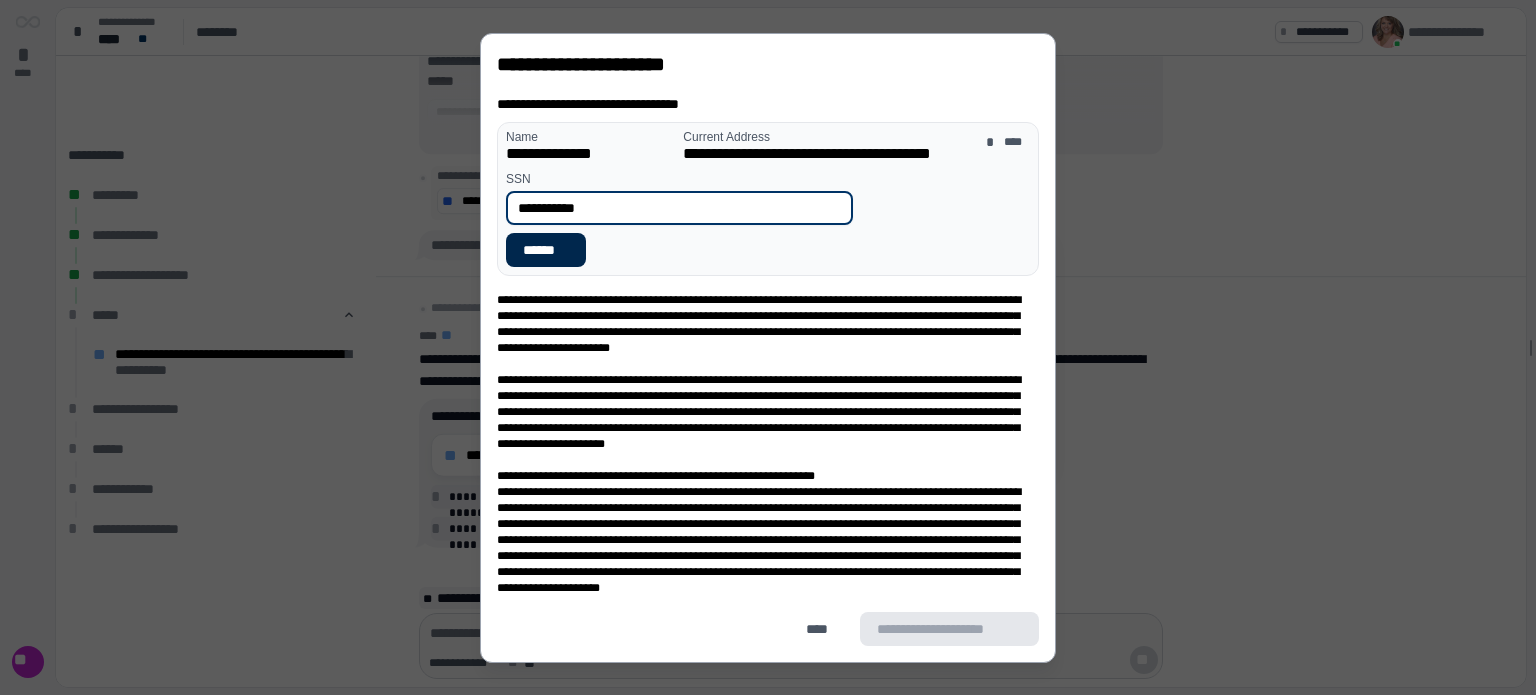 type on "**********" 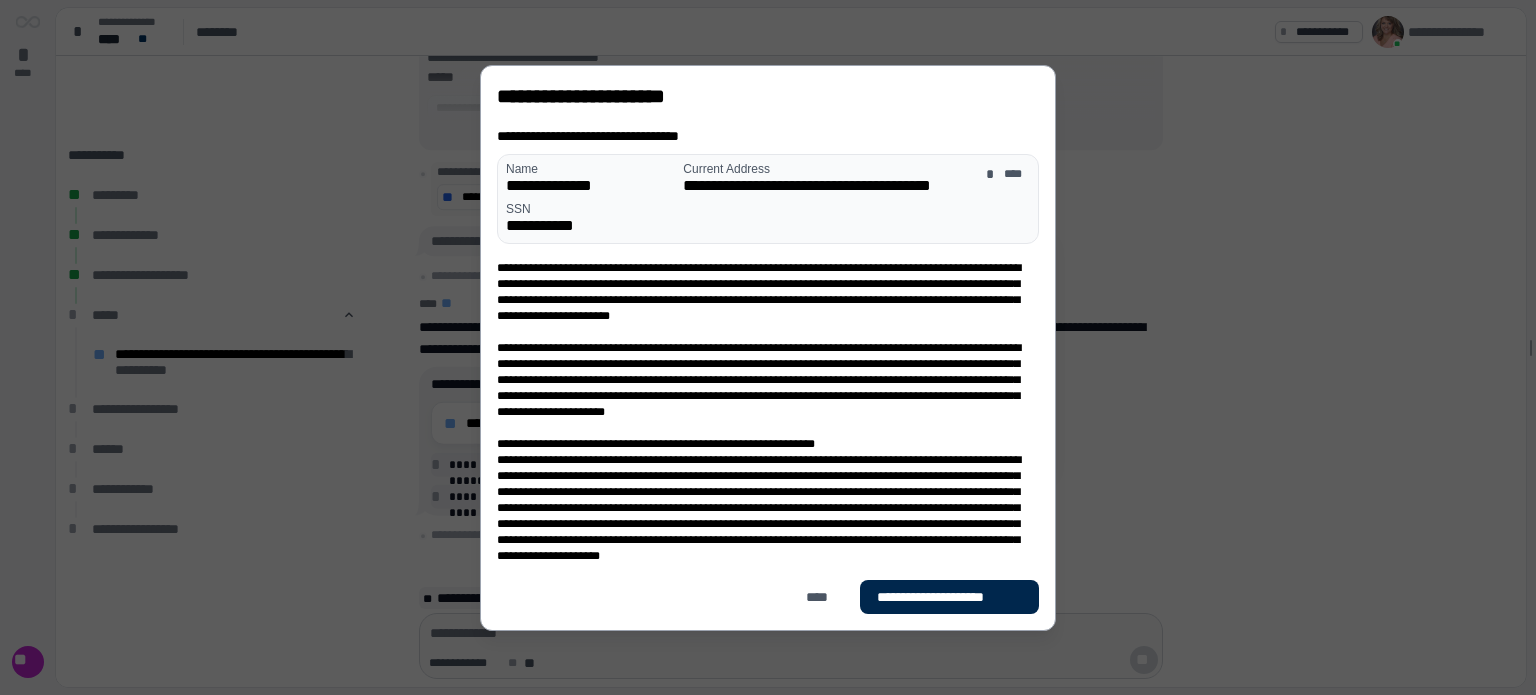 click on "**********" at bounding box center (949, 597) 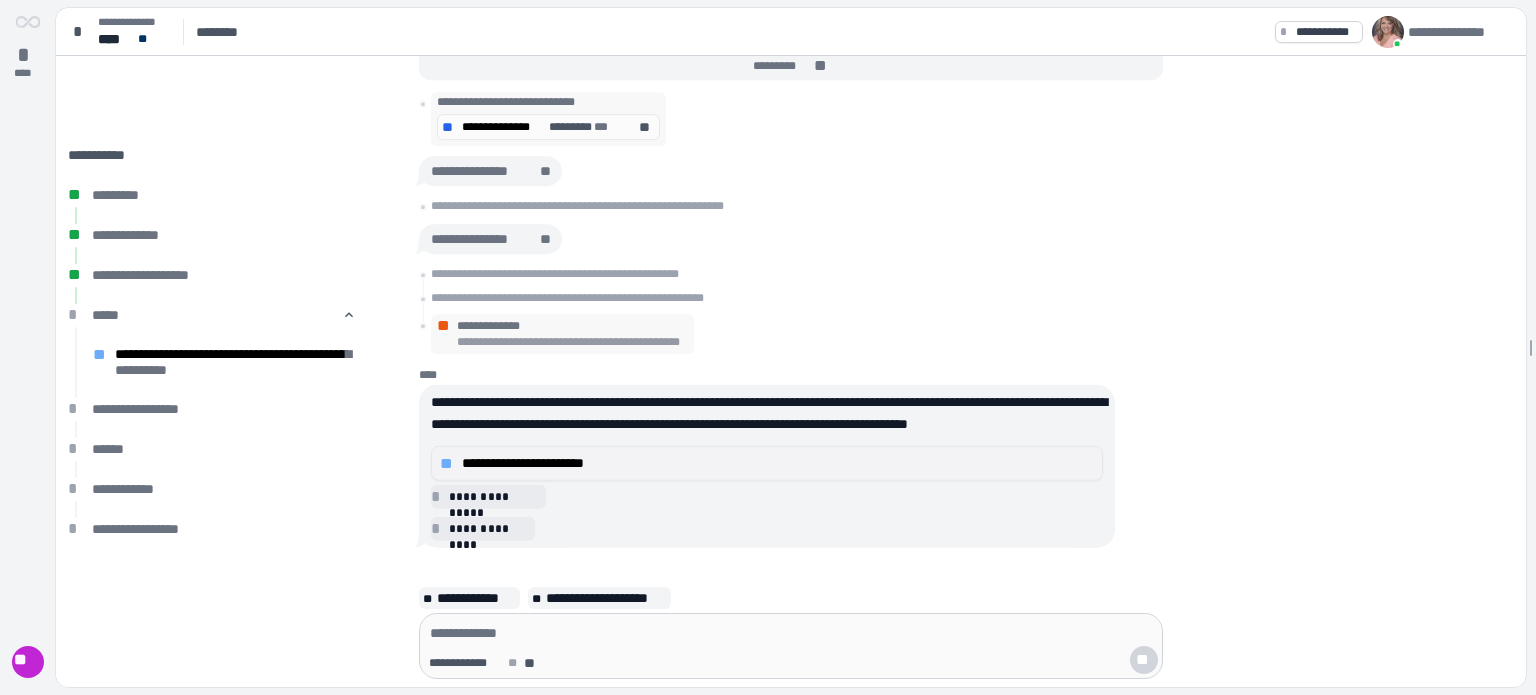 click on "**********" at bounding box center [778, 463] 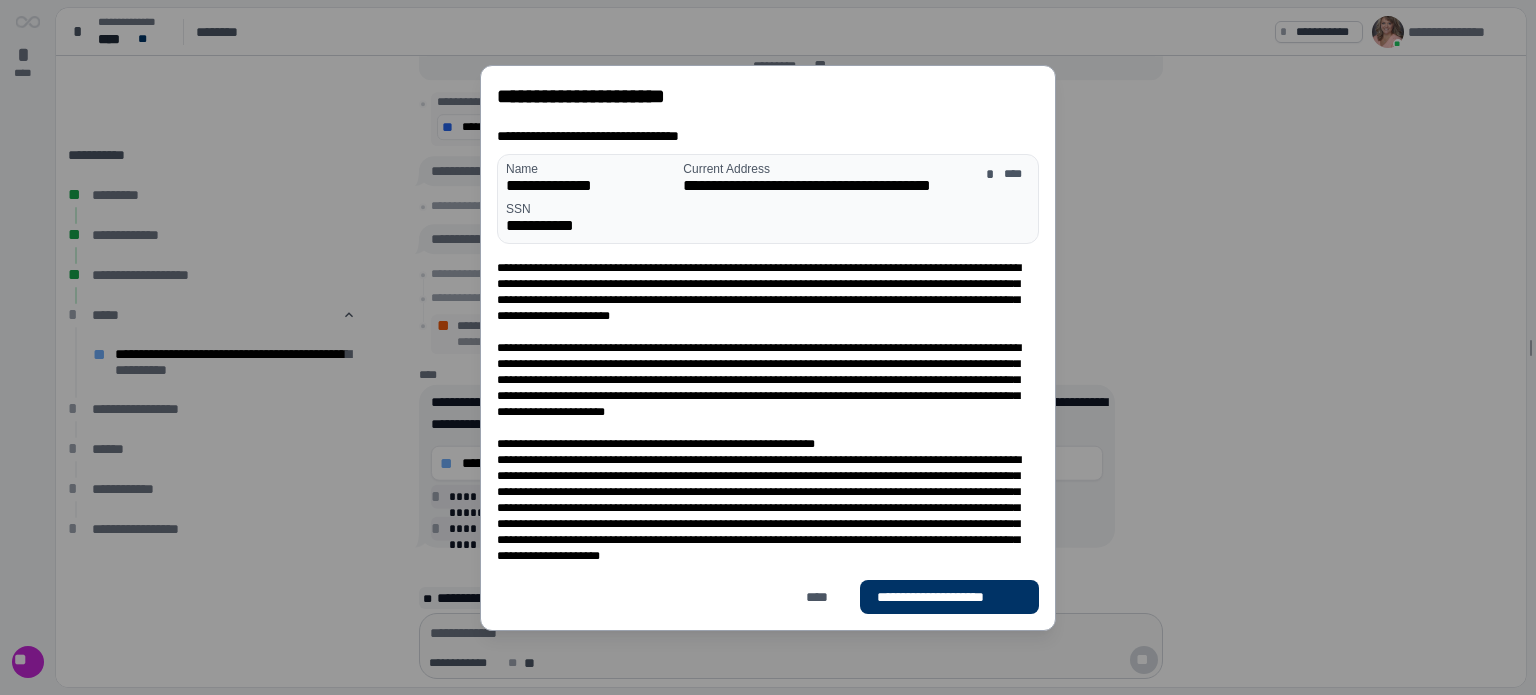 click on "**********" at bounding box center (553, 226) 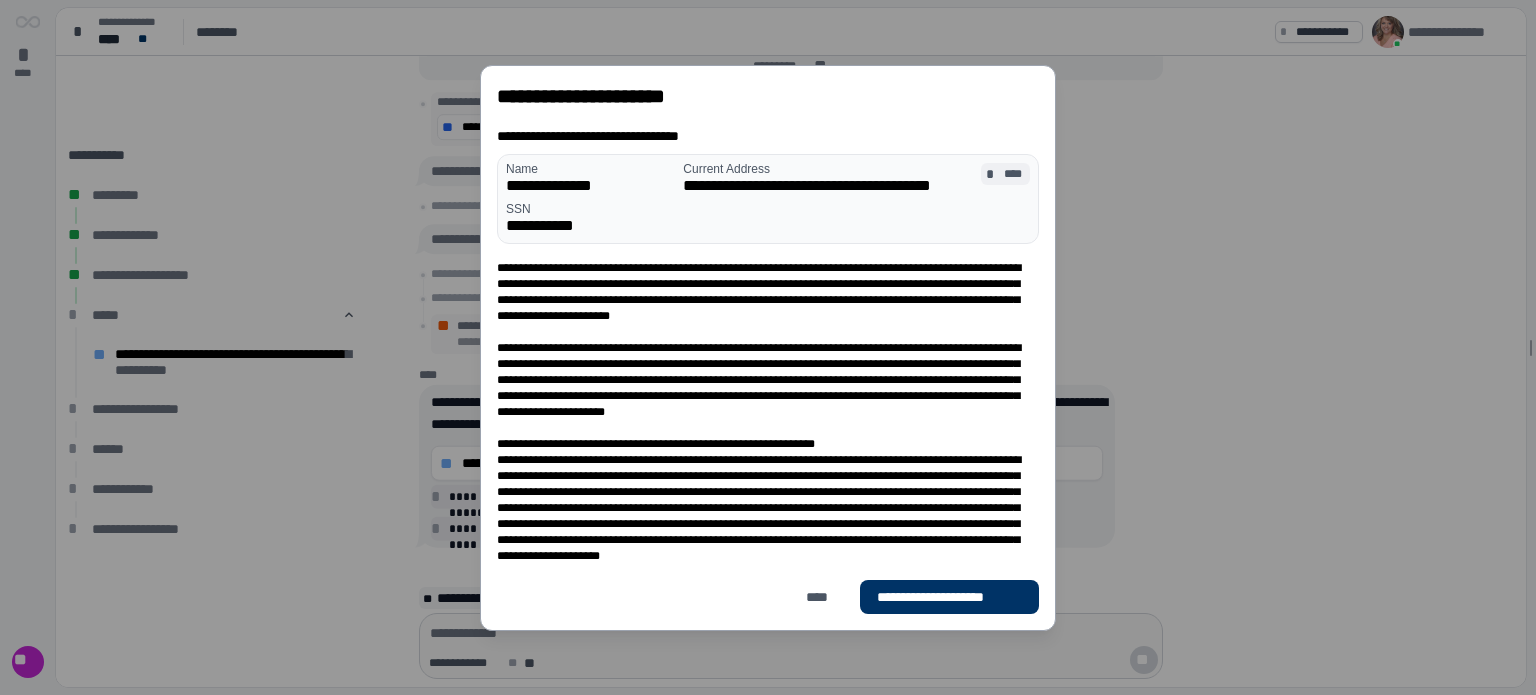 click on "****" at bounding box center (1014, 174) 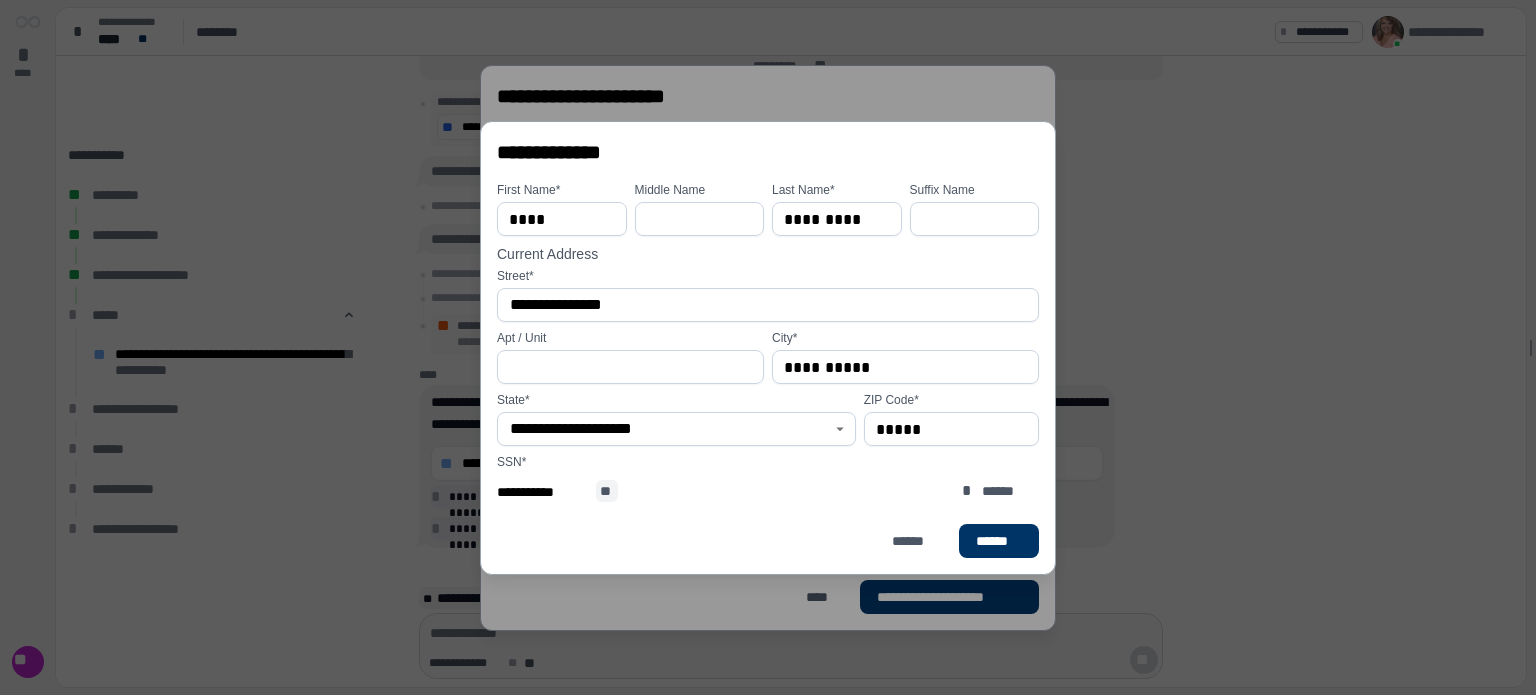 click on "**" at bounding box center [607, 491] 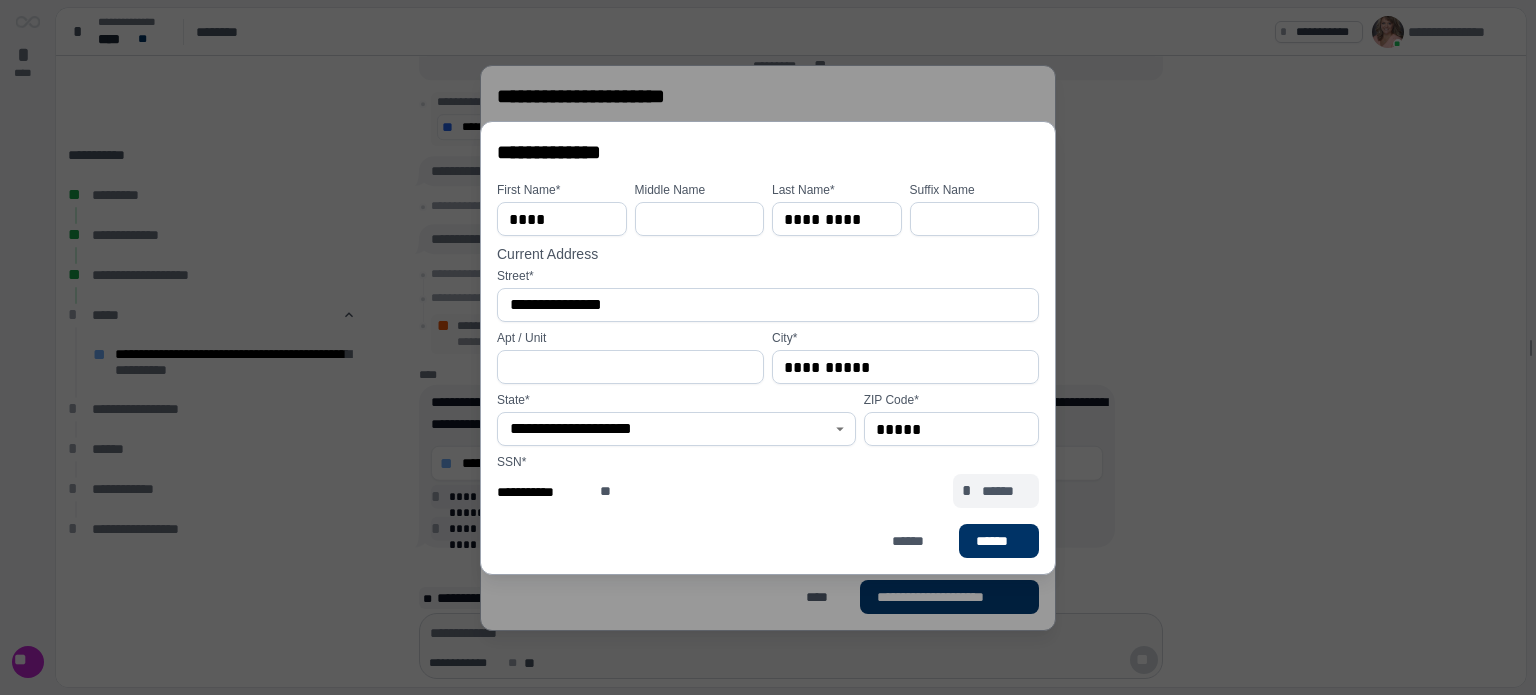 click on "******" at bounding box center [1006, 491] 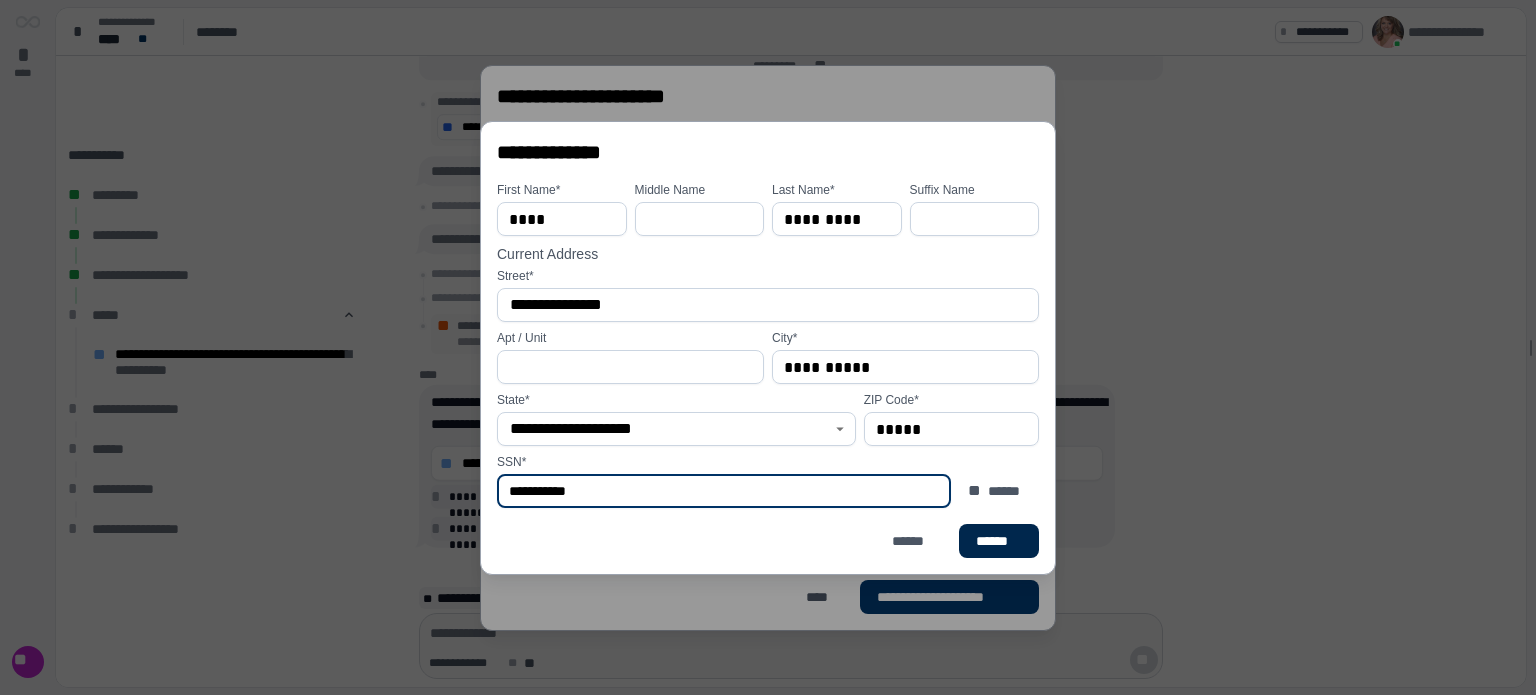 type on "**********" 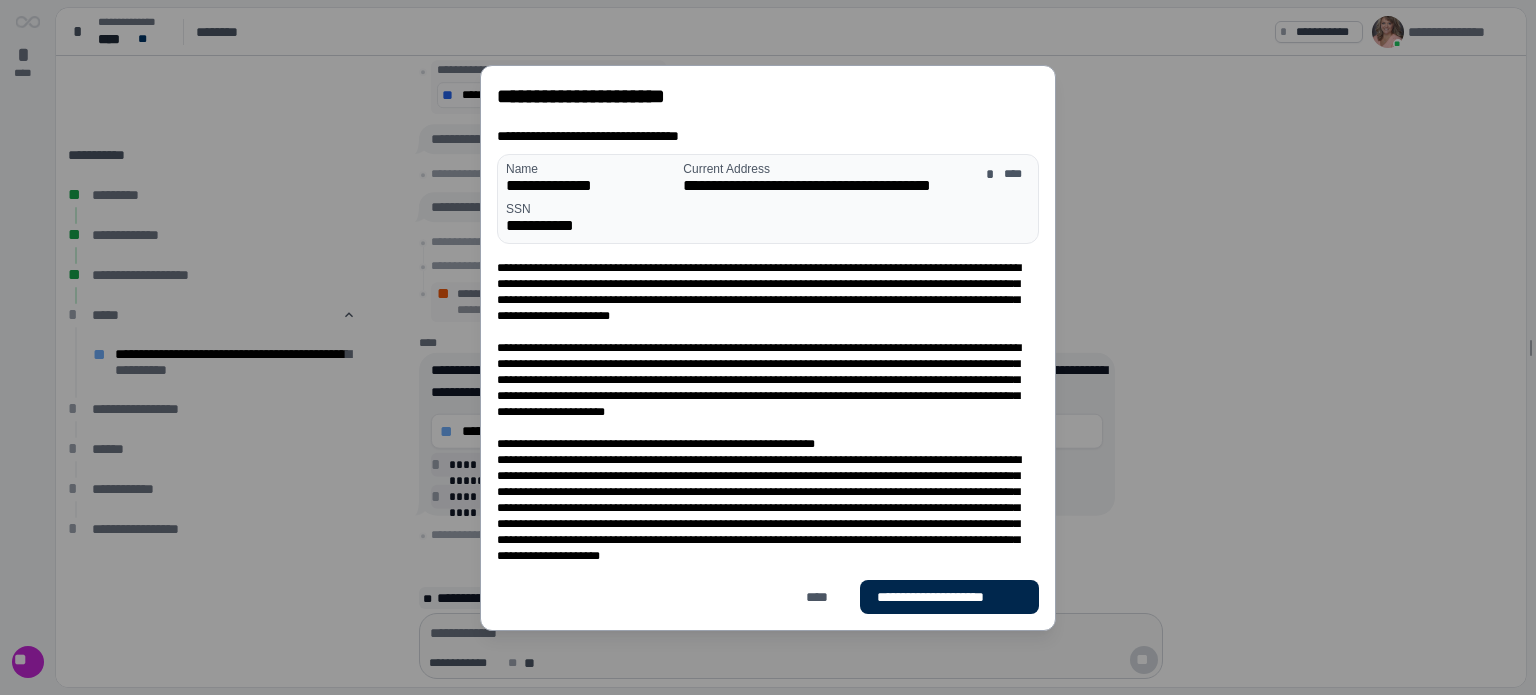 click on "**********" at bounding box center [949, 597] 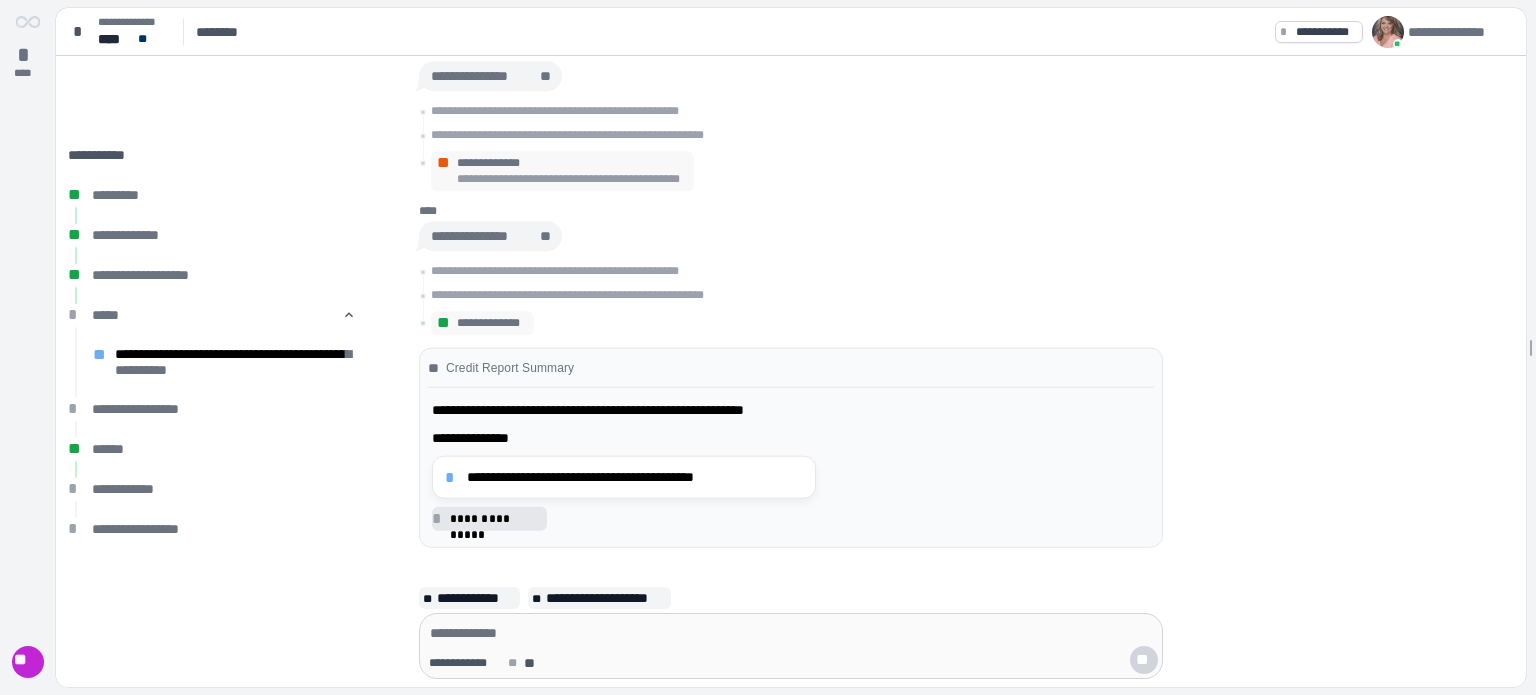 click on "**********" at bounding box center [635, 477] 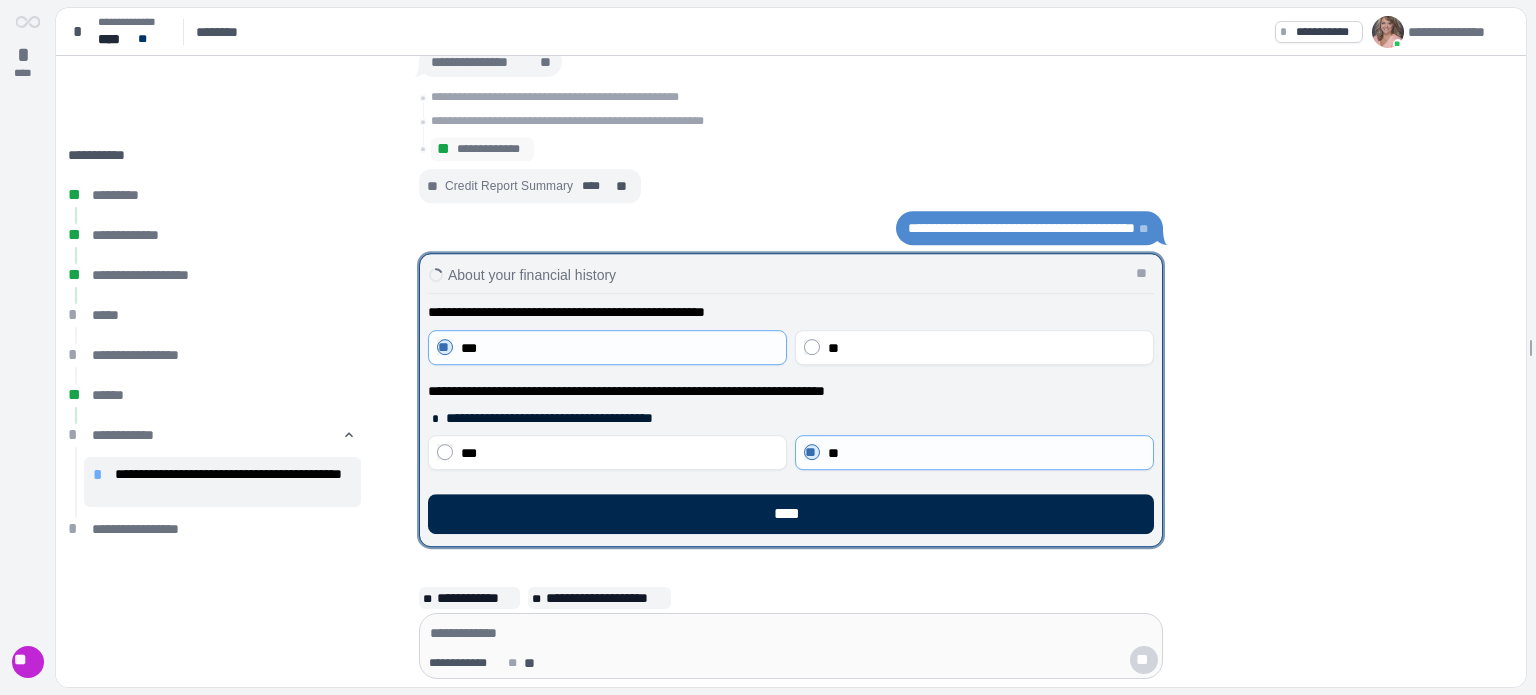 click on "****" at bounding box center (791, 514) 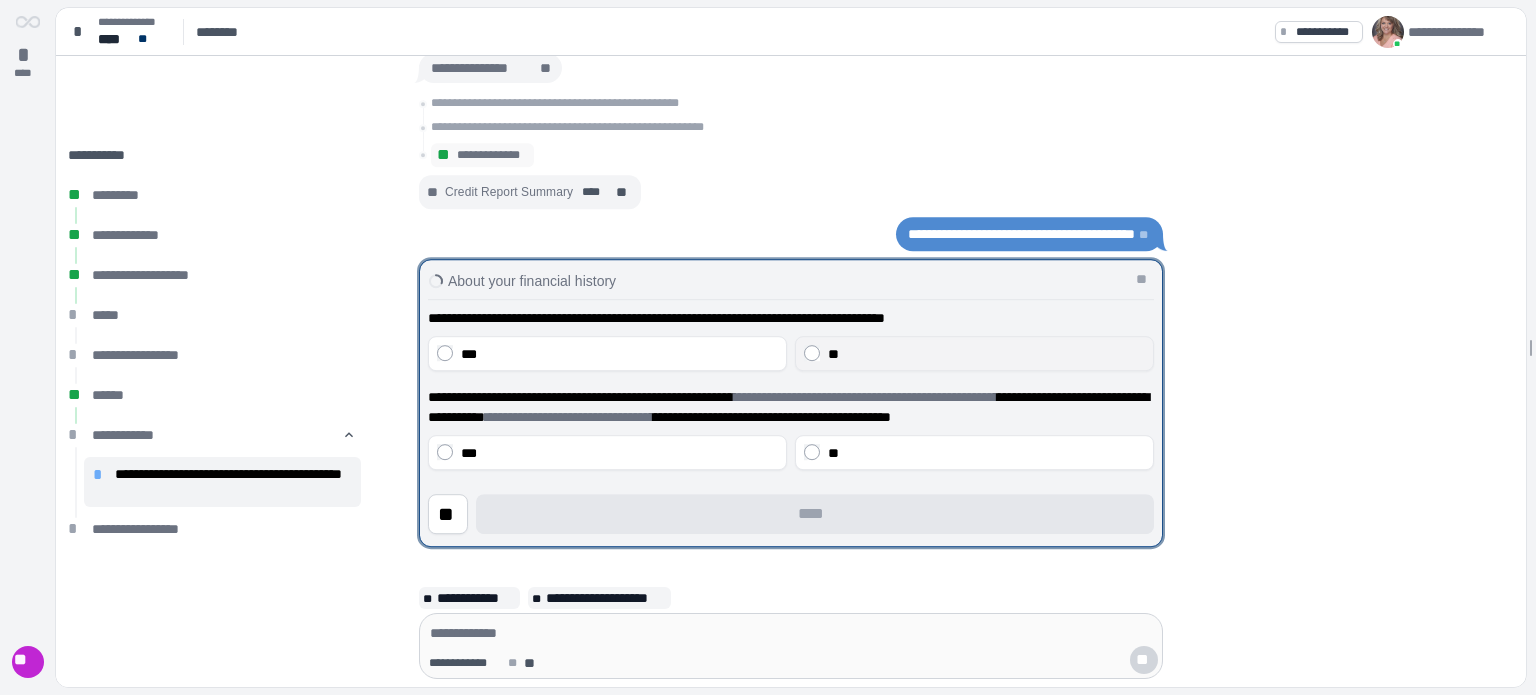 click on "**" at bounding box center [974, 353] 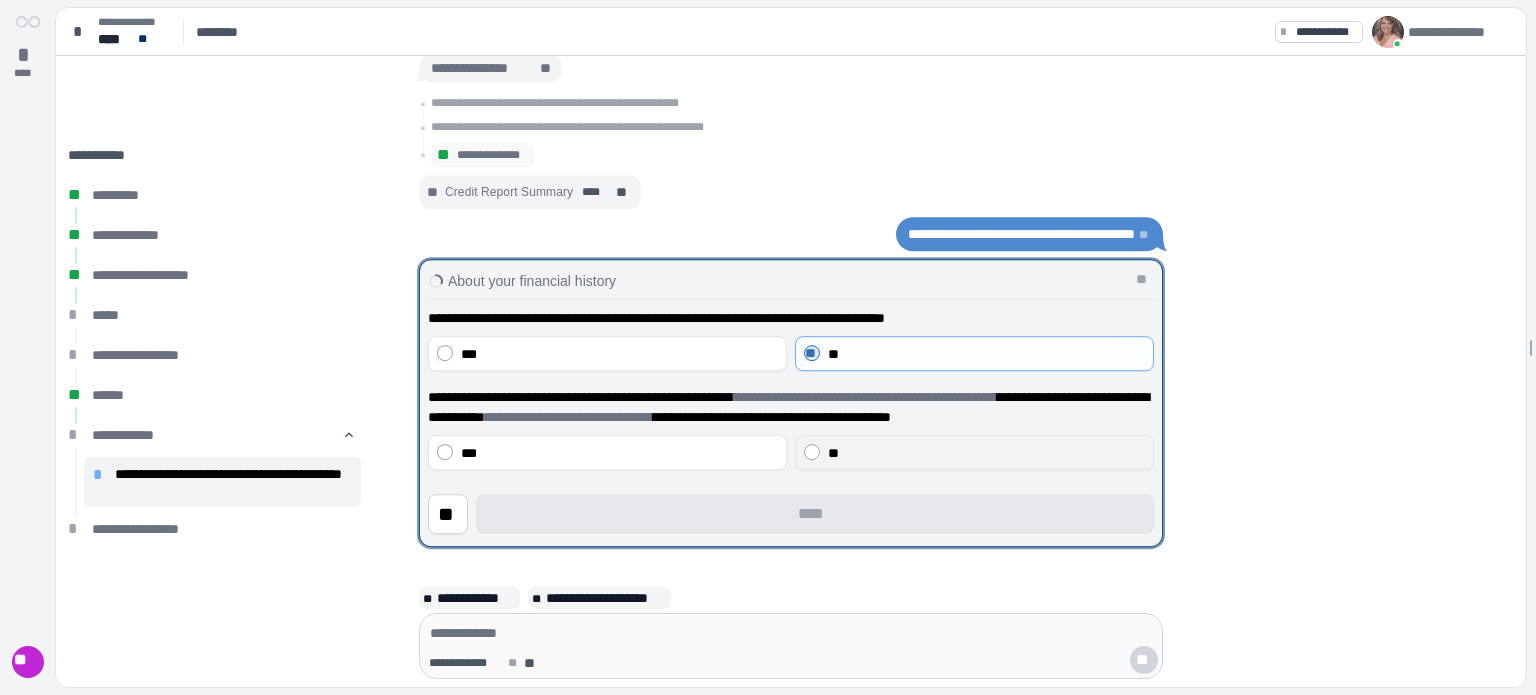 click on "**" at bounding box center [986, 453] 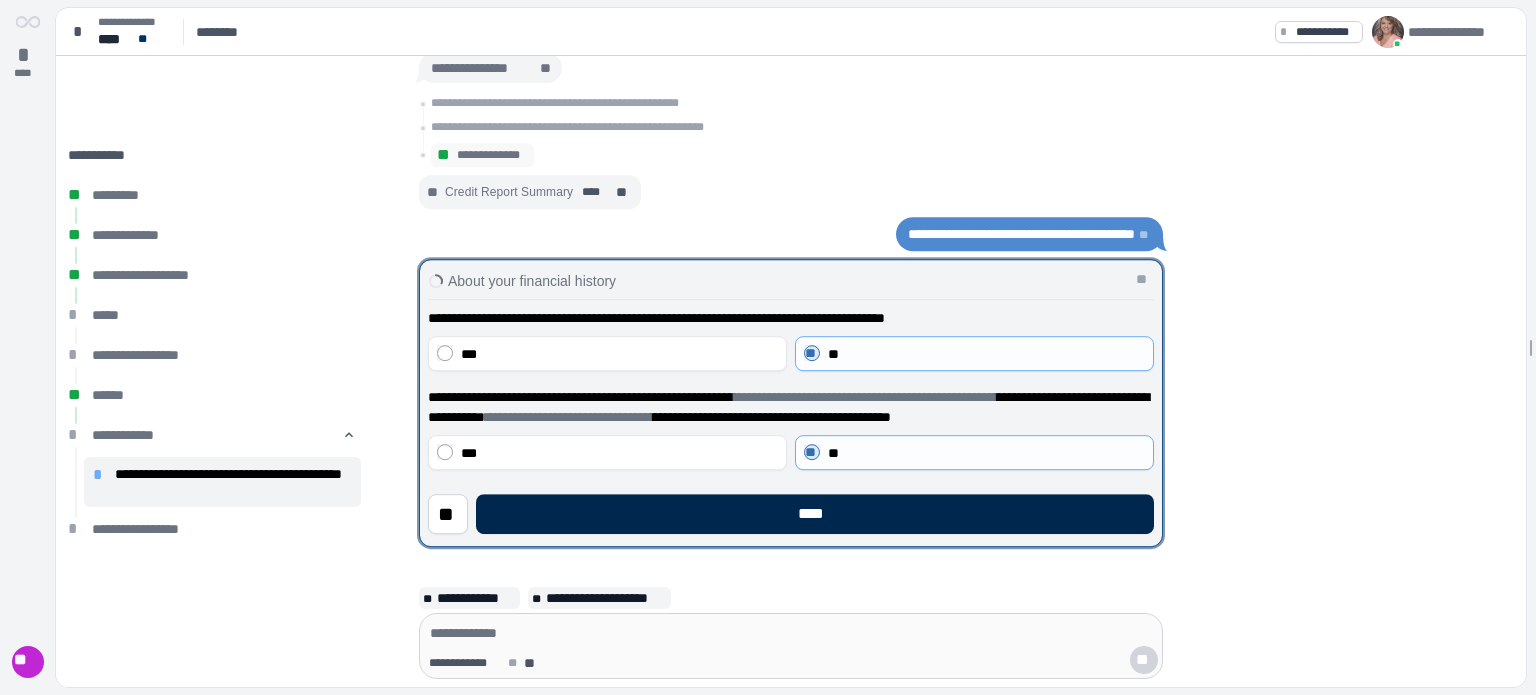 click on "****" at bounding box center [815, 514] 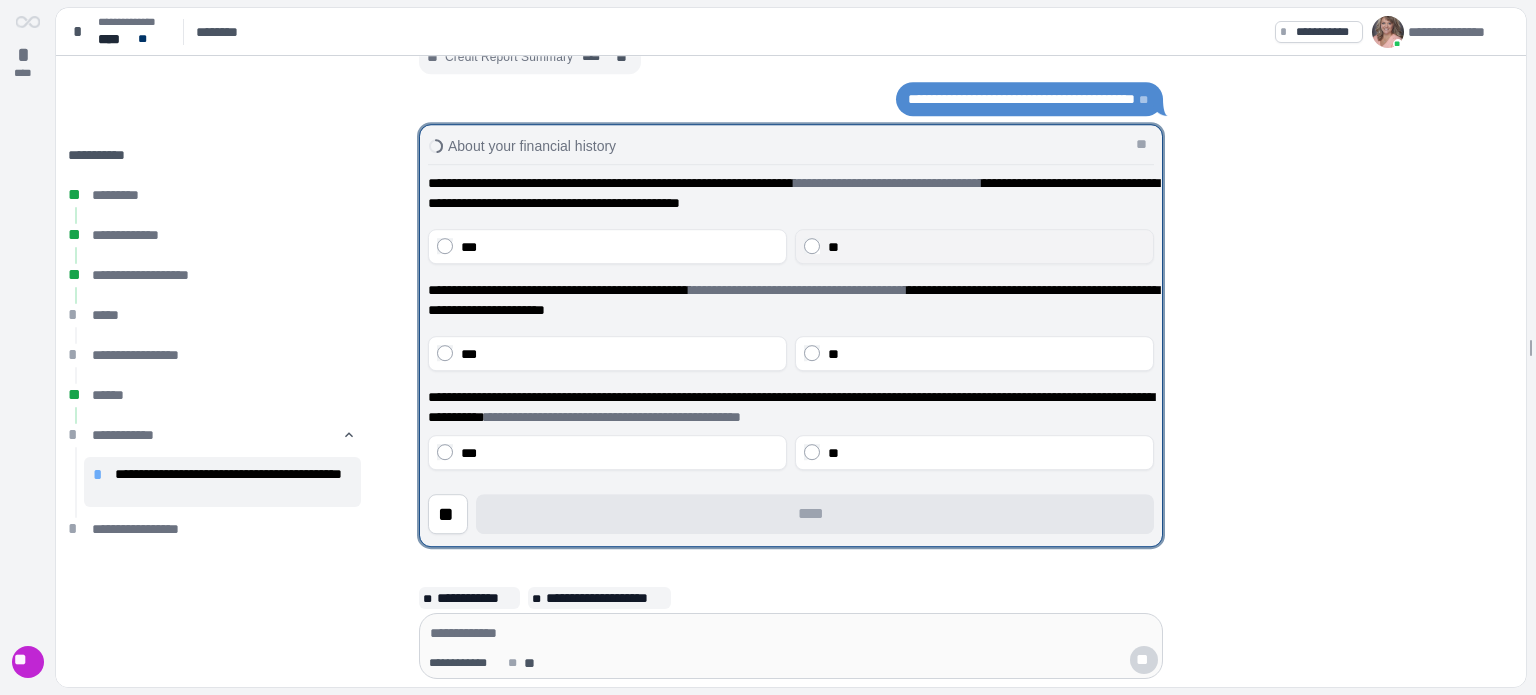 click on "**" at bounding box center [986, 247] 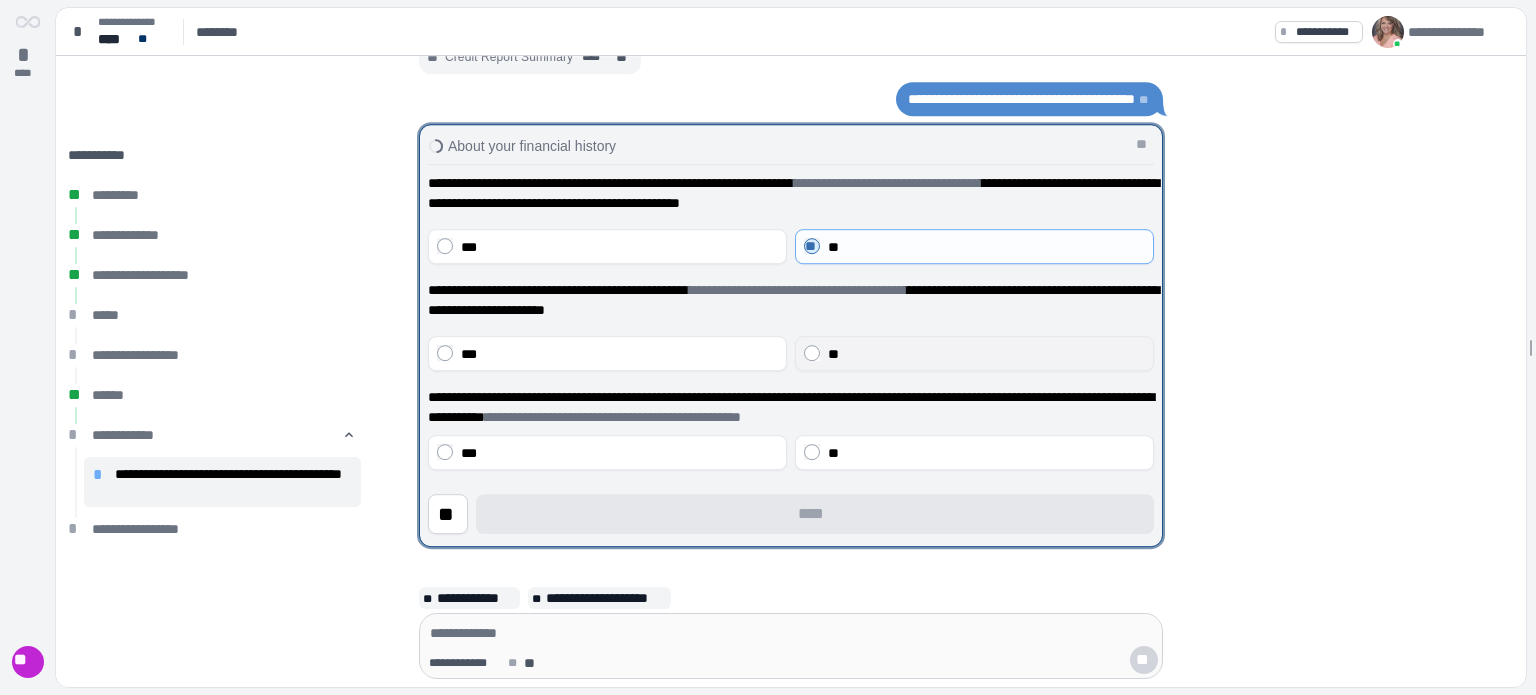 click on "**" at bounding box center [986, 354] 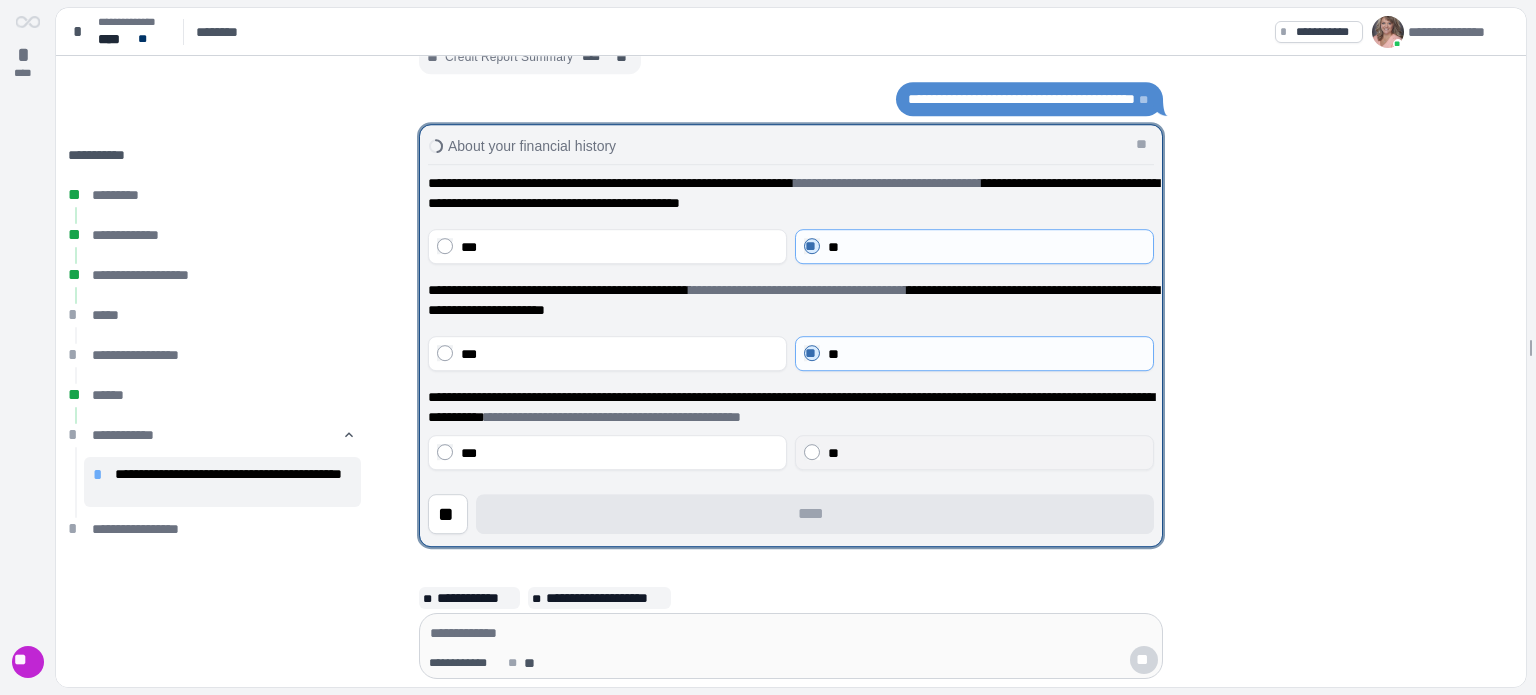 click on "**" at bounding box center [833, 453] 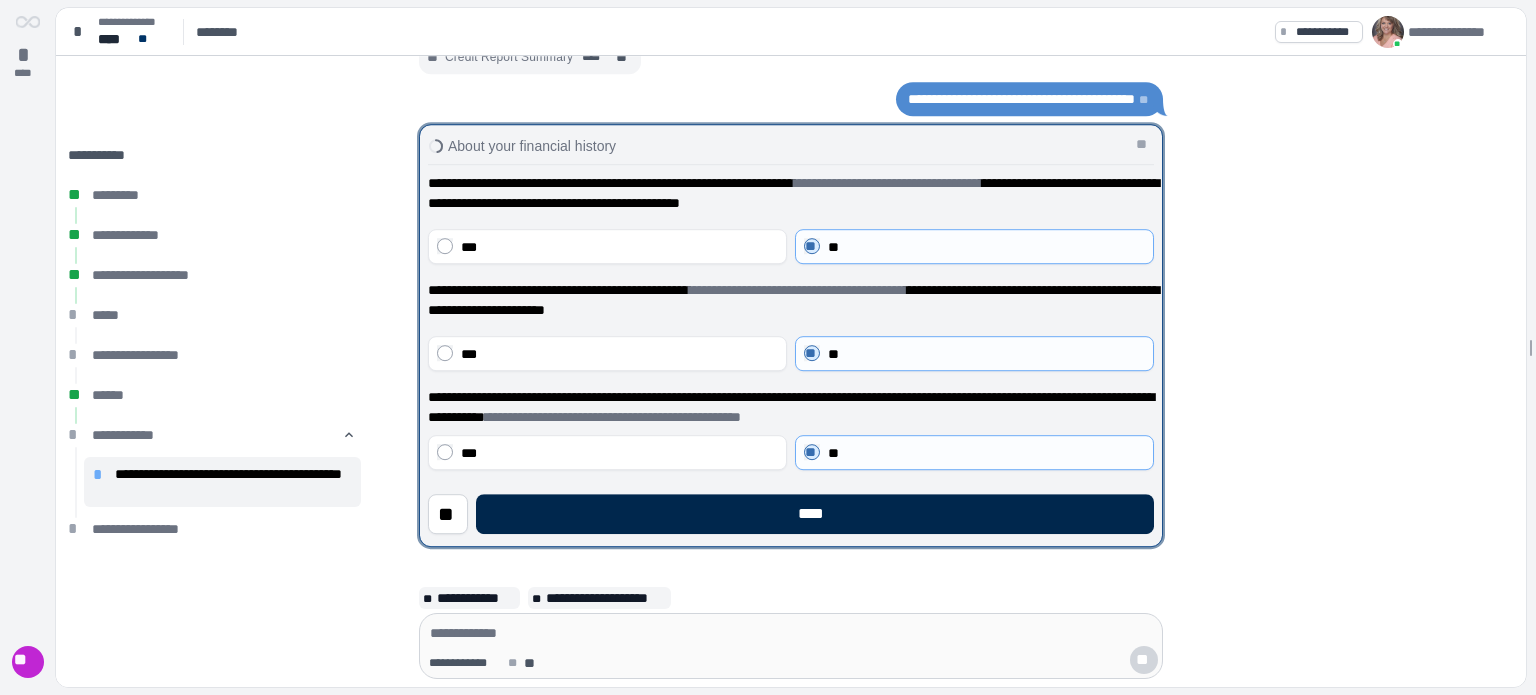 click on "****" at bounding box center (815, 514) 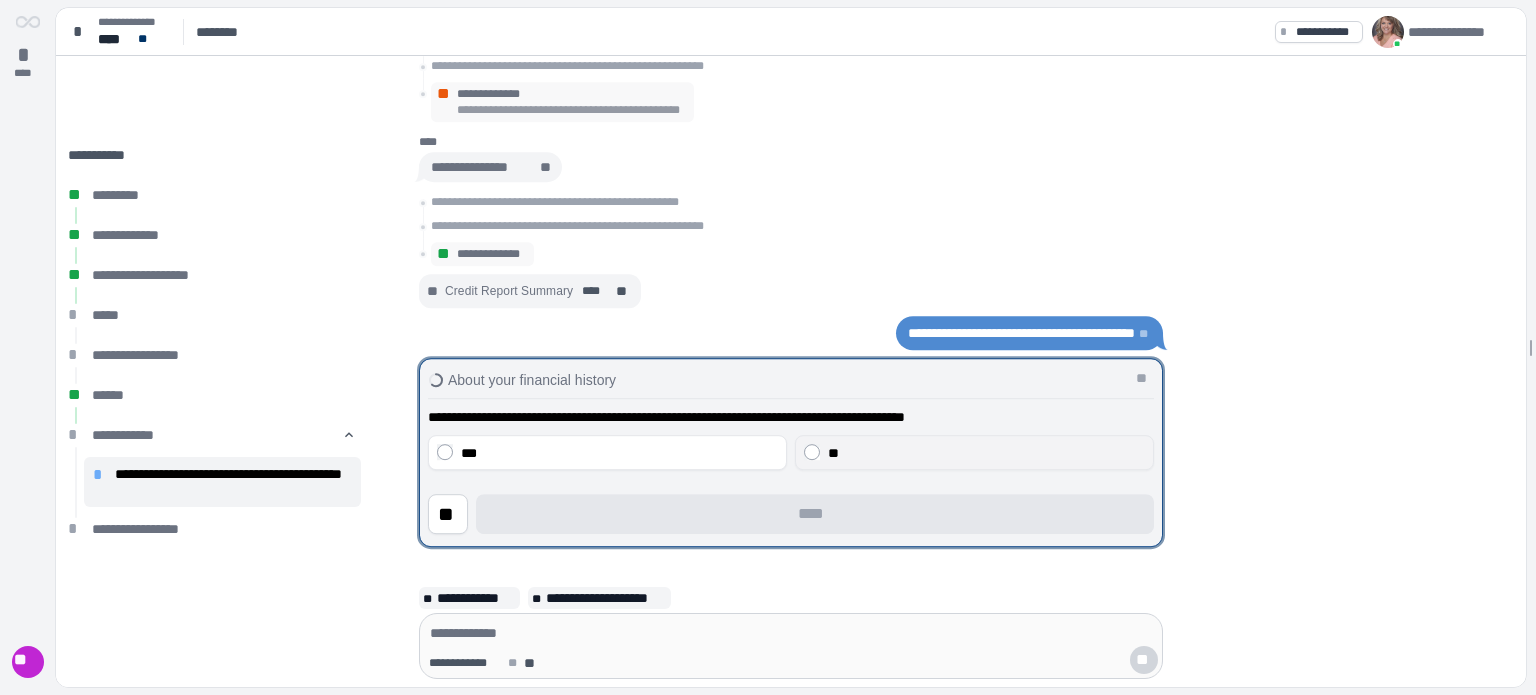 click on "**" at bounding box center (986, 453) 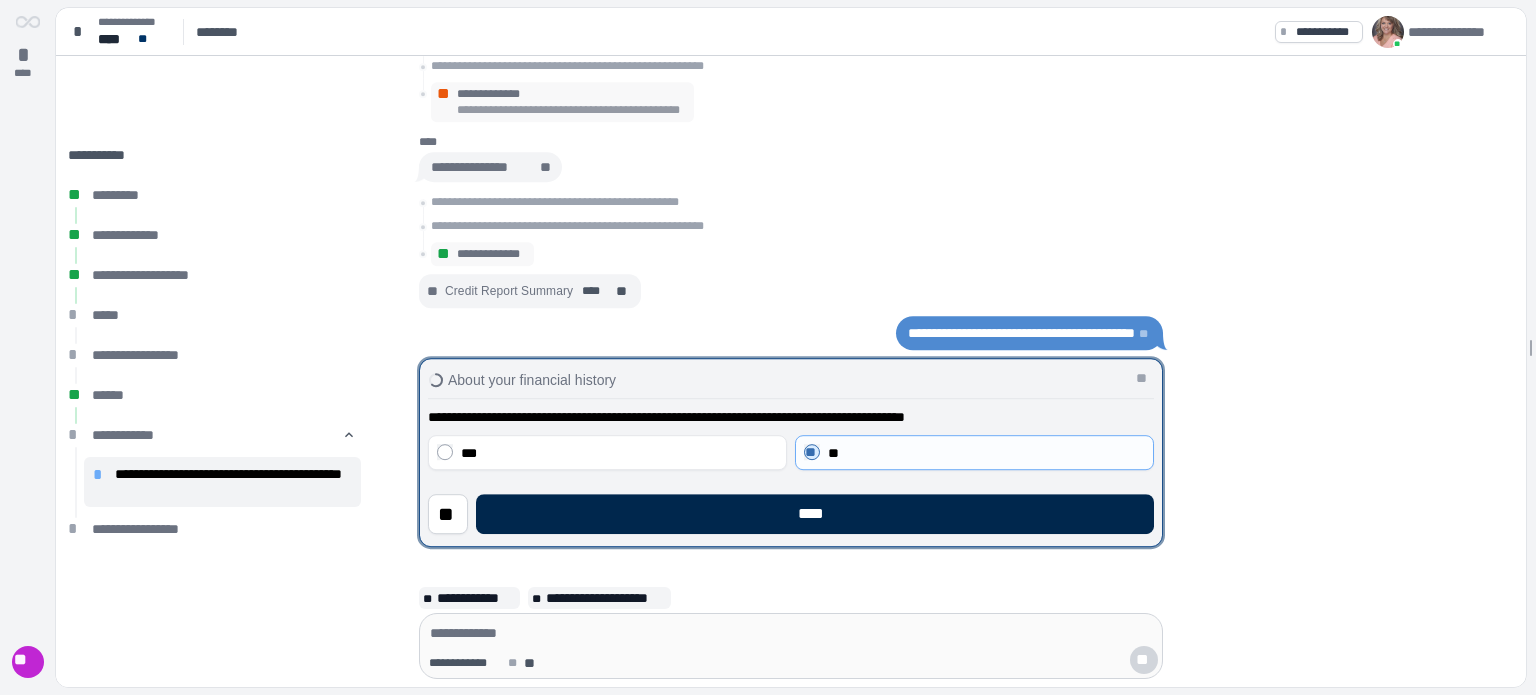 click on "****" at bounding box center (815, 514) 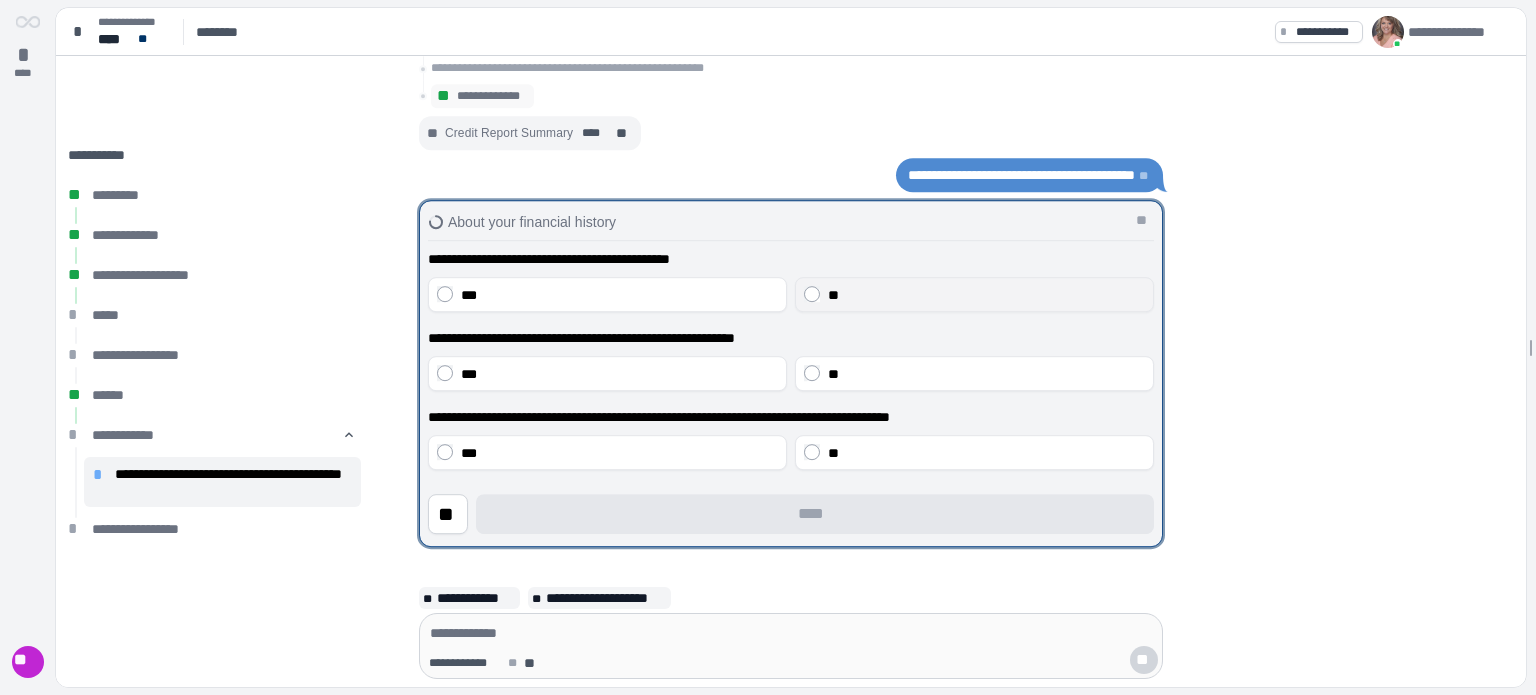click on "**" at bounding box center (974, 294) 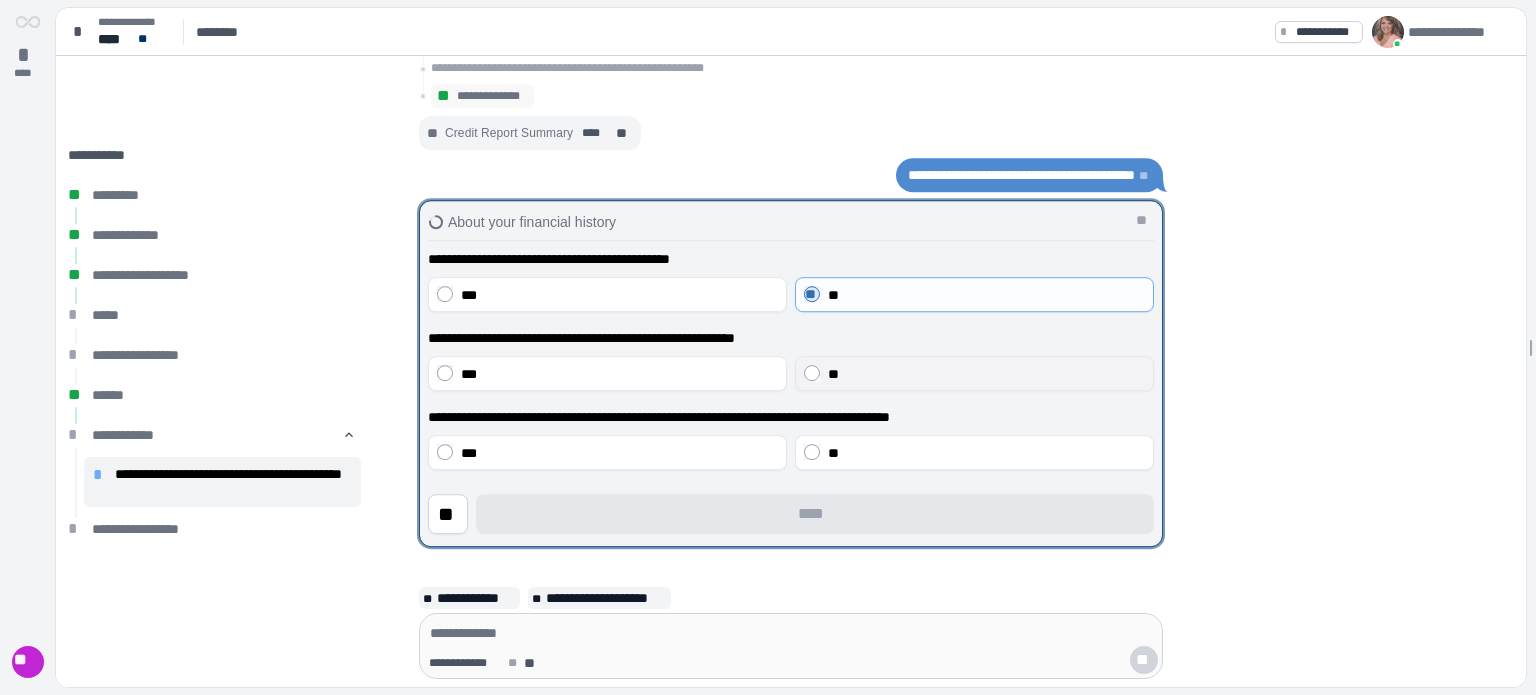 click on "**" at bounding box center [986, 374] 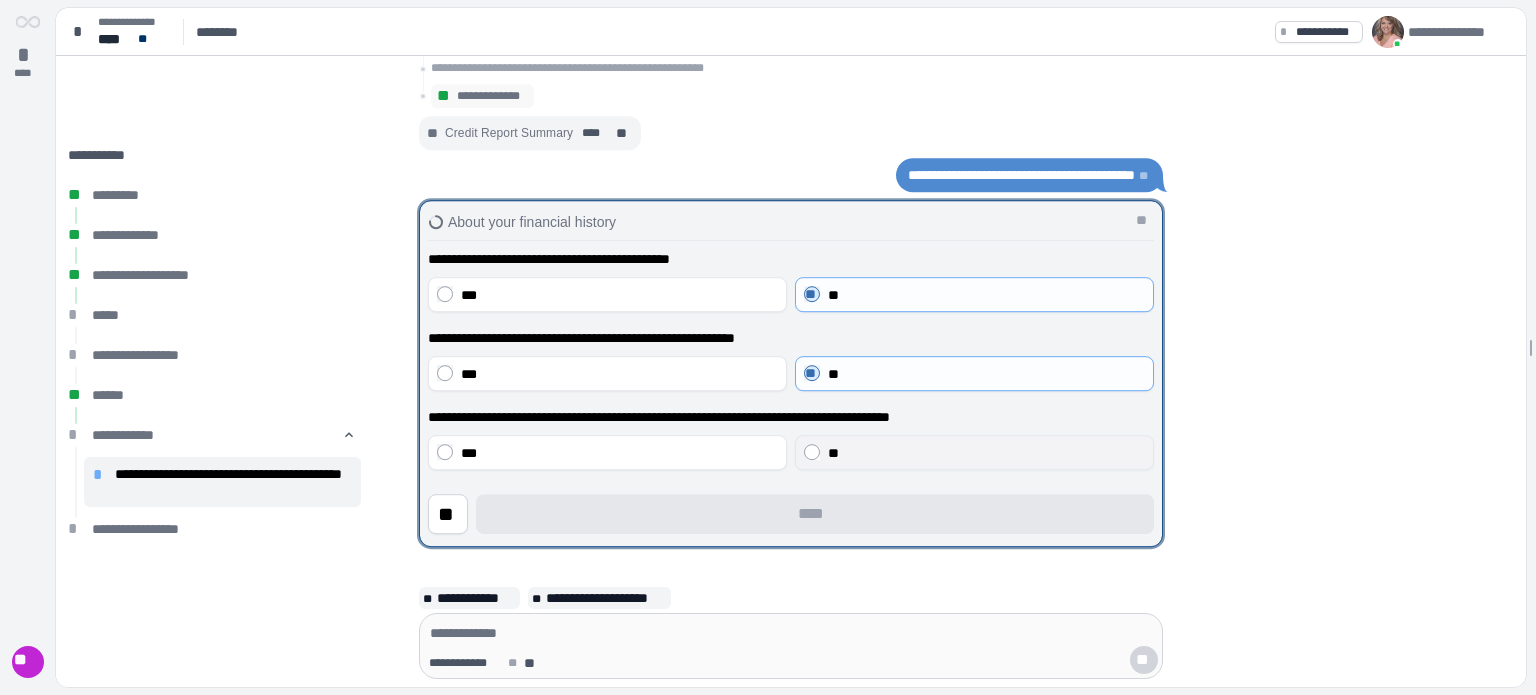 click on "**" at bounding box center (986, 453) 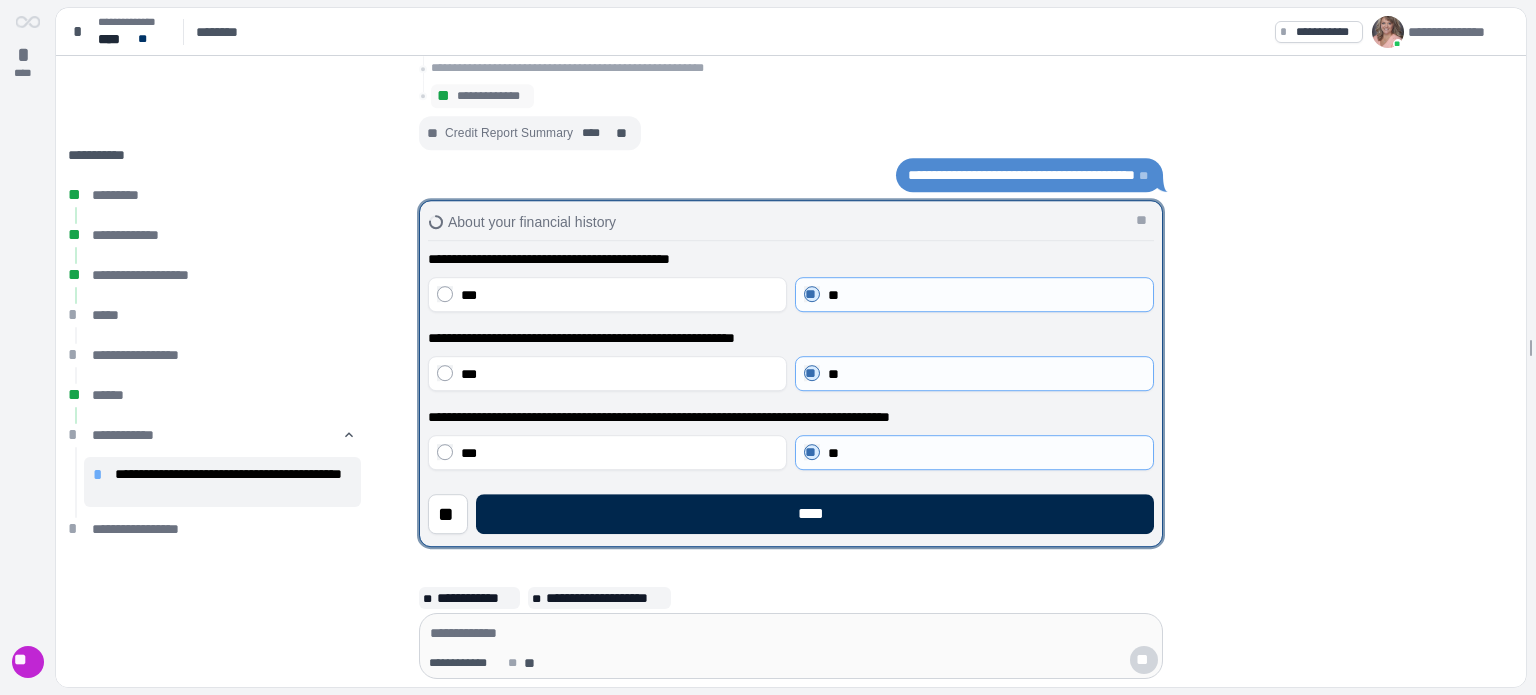 click on "****" at bounding box center (815, 514) 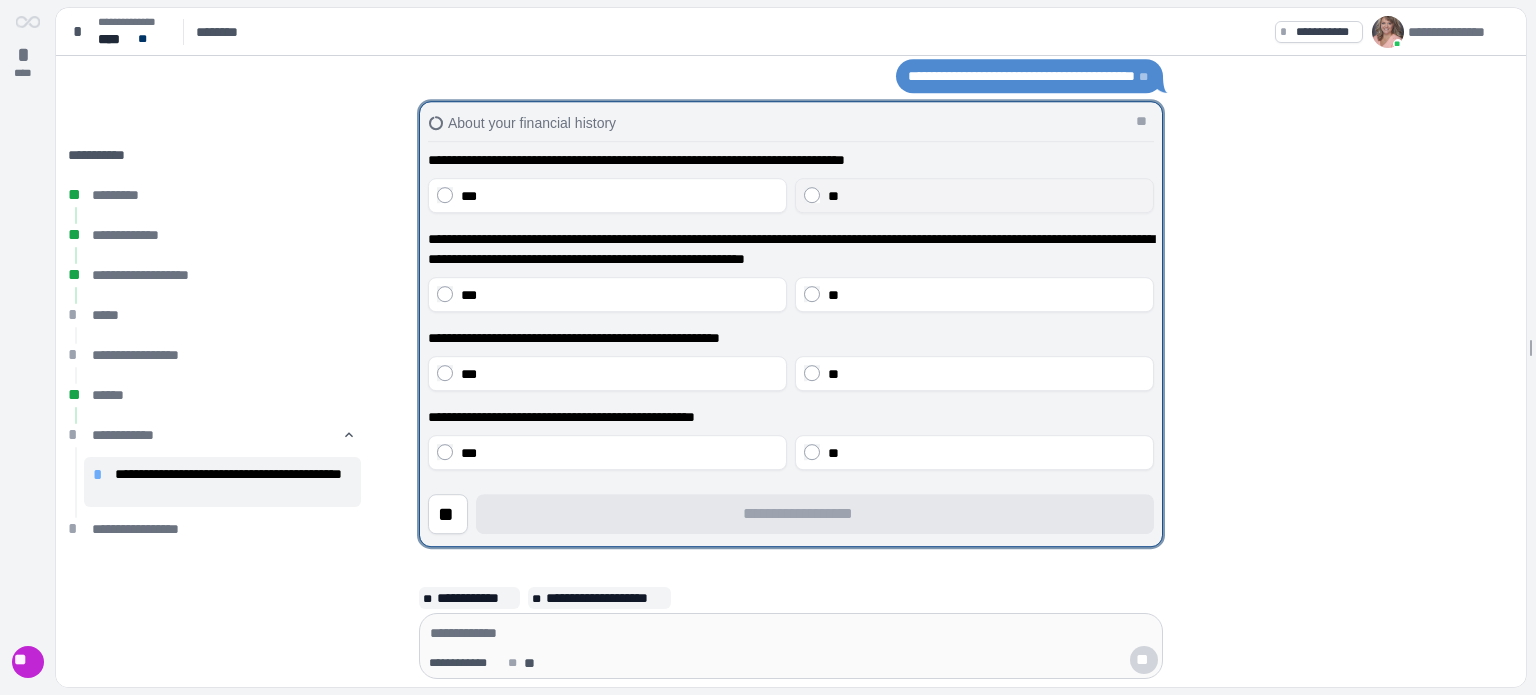 click on "**" at bounding box center [986, 196] 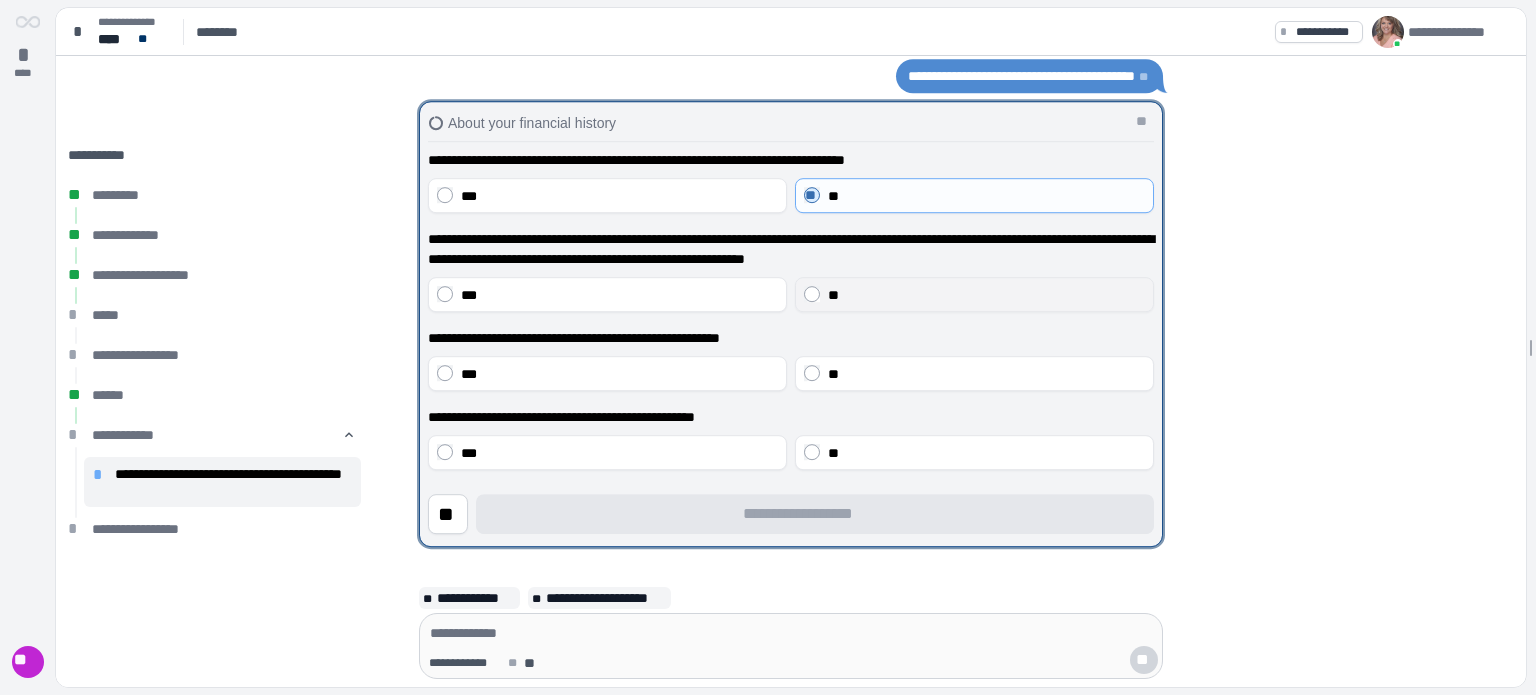 click on "**" at bounding box center [986, 295] 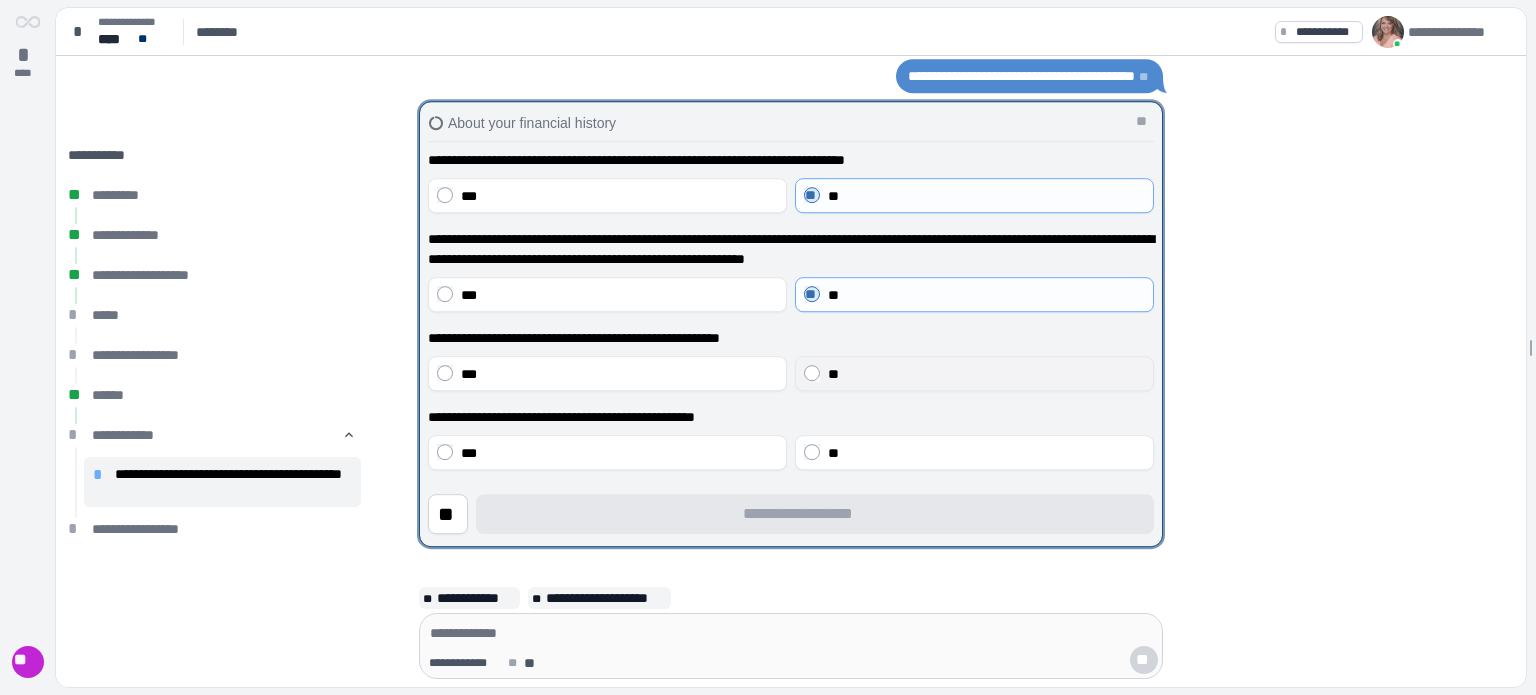 click on "**" at bounding box center [974, 373] 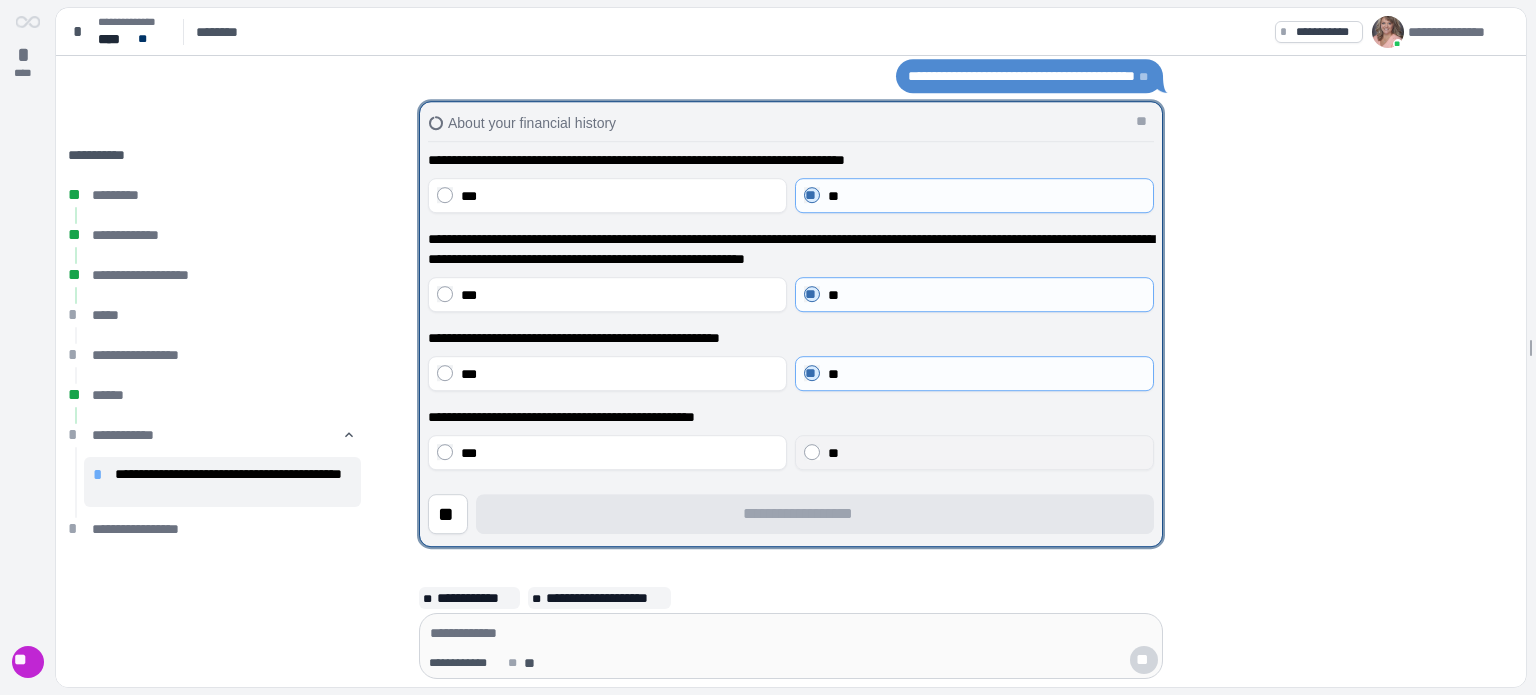 click on "**" at bounding box center (986, 453) 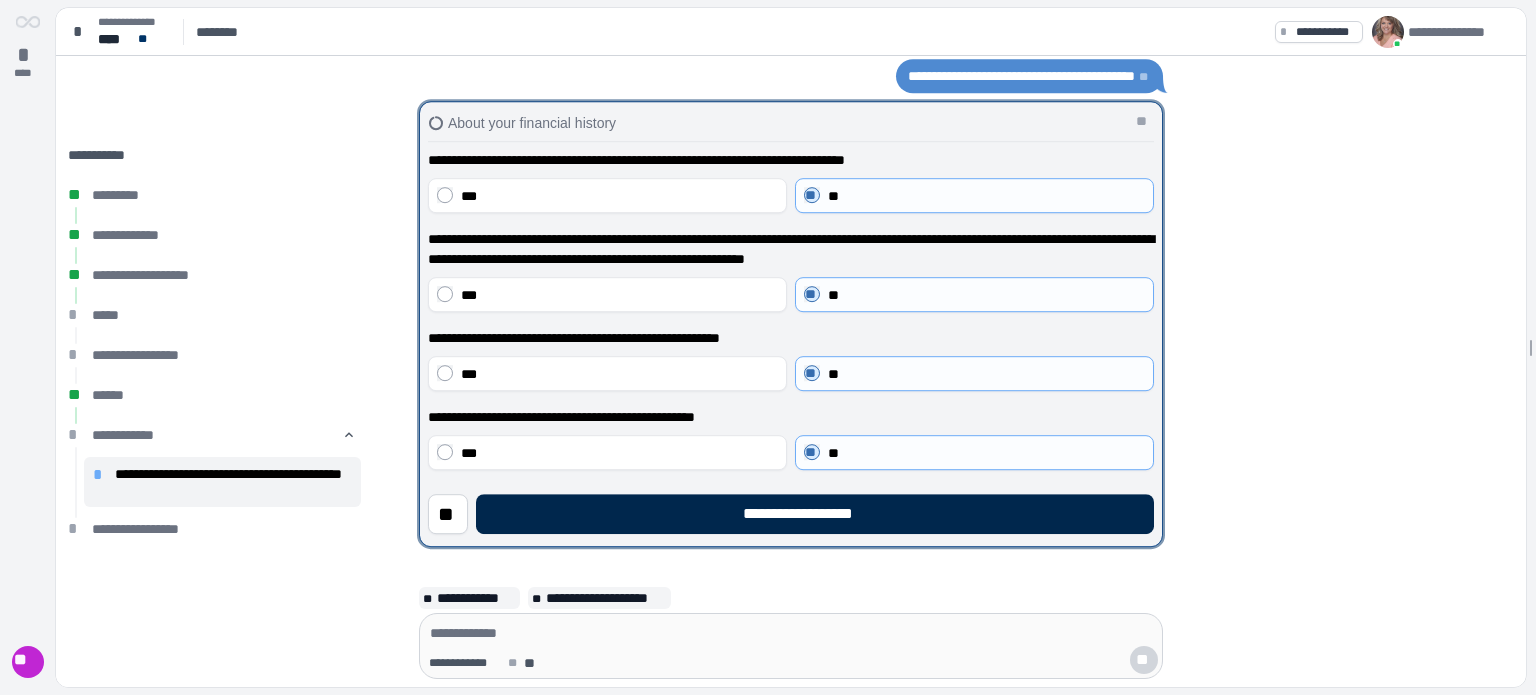 click on "**********" at bounding box center (815, 514) 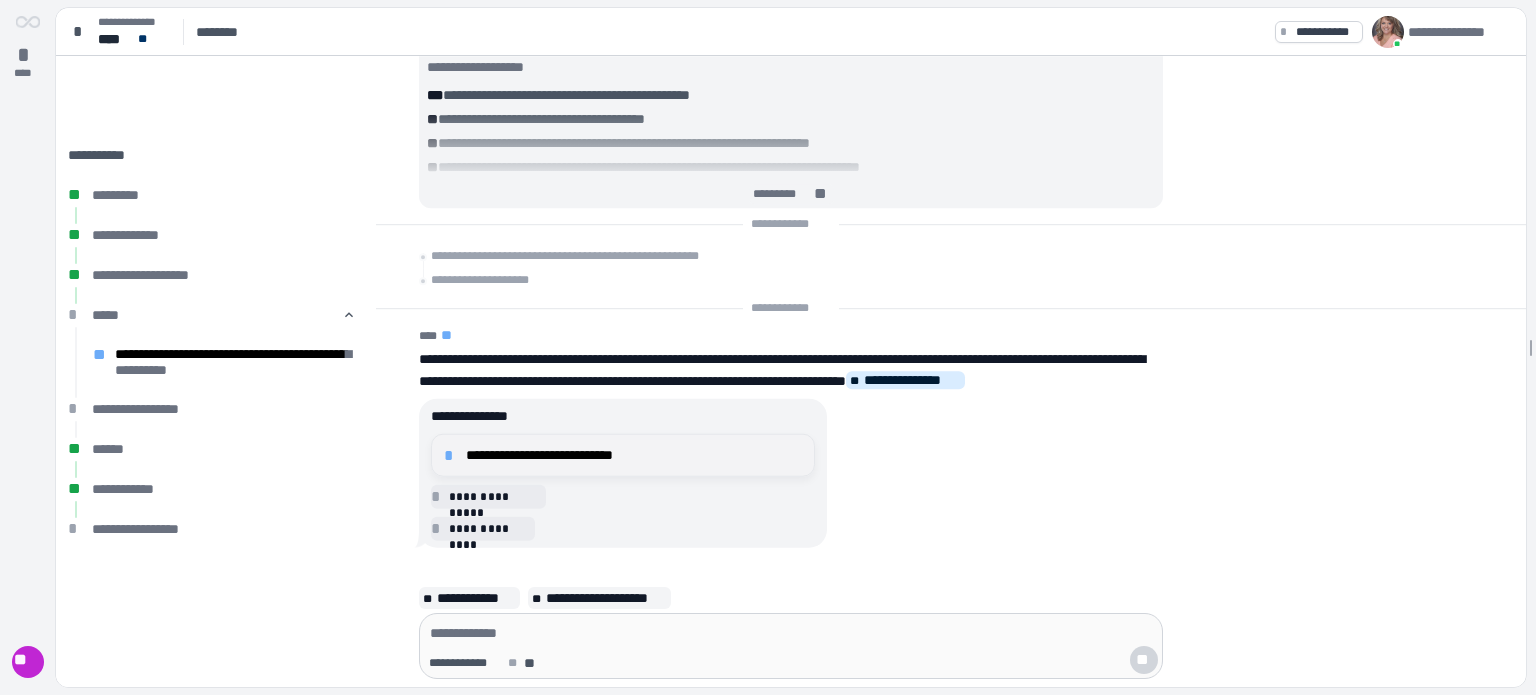 click on "**********" at bounding box center [634, 455] 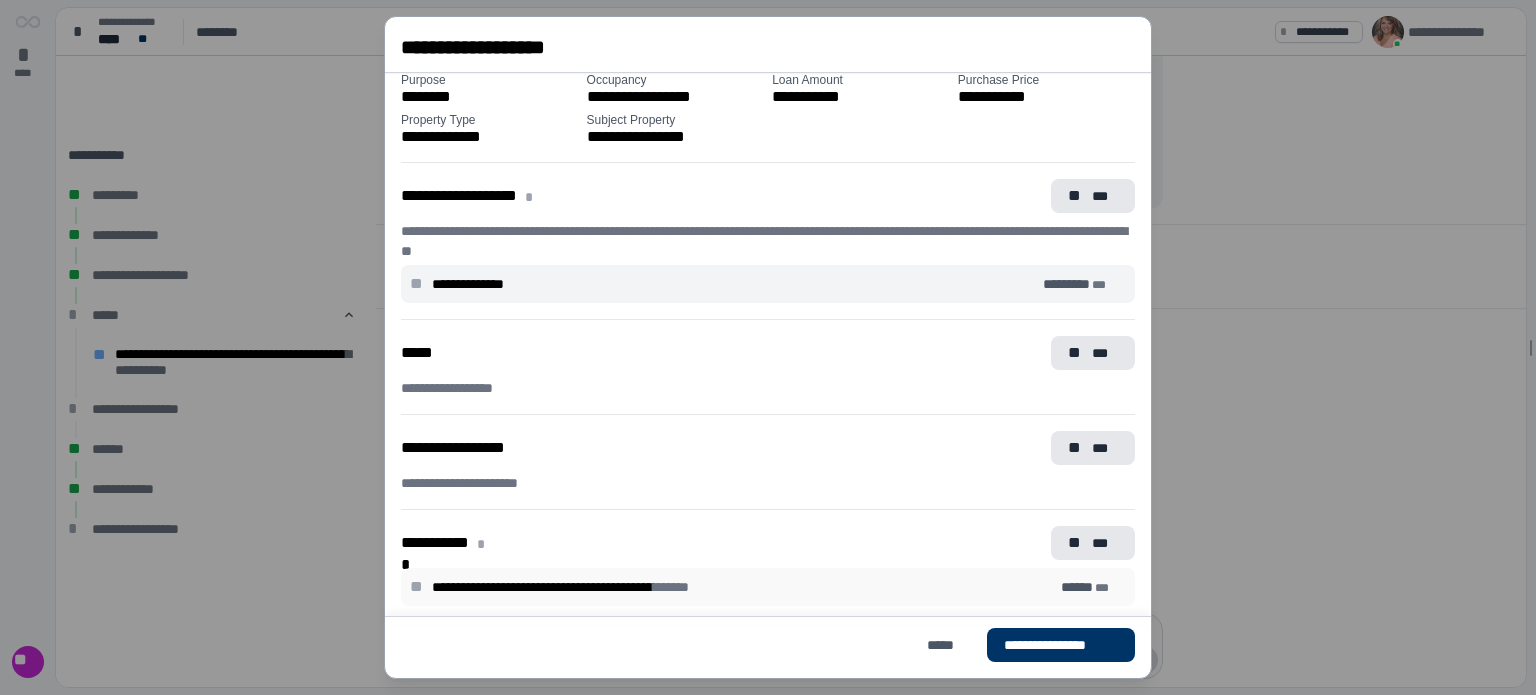 scroll, scrollTop: 0, scrollLeft: 0, axis: both 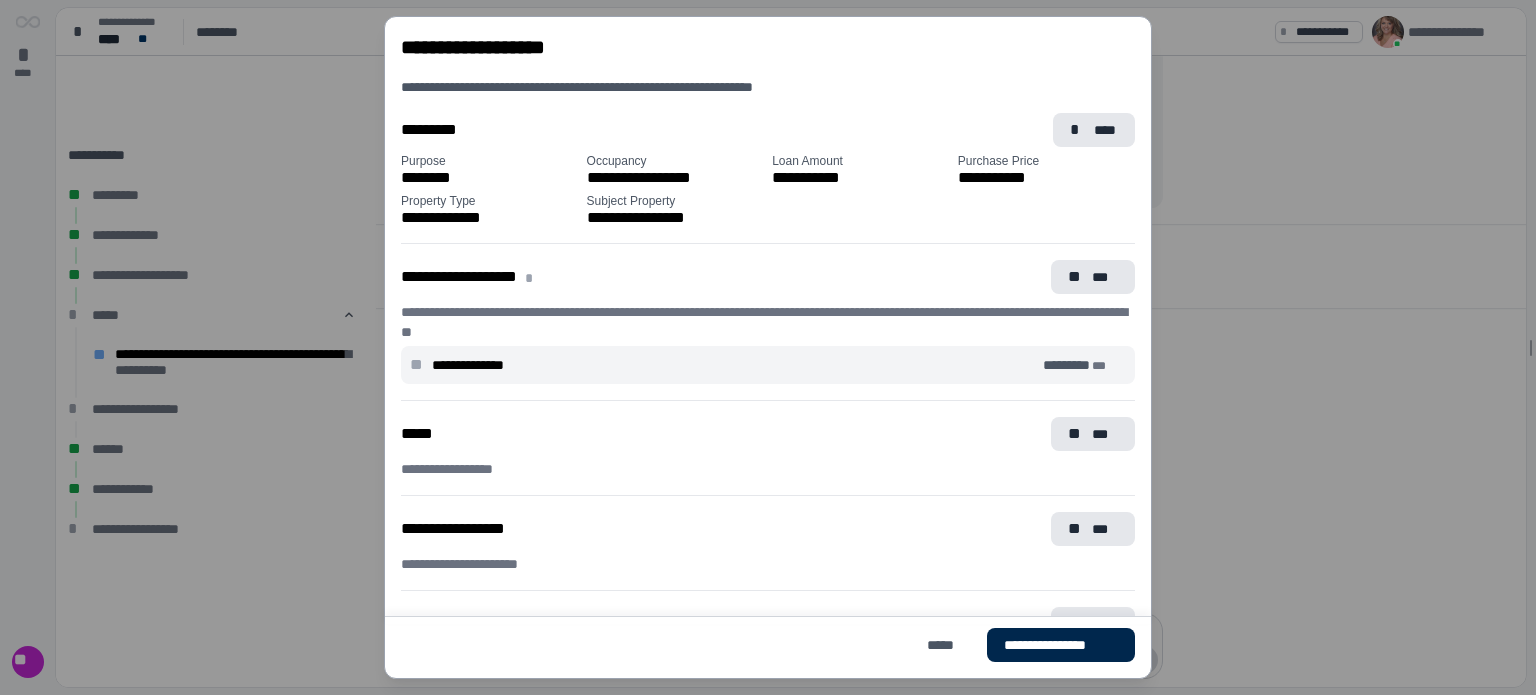click on "**********" at bounding box center (1061, 645) 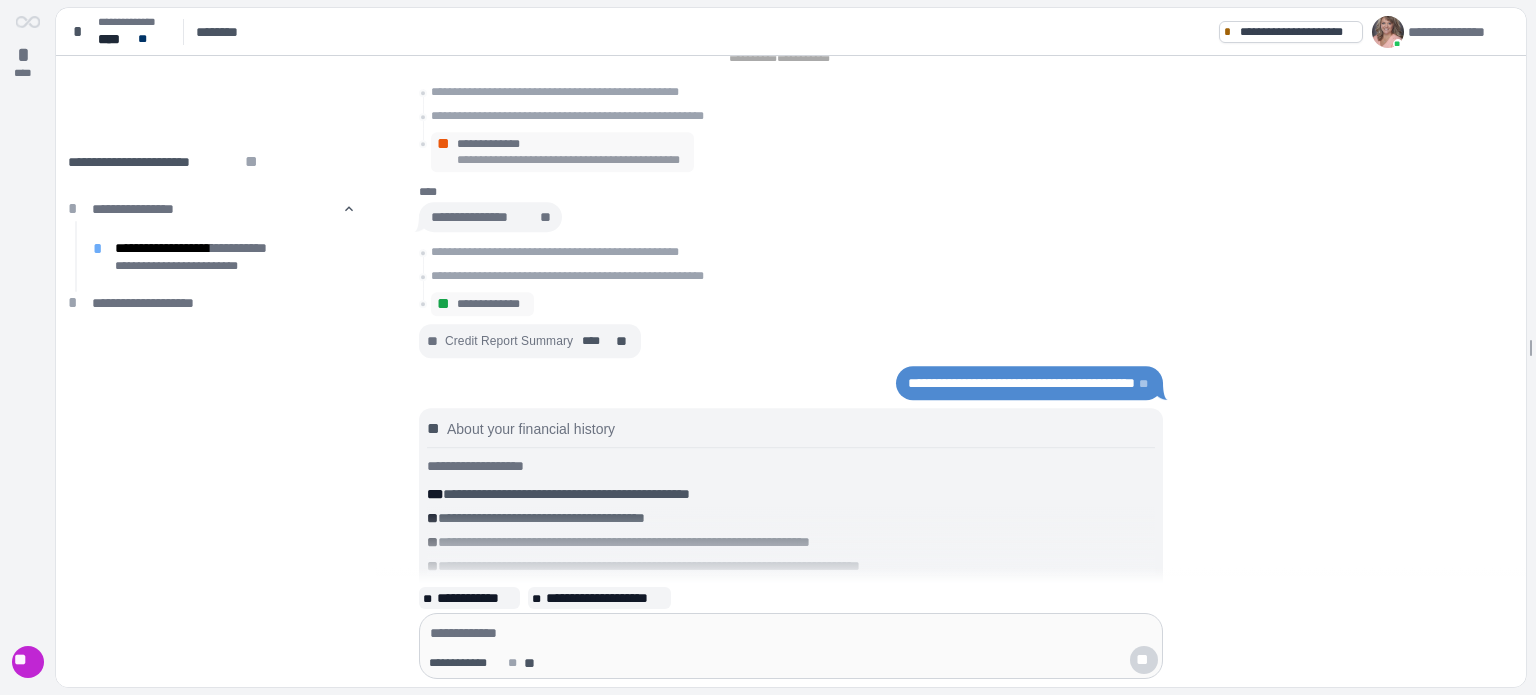 scroll, scrollTop: 0, scrollLeft: 0, axis: both 